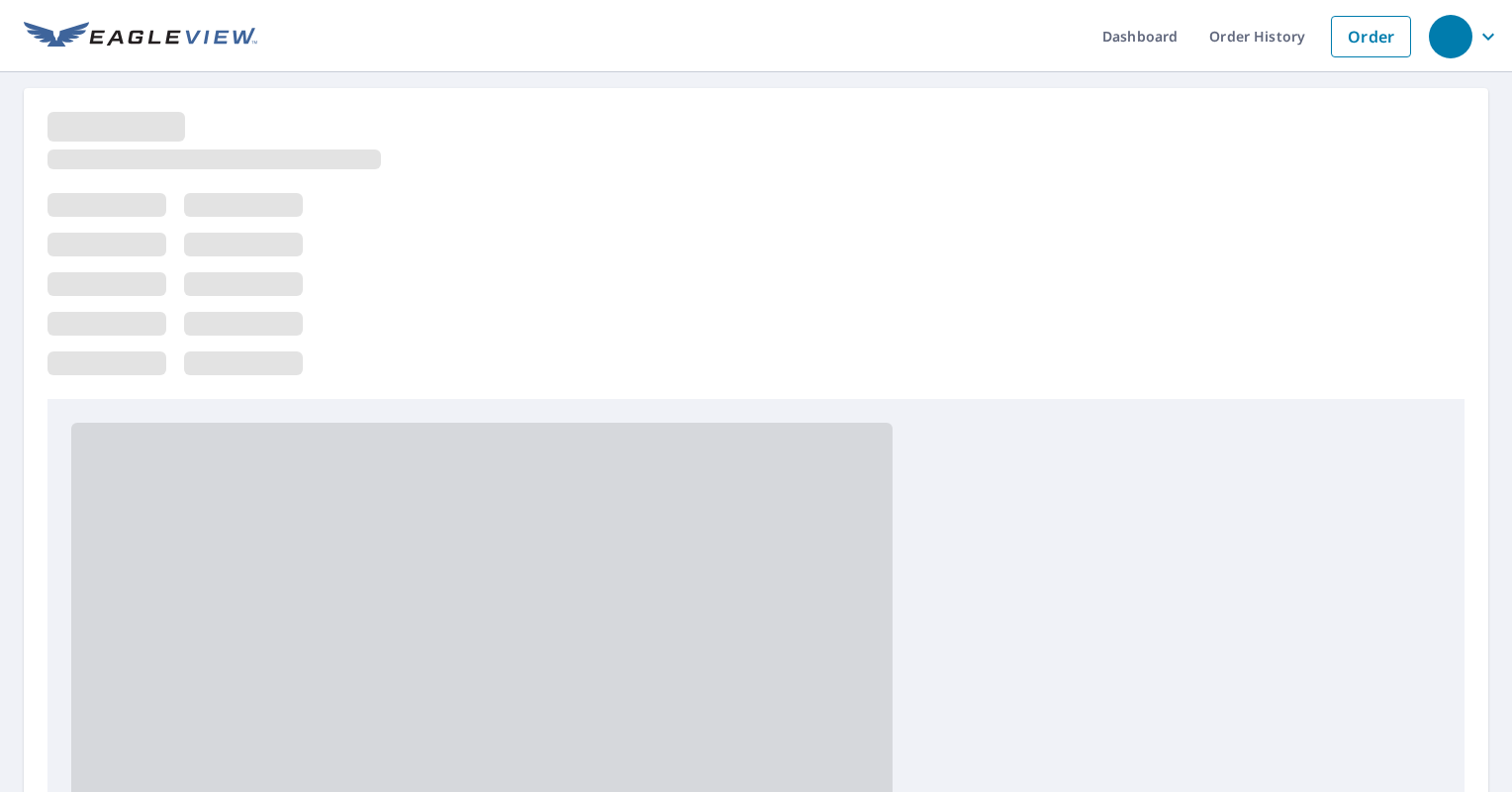 scroll, scrollTop: 0, scrollLeft: 0, axis: both 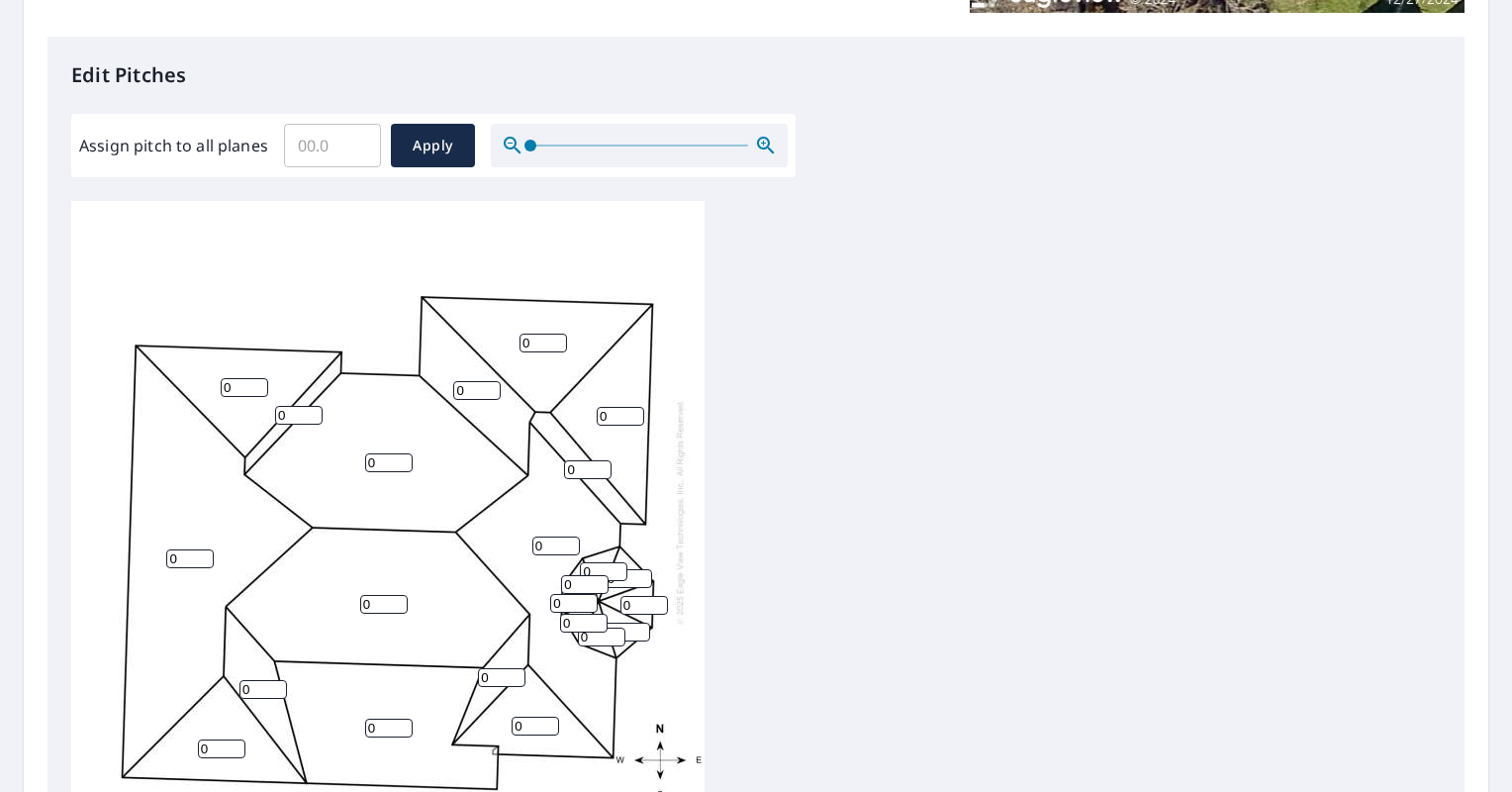 click on "0" at bounding box center [604, 571] 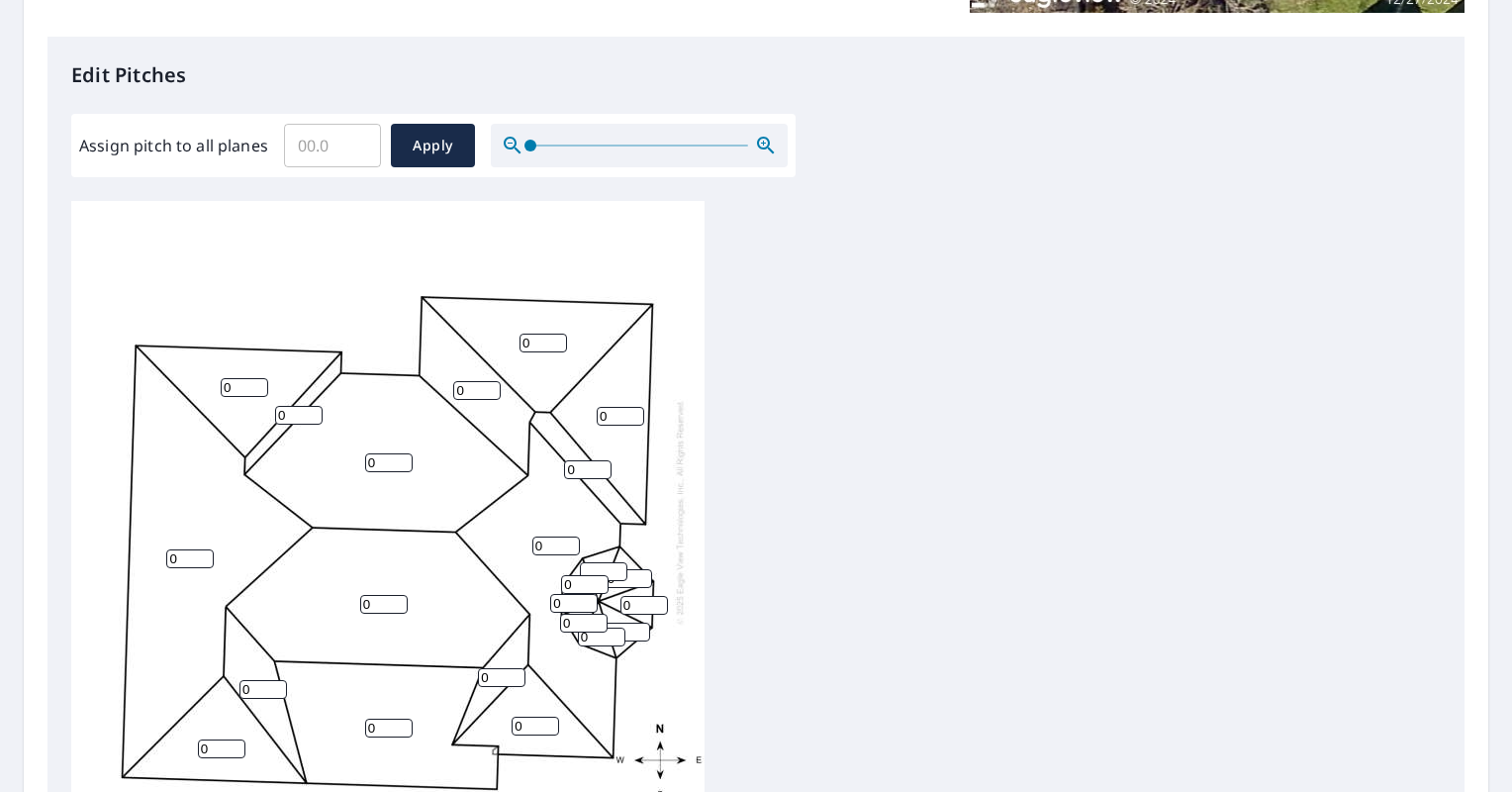 type on "1" 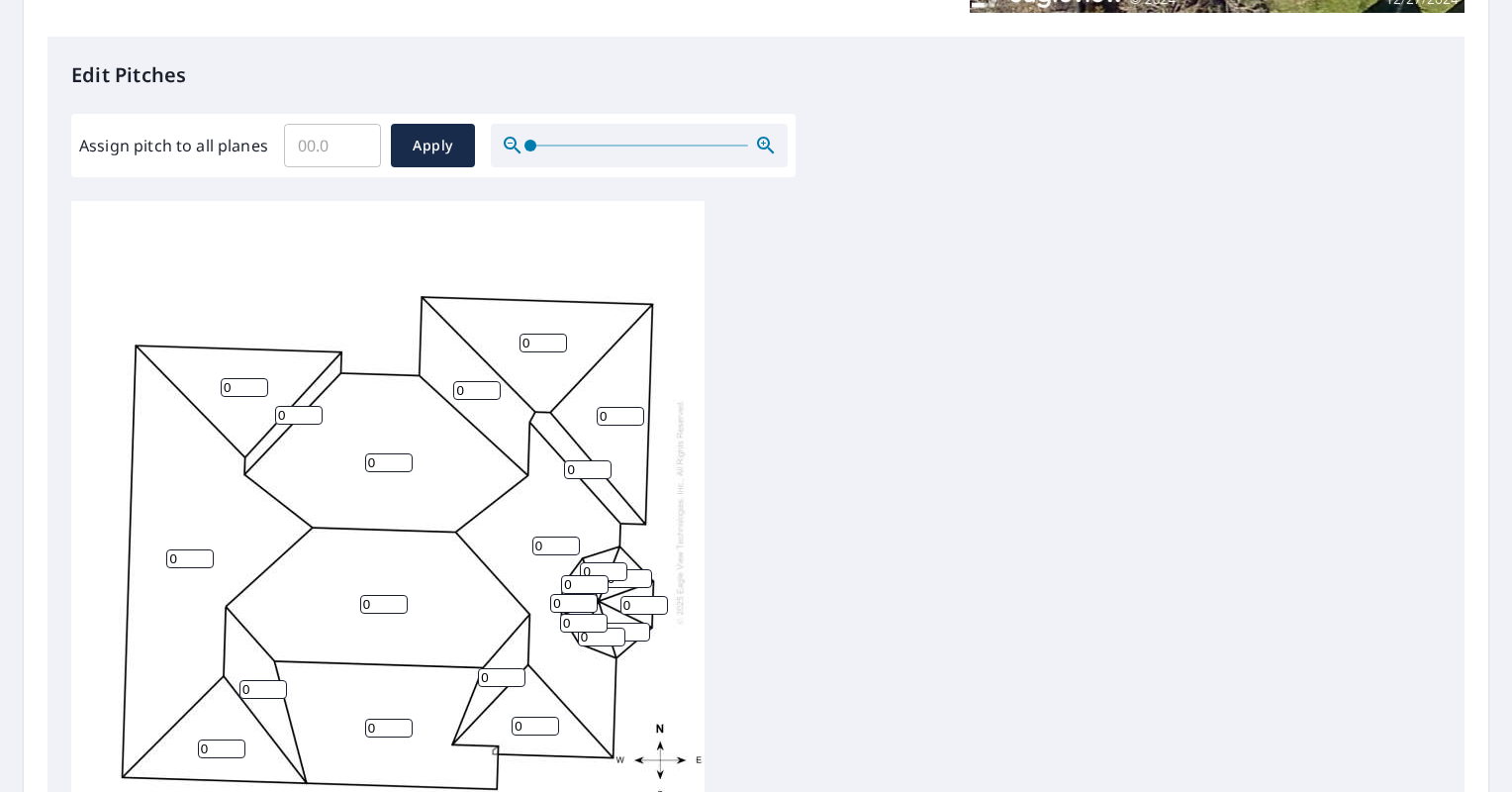 click on "0" at bounding box center (604, 571) 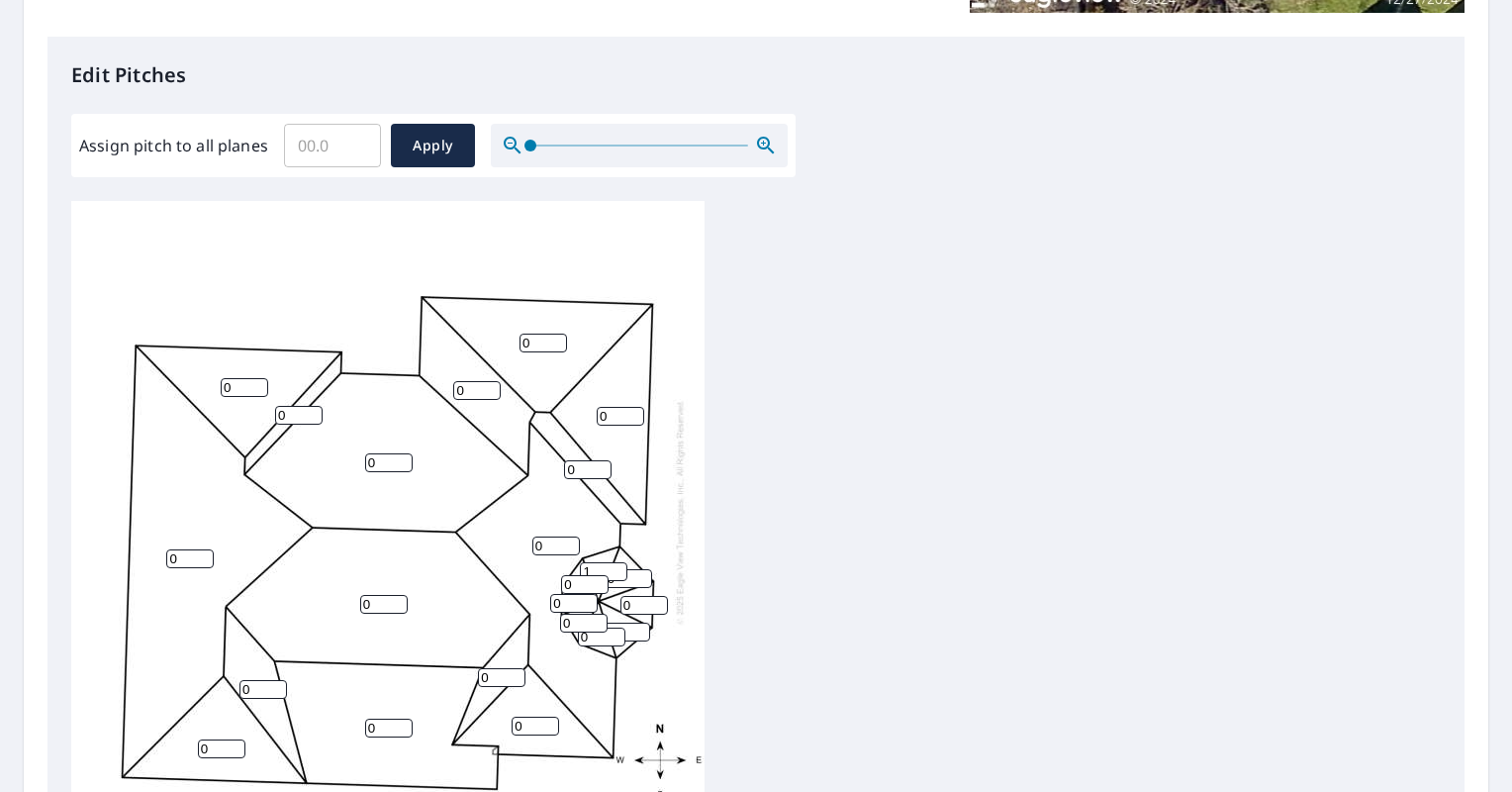 click on "1" at bounding box center (604, 571) 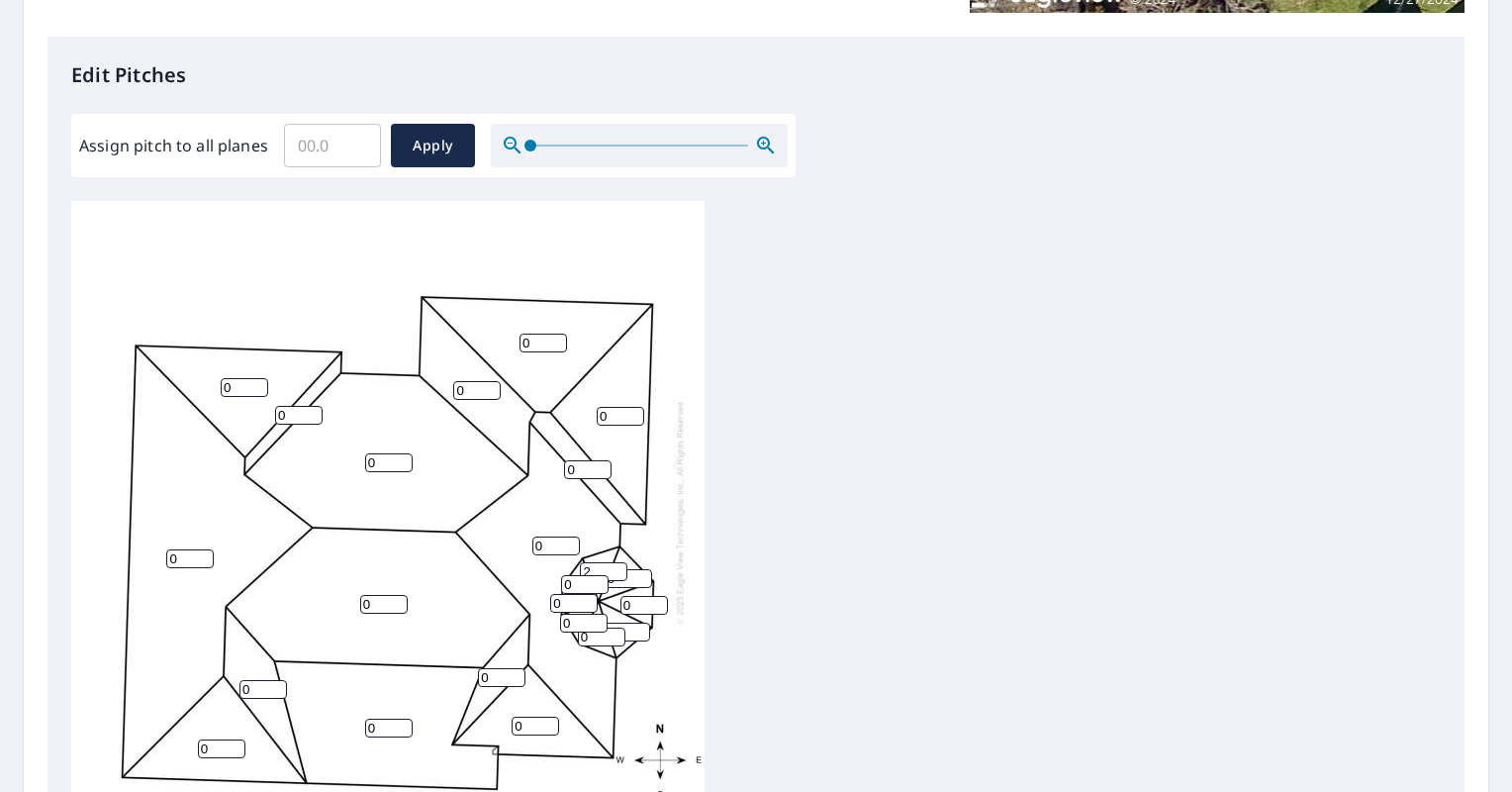 click on "2" at bounding box center [604, 571] 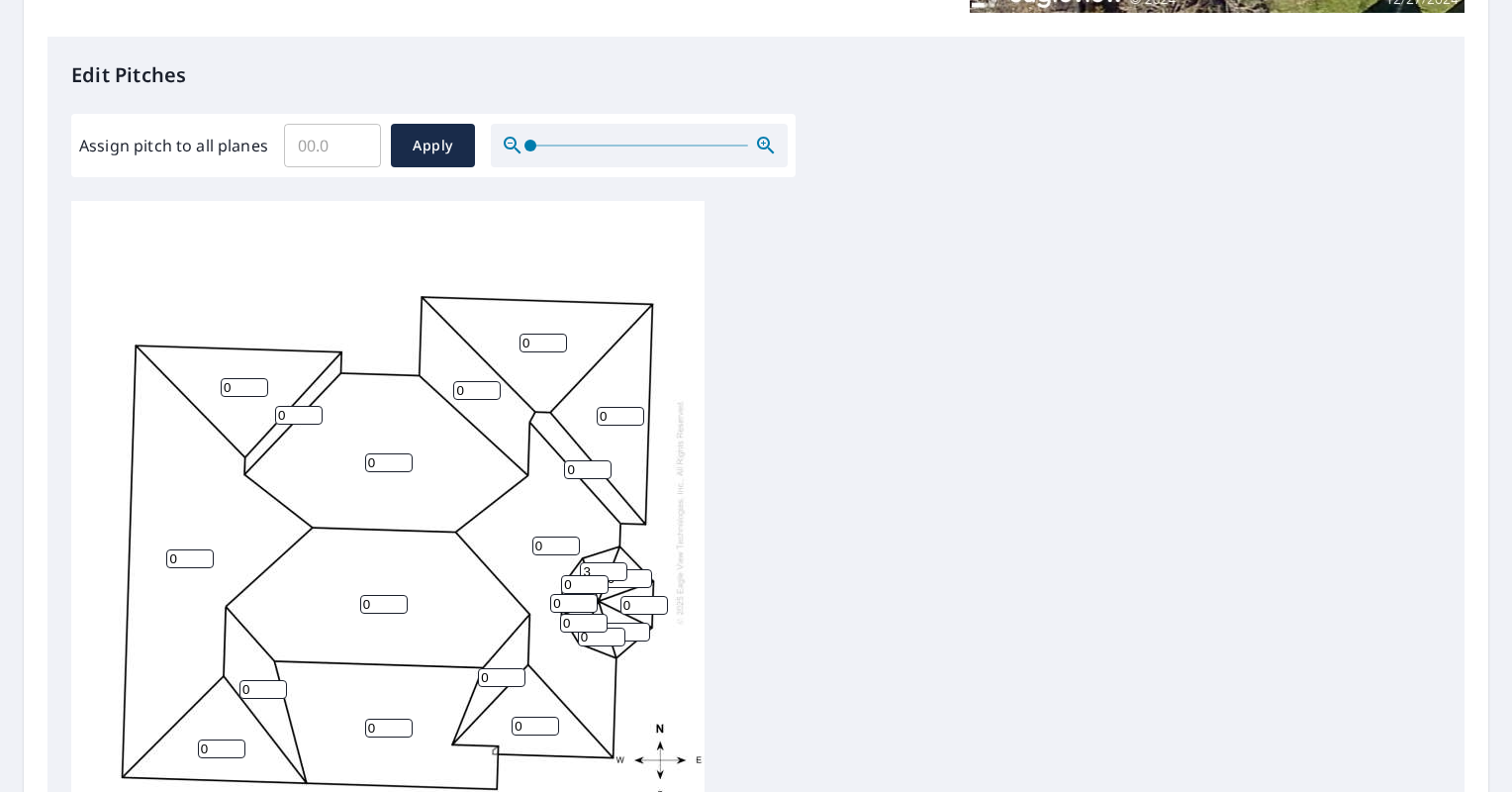 click on "3" at bounding box center [604, 571] 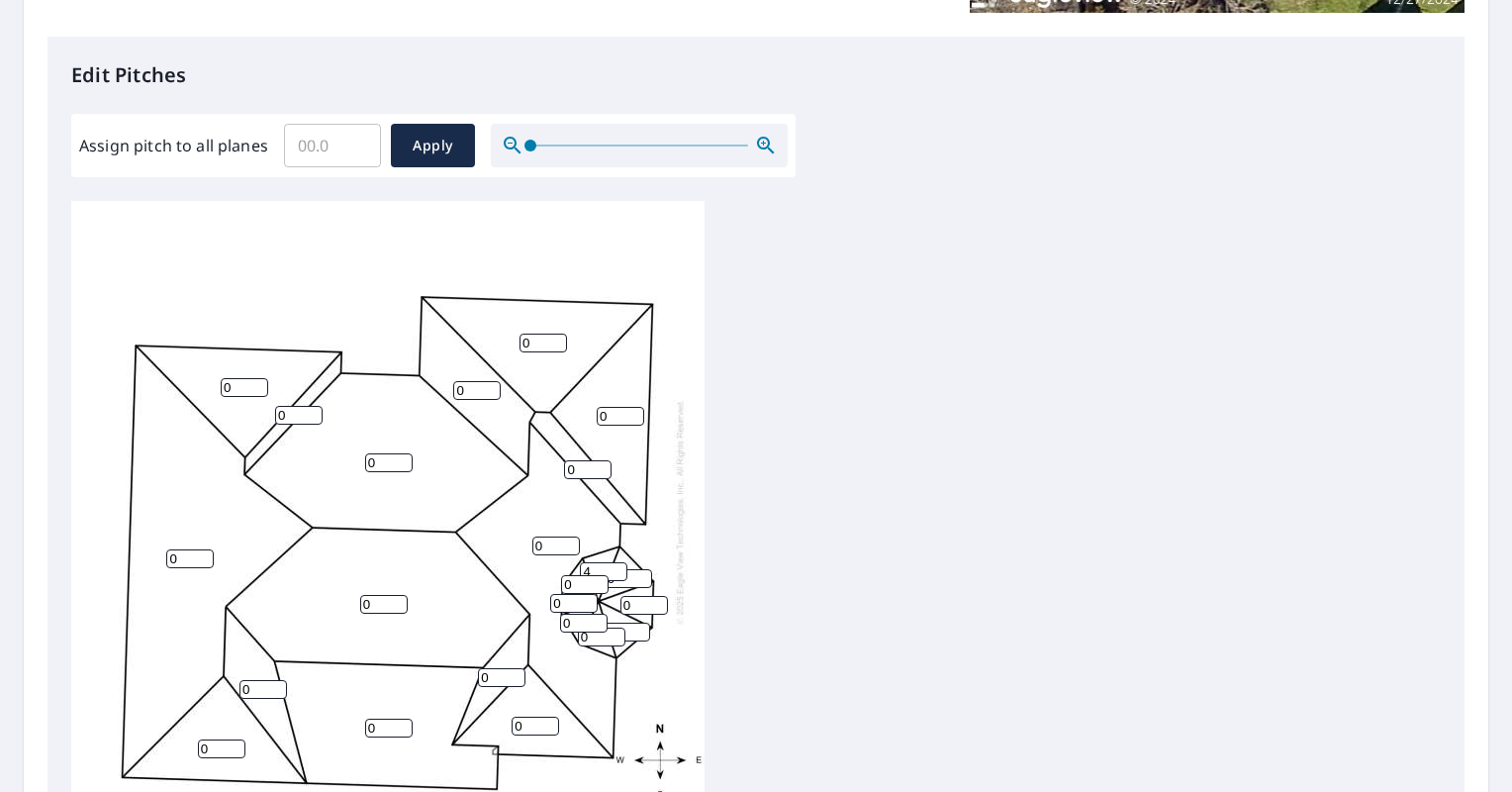 click on "4" at bounding box center (604, 571) 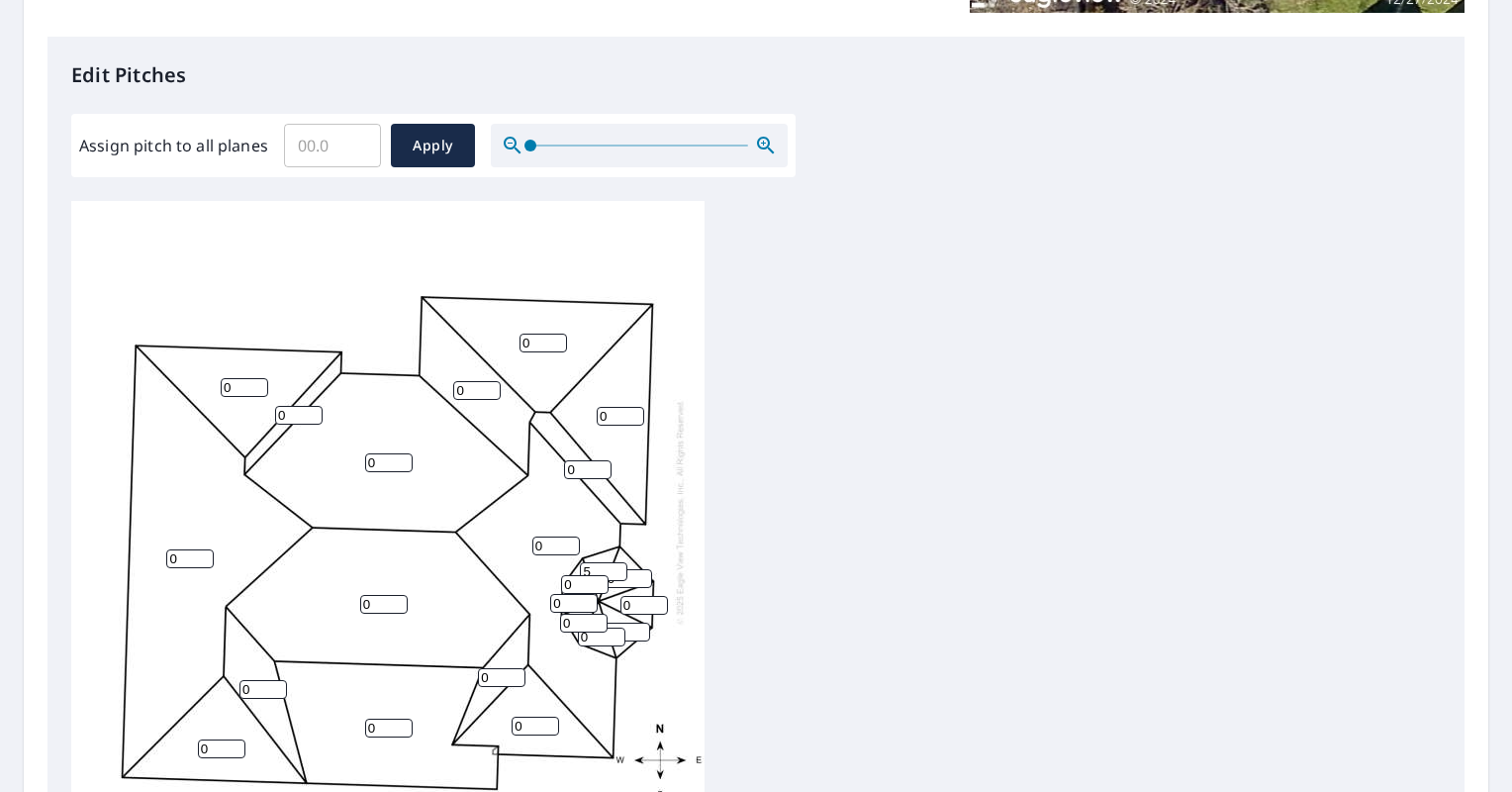 click on "5" at bounding box center [604, 571] 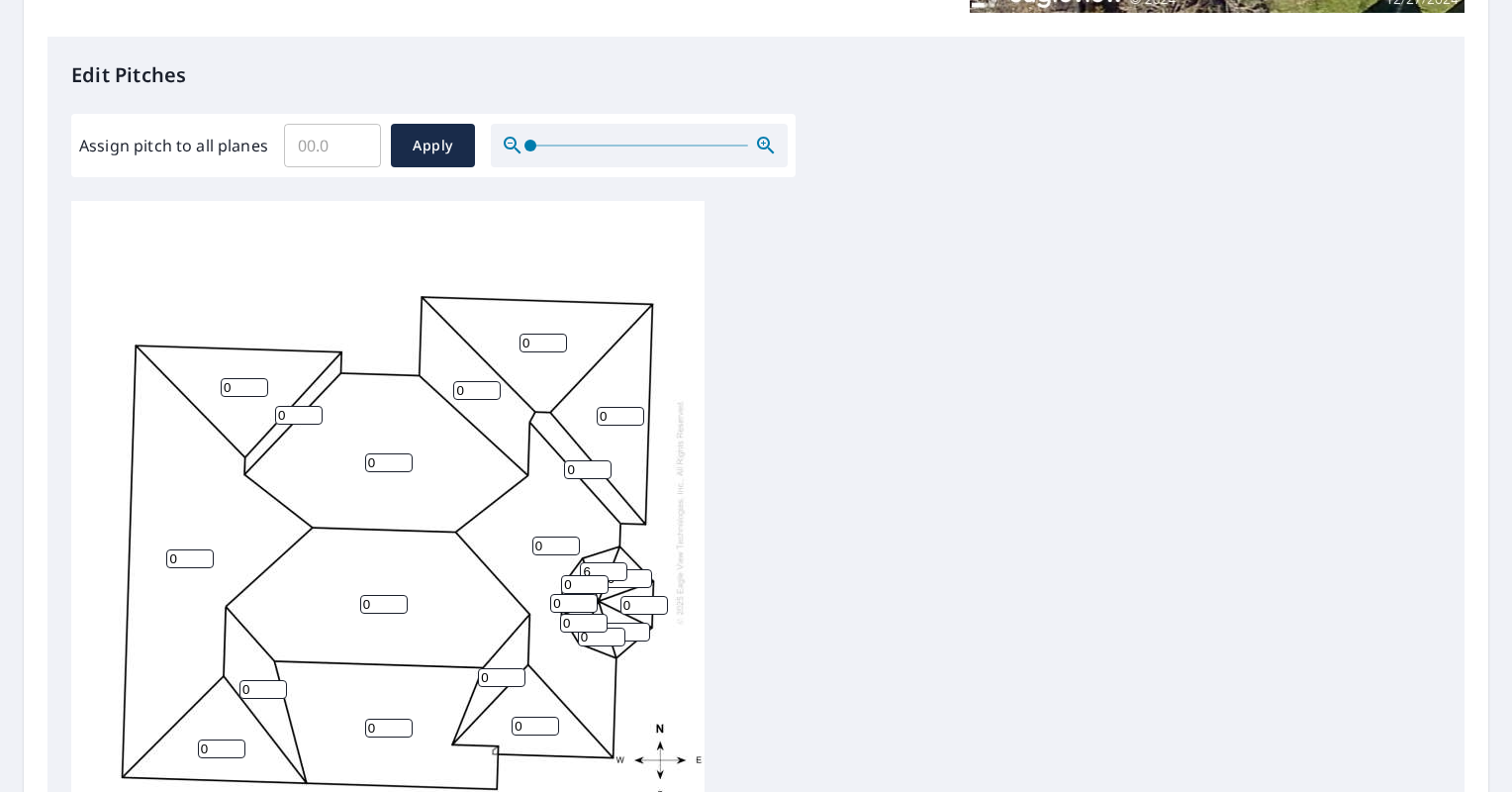 click on "6" at bounding box center [604, 571] 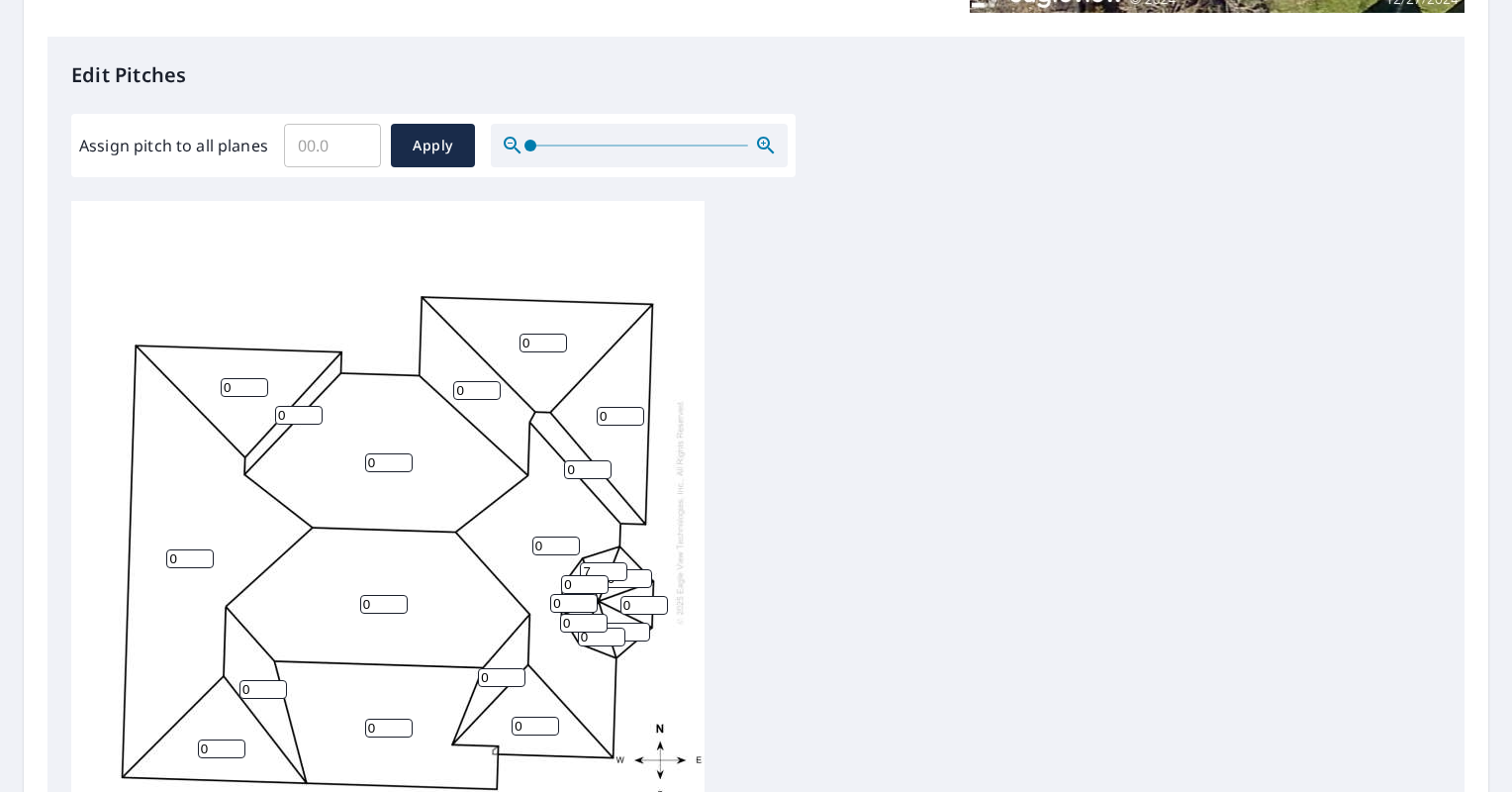 click on "7" at bounding box center (604, 571) 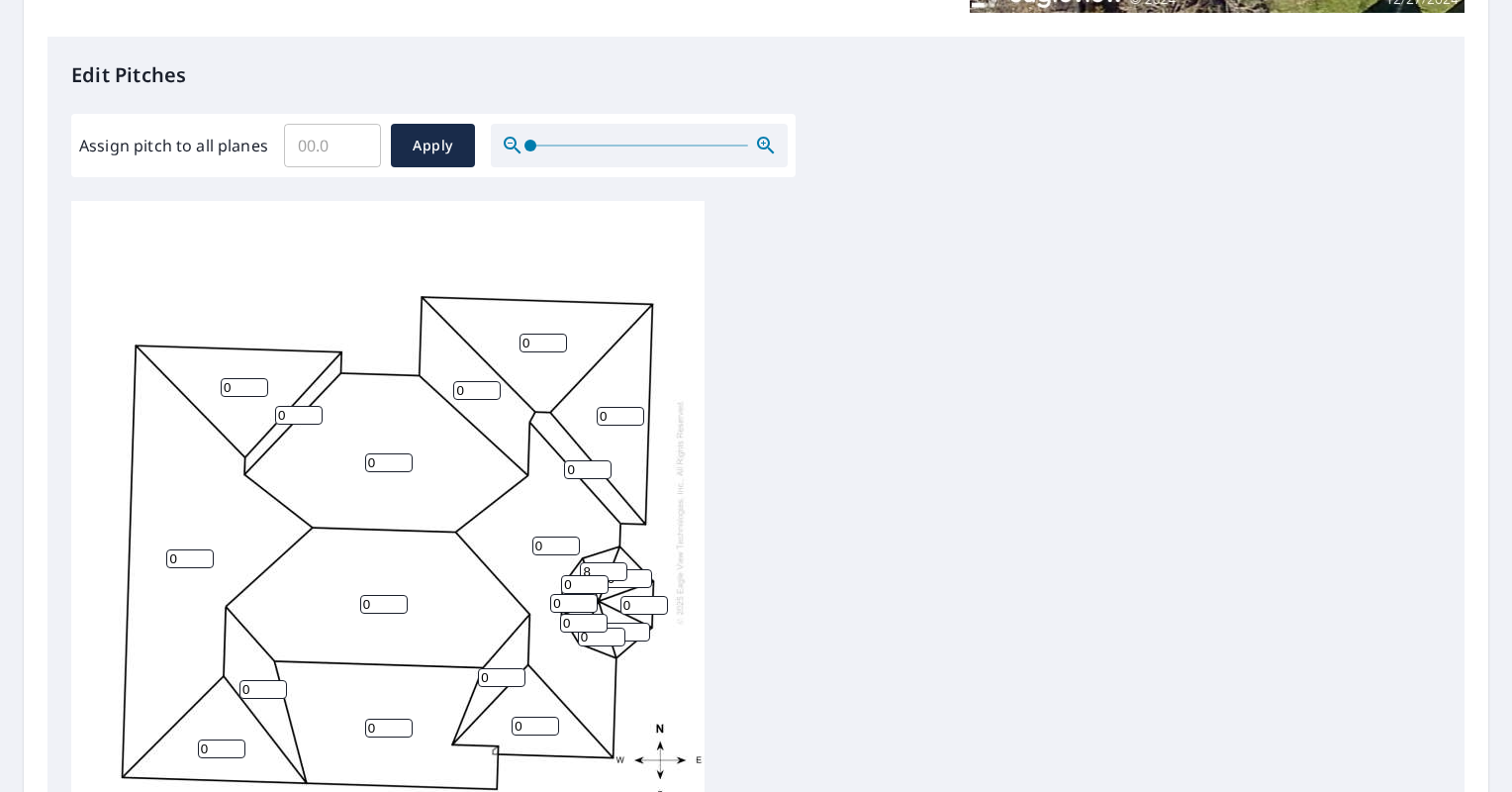 type on "8" 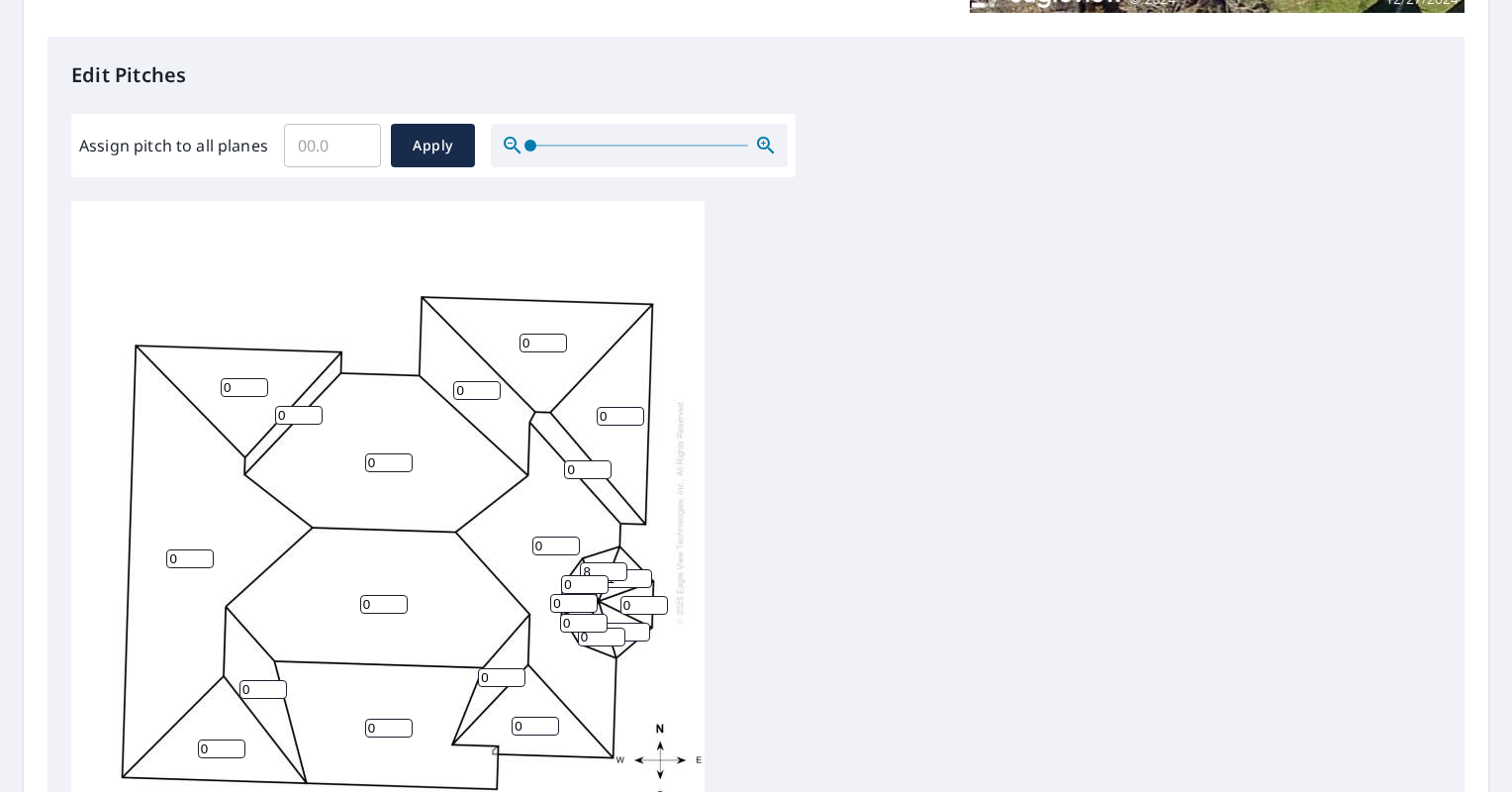 click on "1" at bounding box center [628, 578] 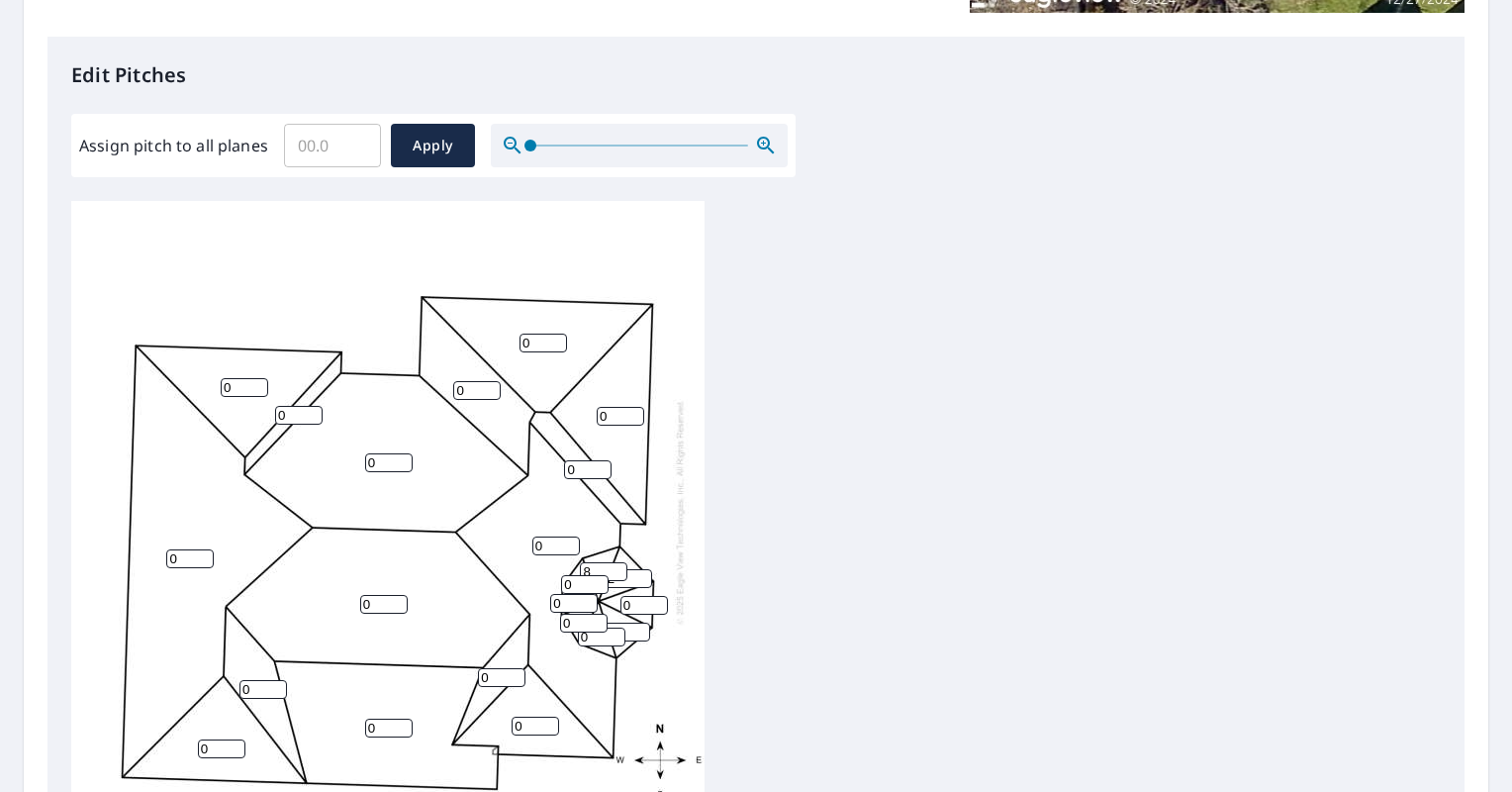 click on "2" at bounding box center (628, 578) 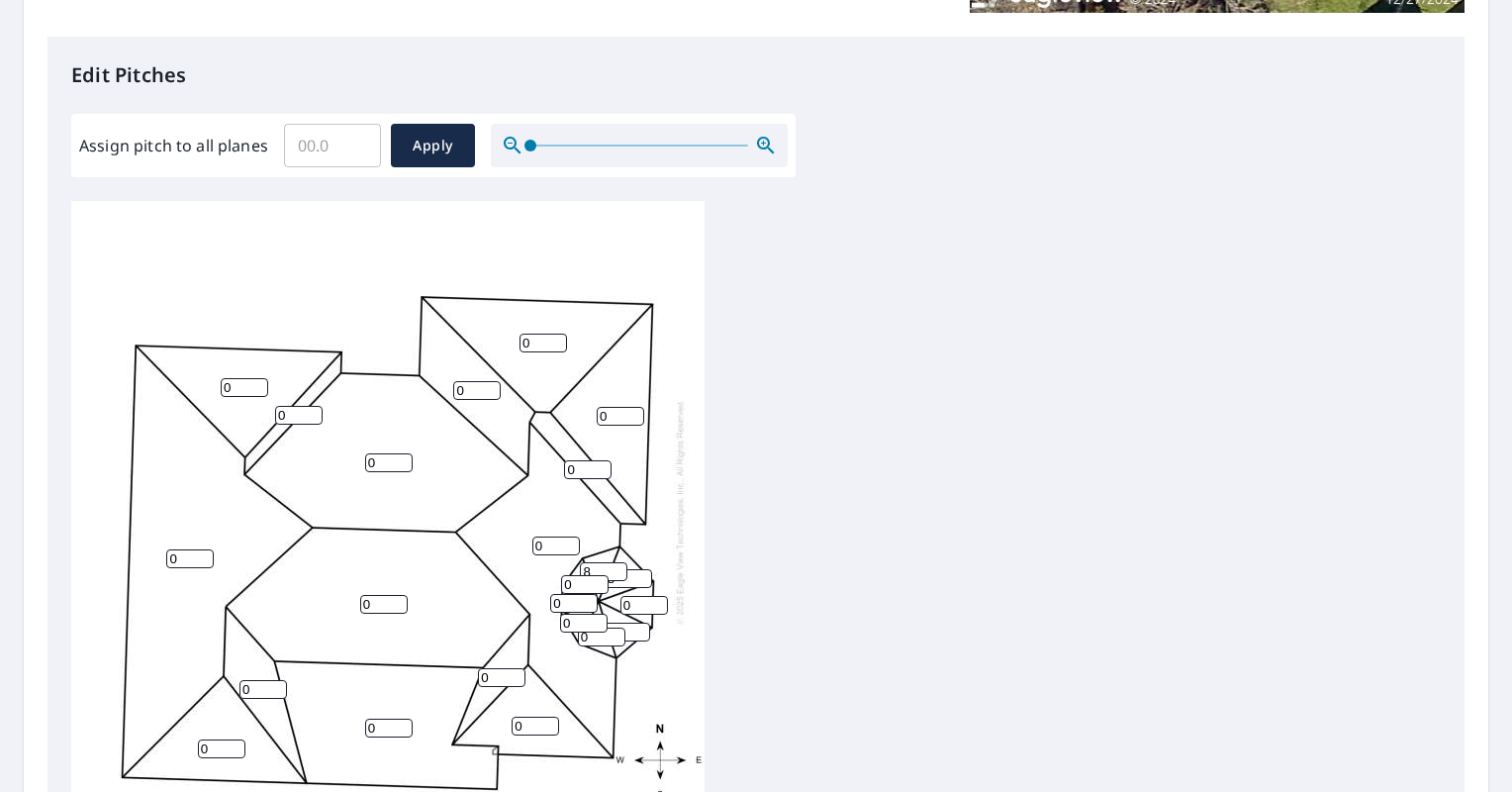 click on "3" at bounding box center [628, 578] 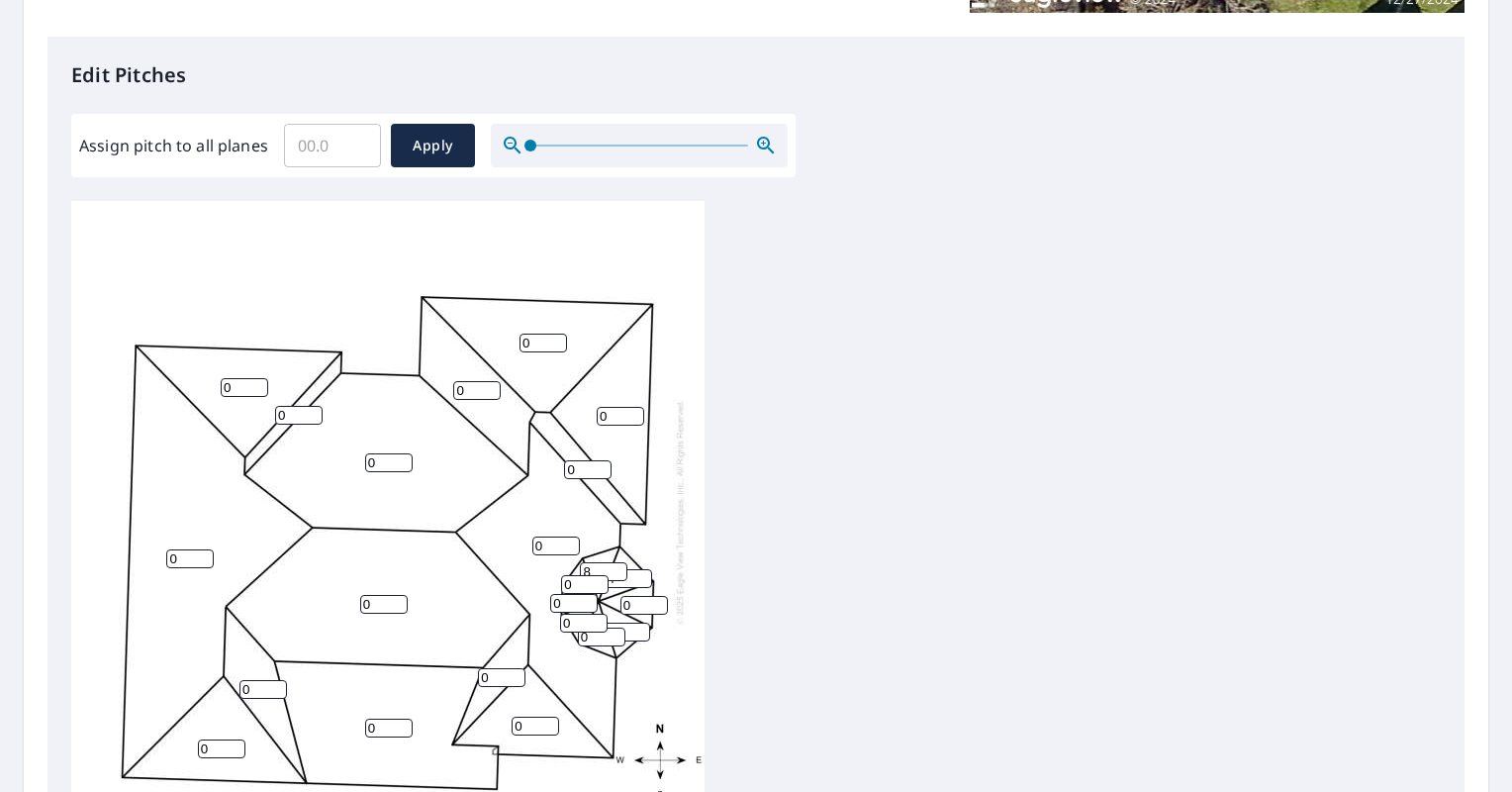 click on "4" at bounding box center [628, 578] 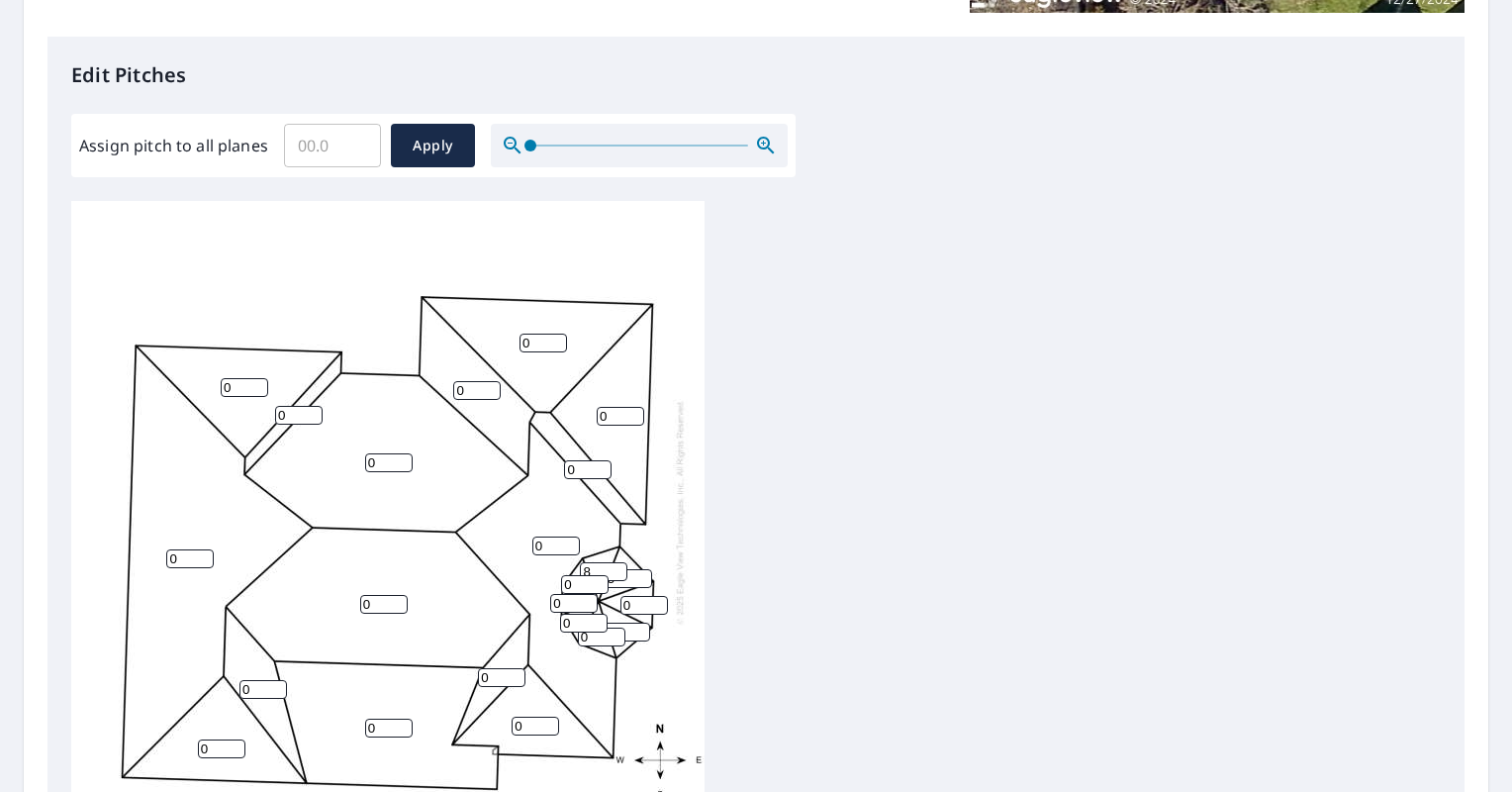 click on "5" at bounding box center [628, 578] 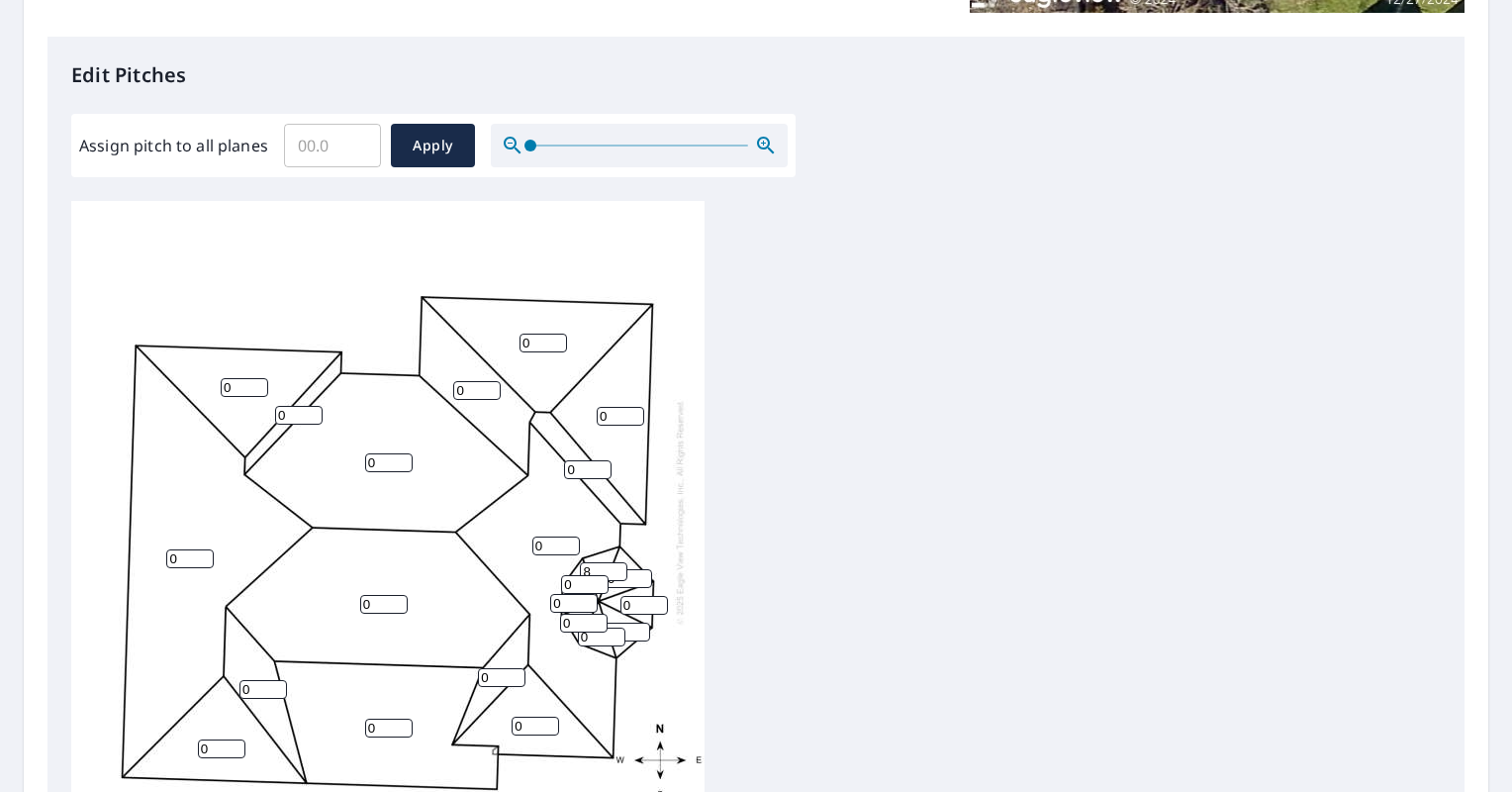 click on "6" at bounding box center [628, 578] 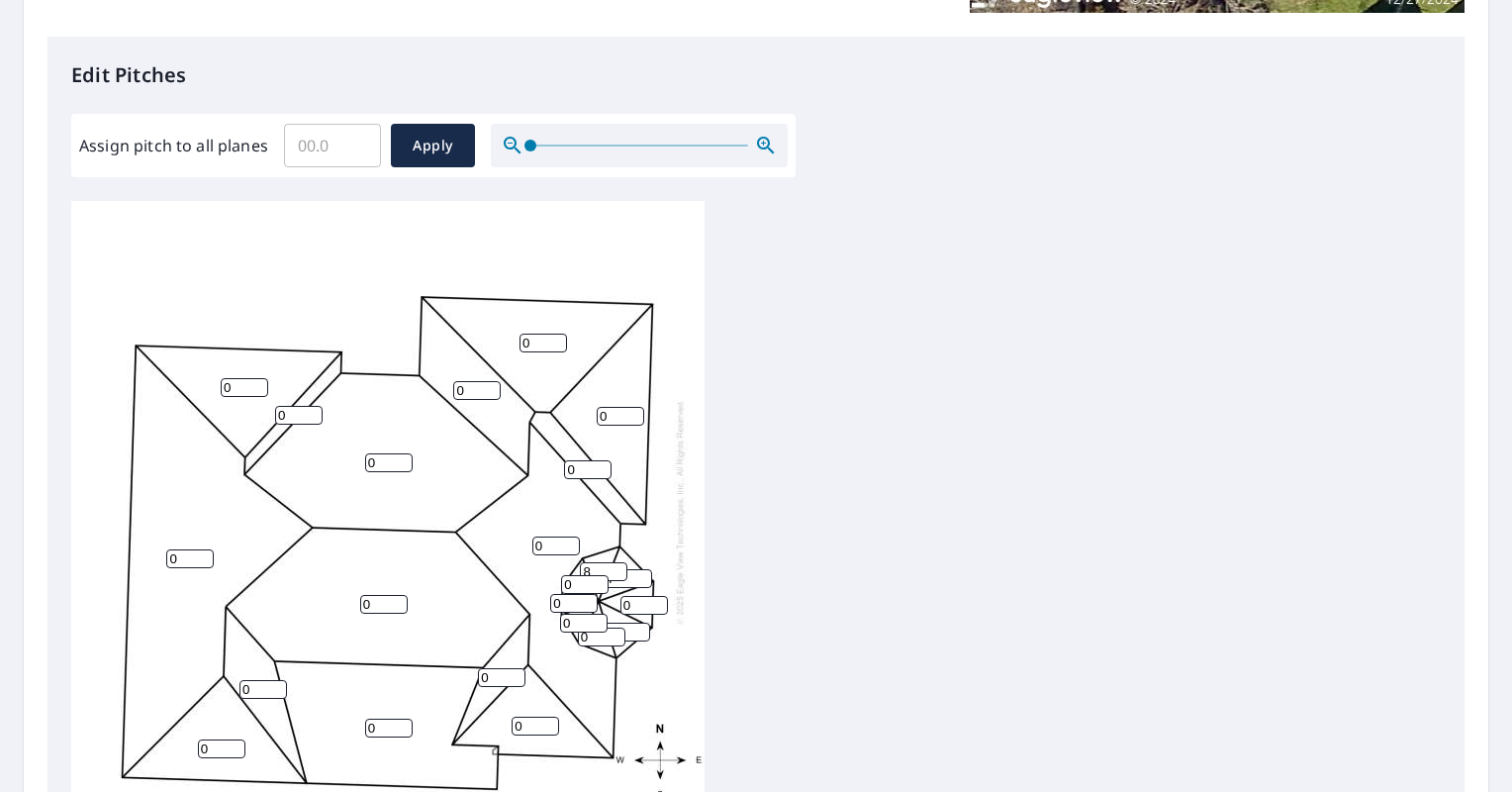 click on "7" at bounding box center (628, 578) 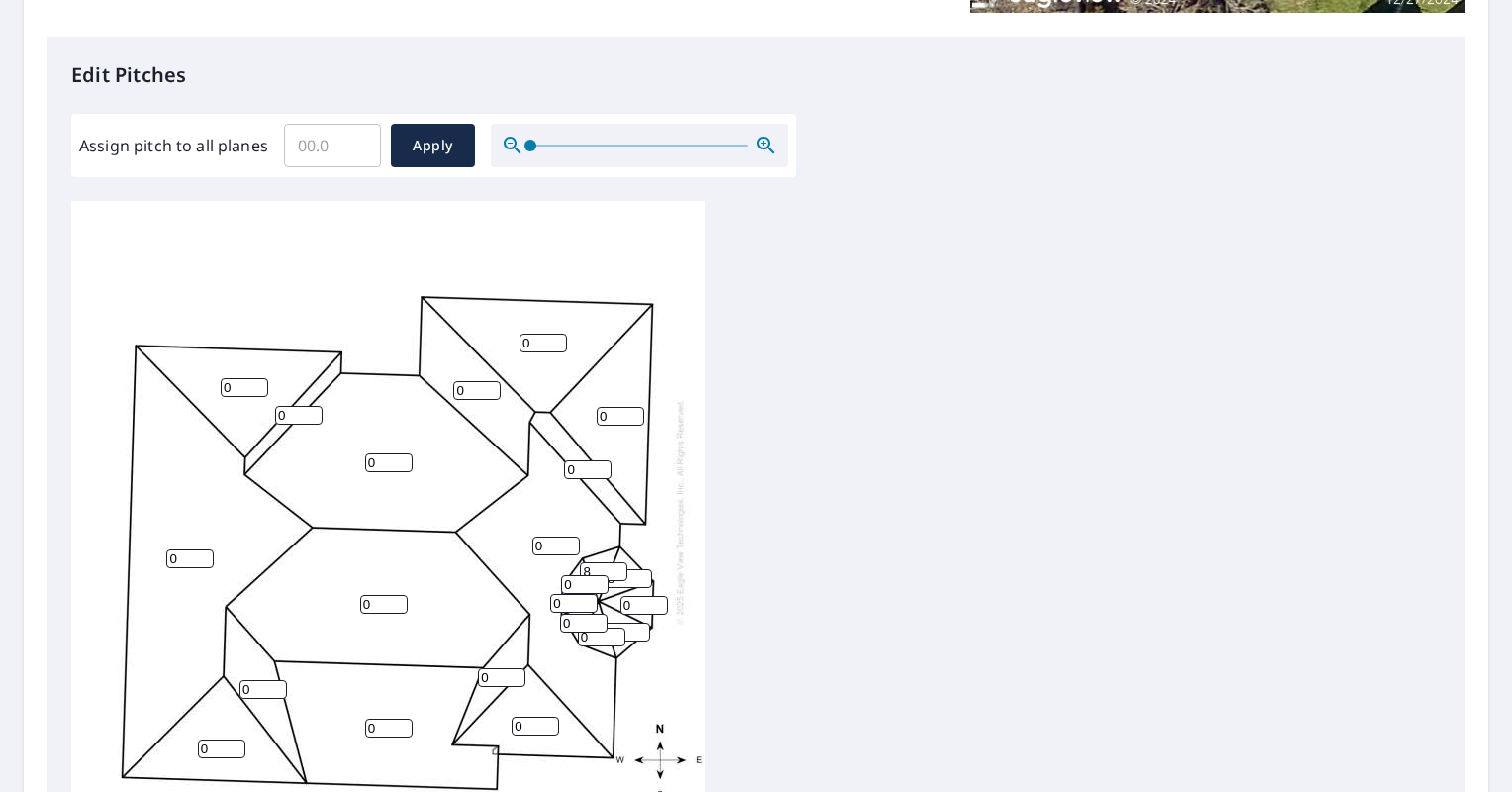 type on "8" 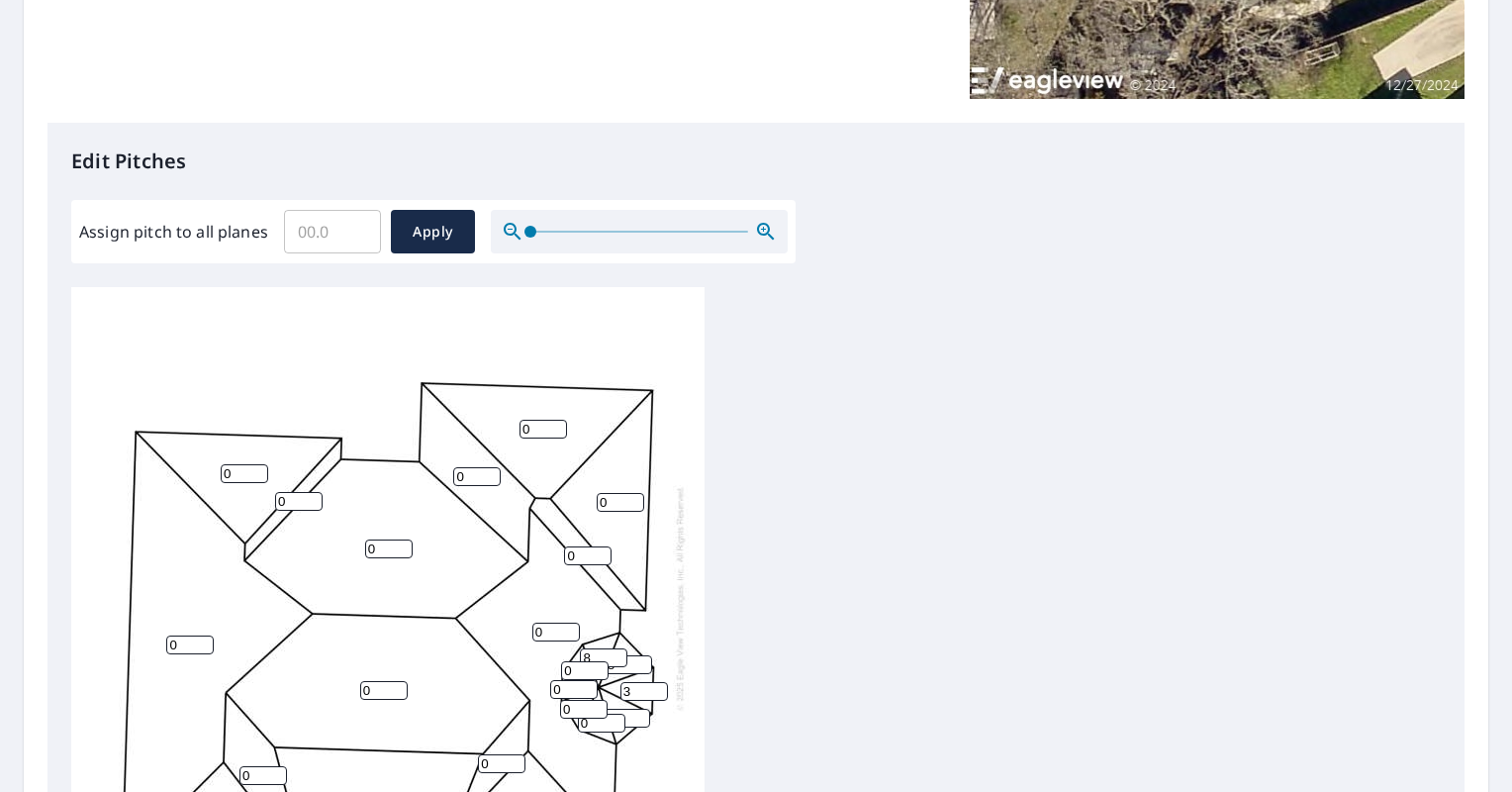 scroll, scrollTop: 99, scrollLeft: 0, axis: vertical 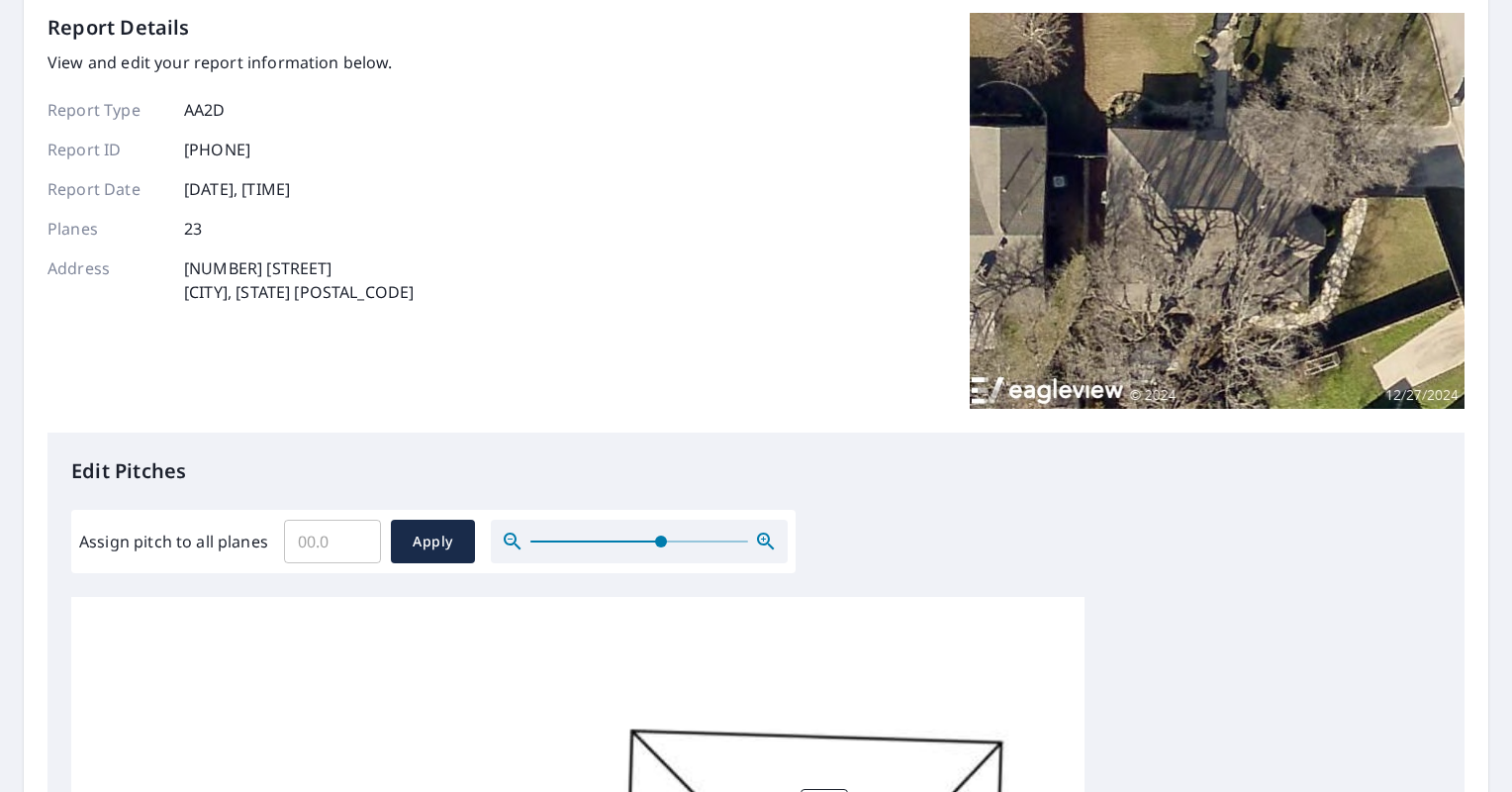 drag, startPoint x: 534, startPoint y: 538, endPoint x: 660, endPoint y: 534, distance: 126.06348 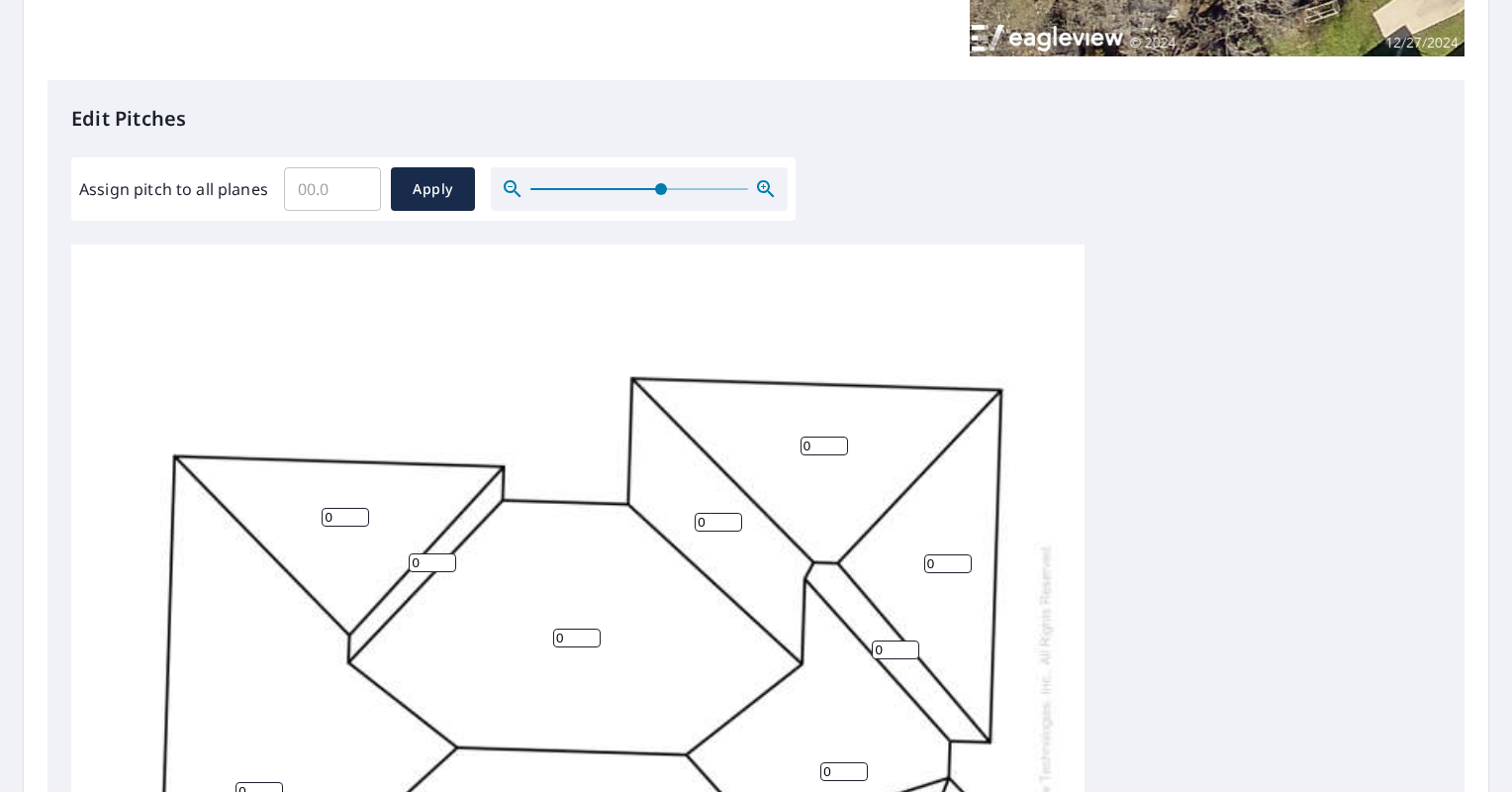 scroll, scrollTop: 495, scrollLeft: 0, axis: vertical 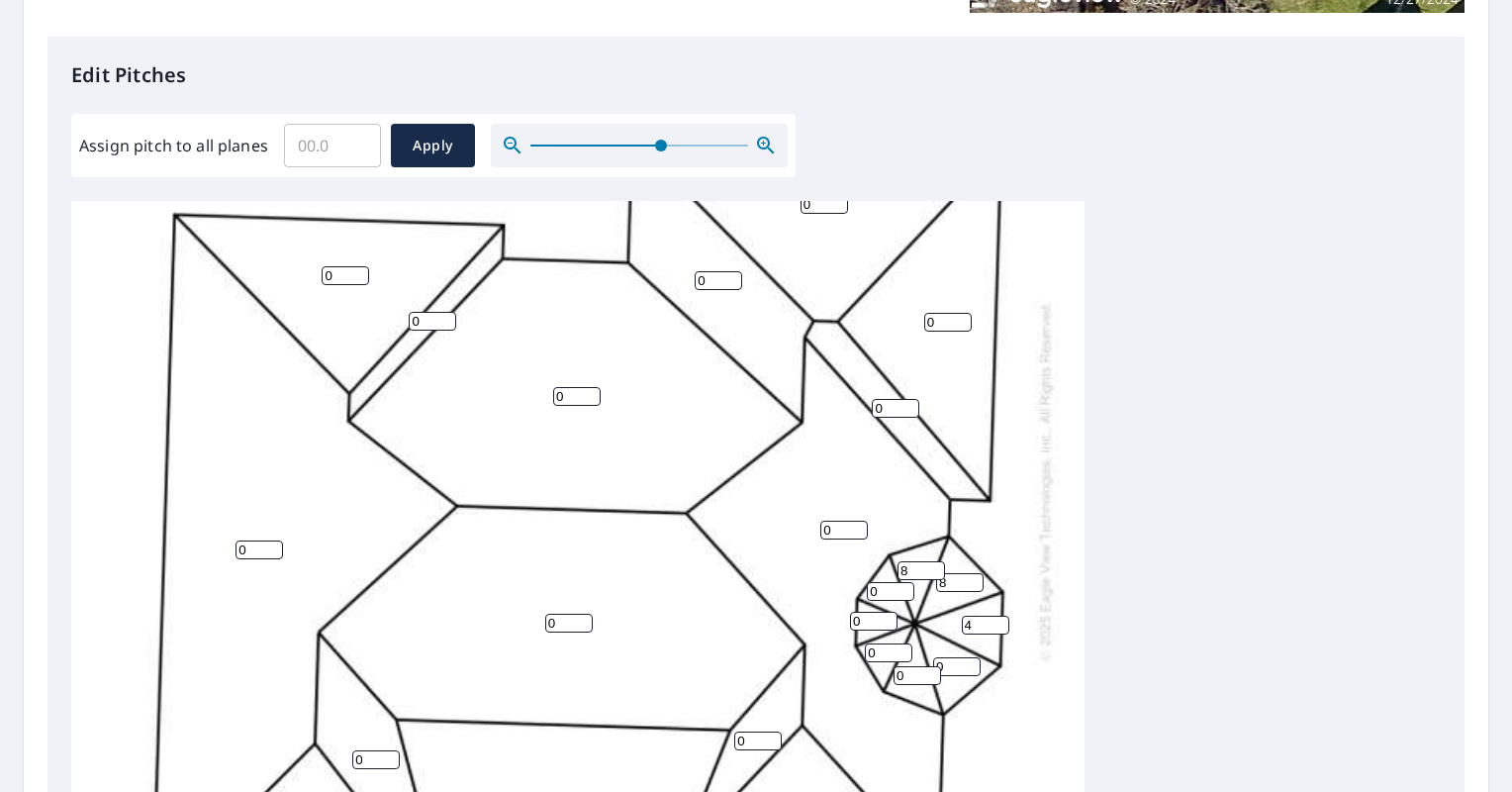 click on "4" at bounding box center [986, 625] 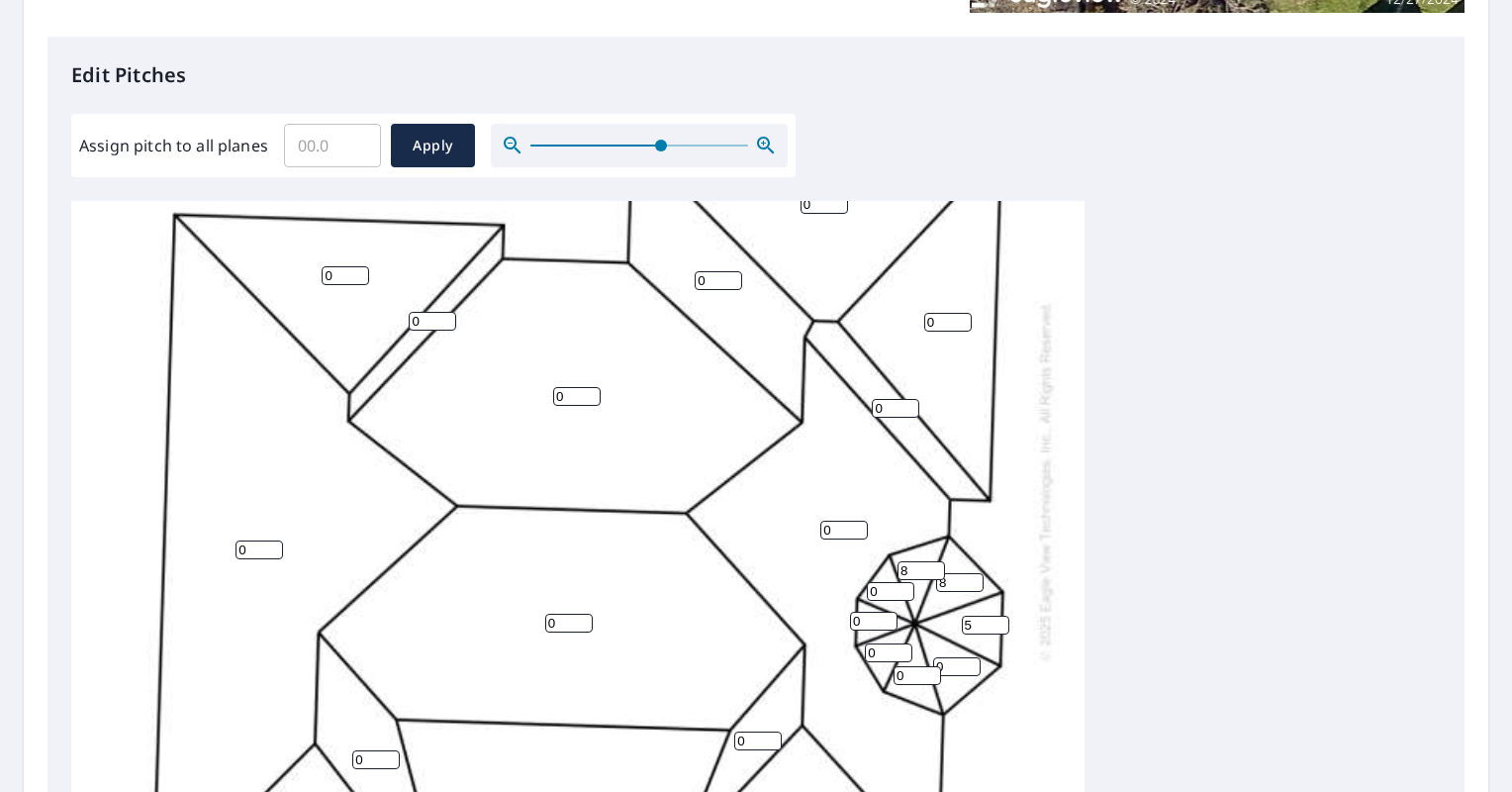 click on "5" at bounding box center [986, 625] 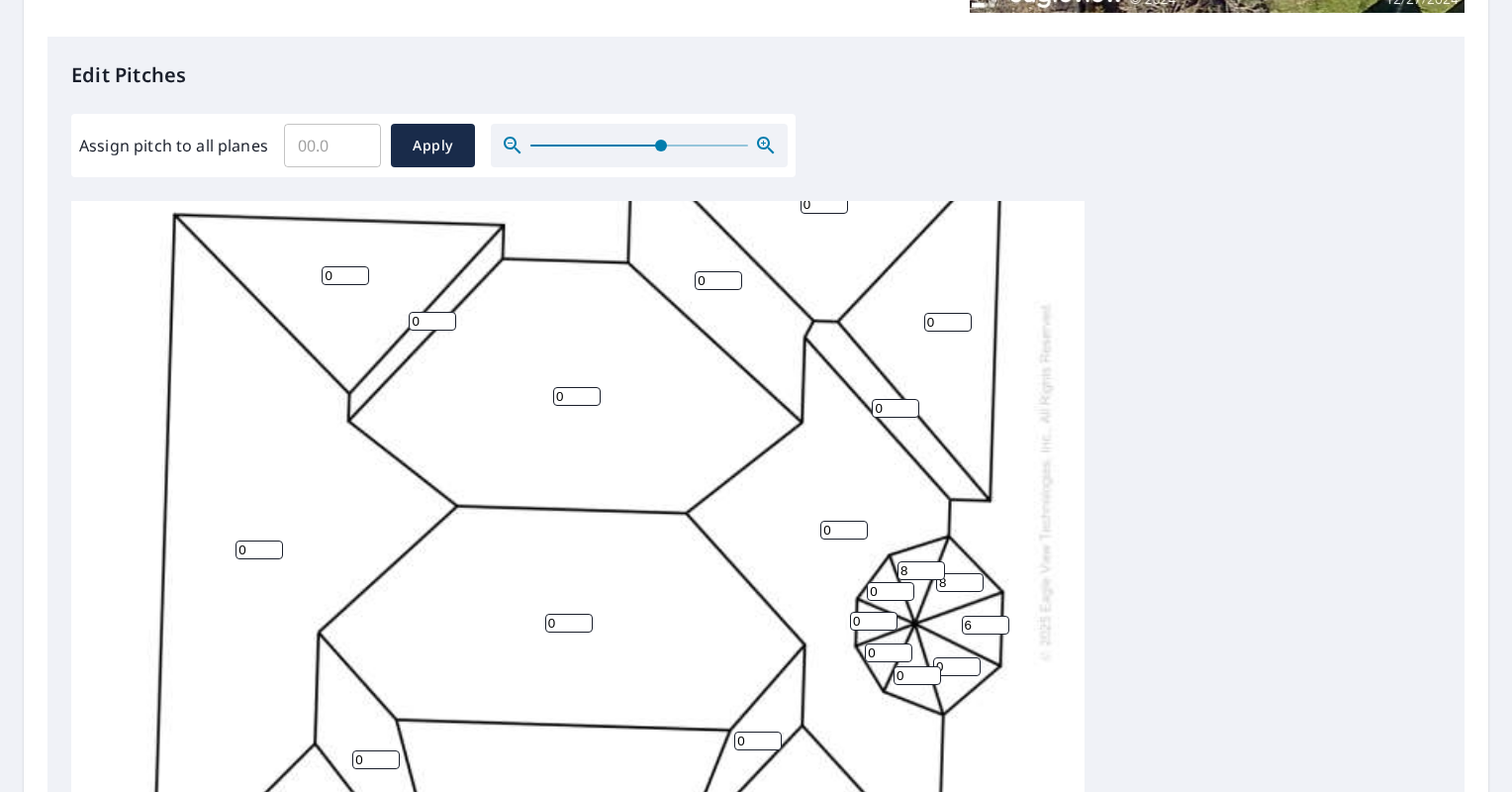 click on "6" at bounding box center [986, 625] 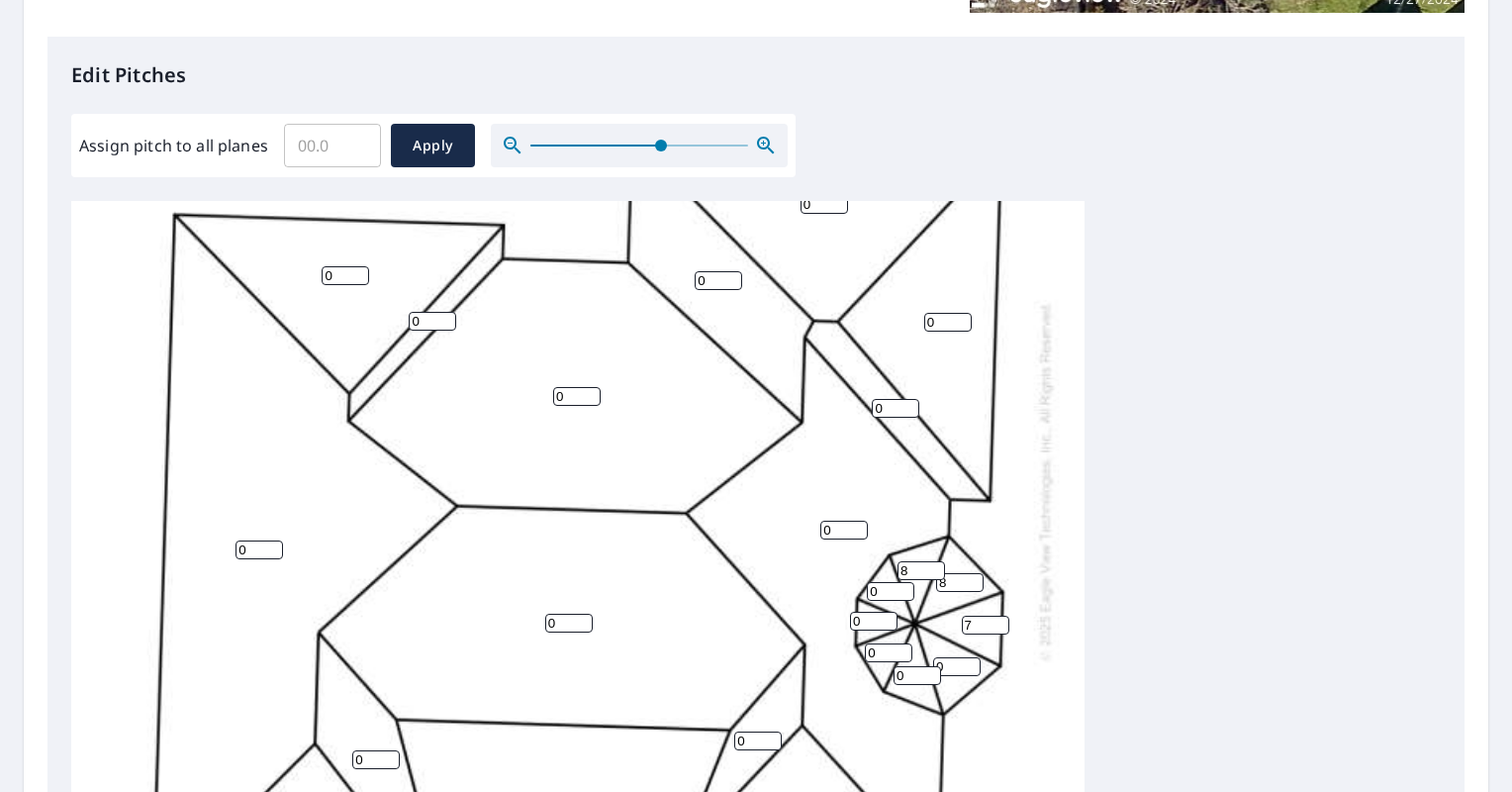 click on "7" at bounding box center [986, 625] 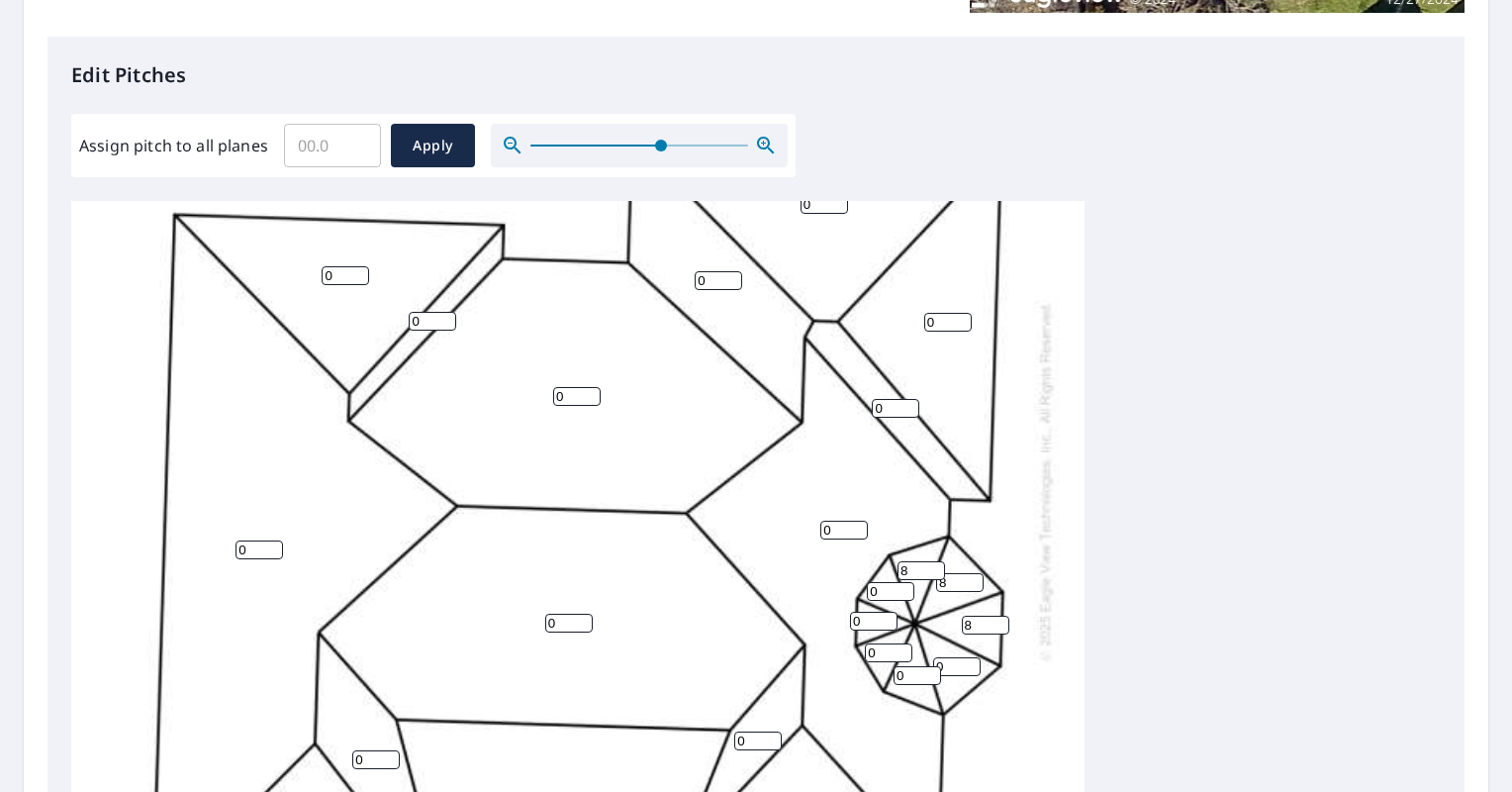 type on "8" 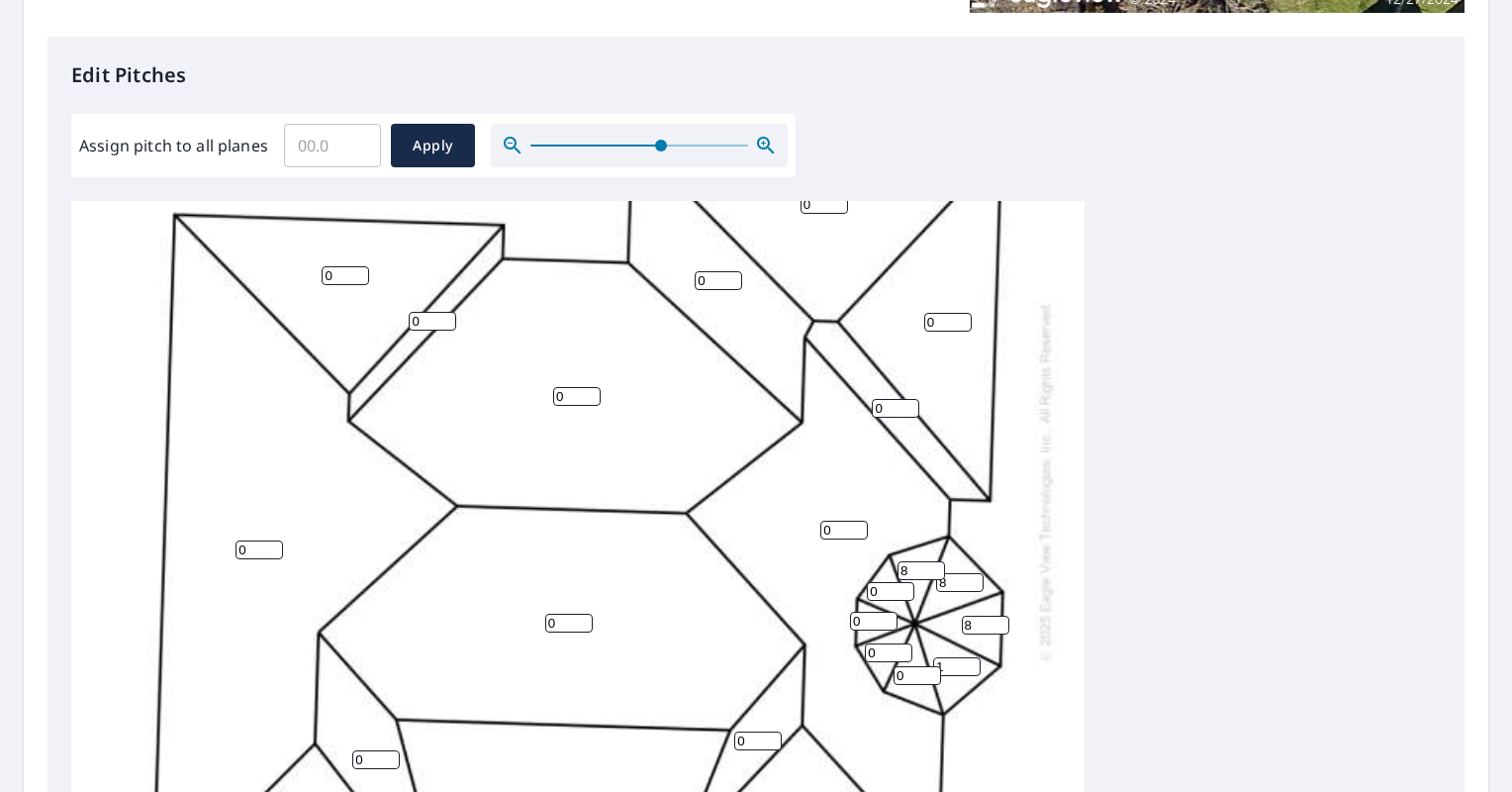 click on "1" at bounding box center [957, 666] 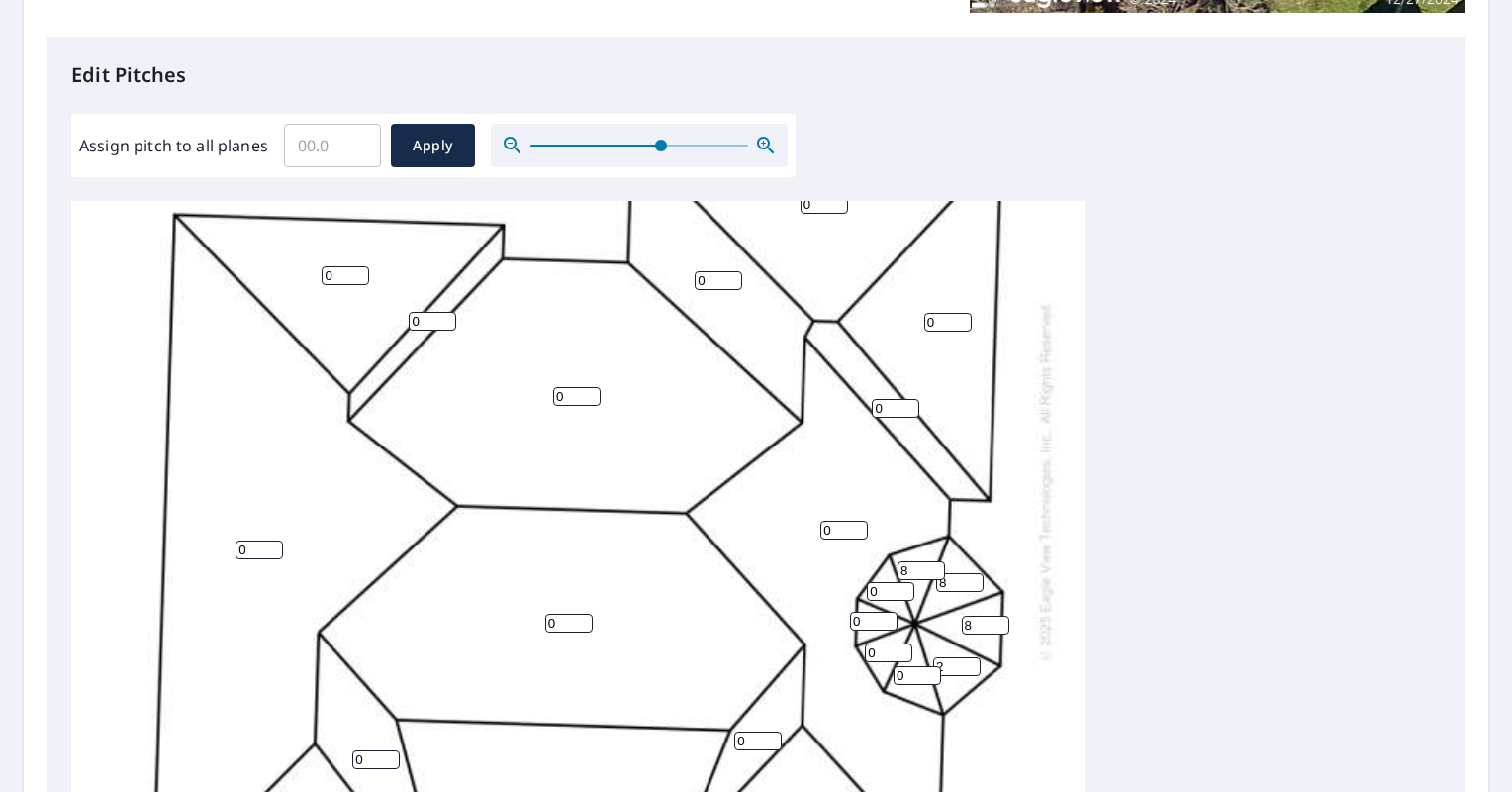 click on "2" at bounding box center (957, 666) 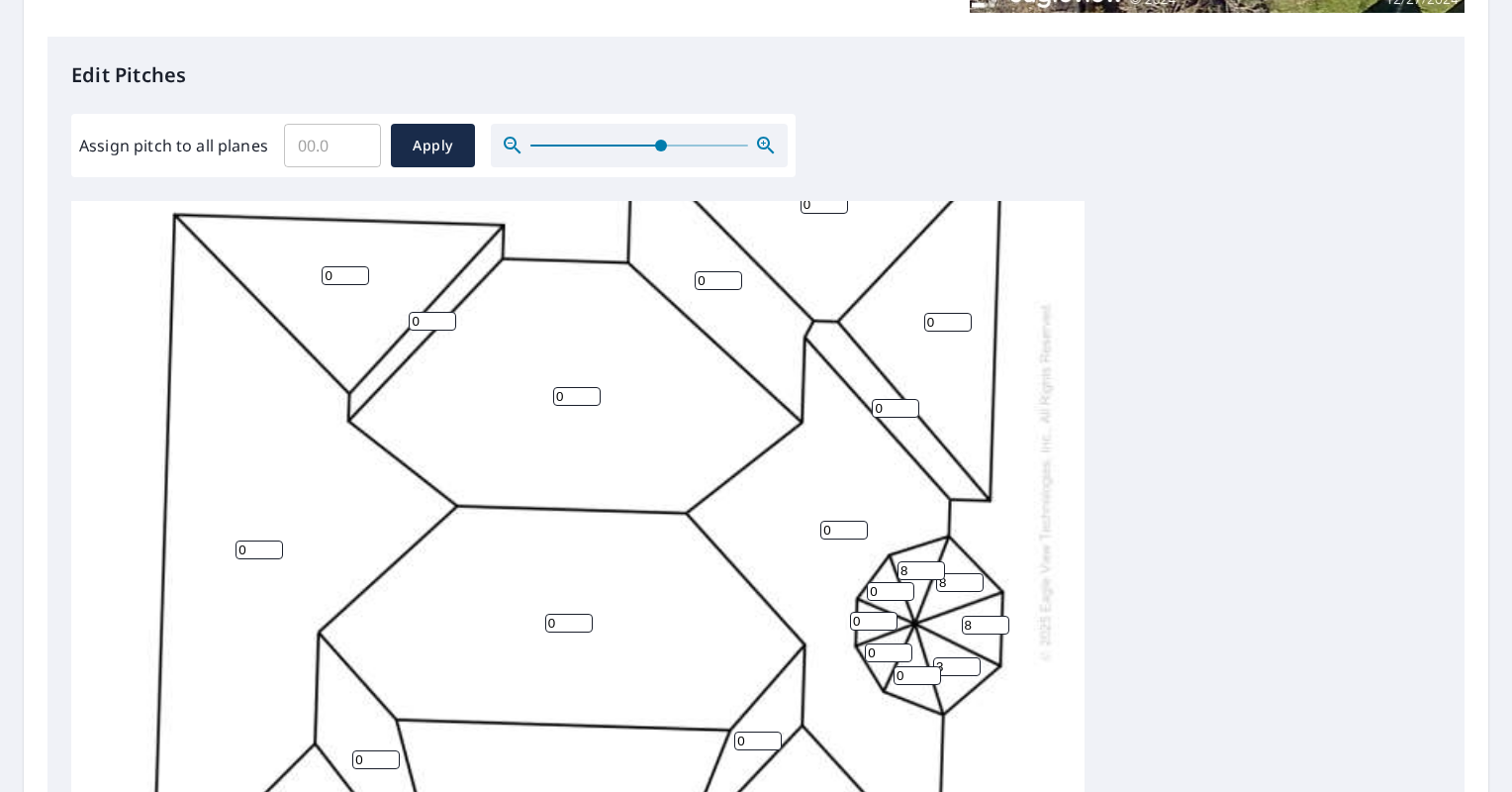 click on "3" at bounding box center [957, 666] 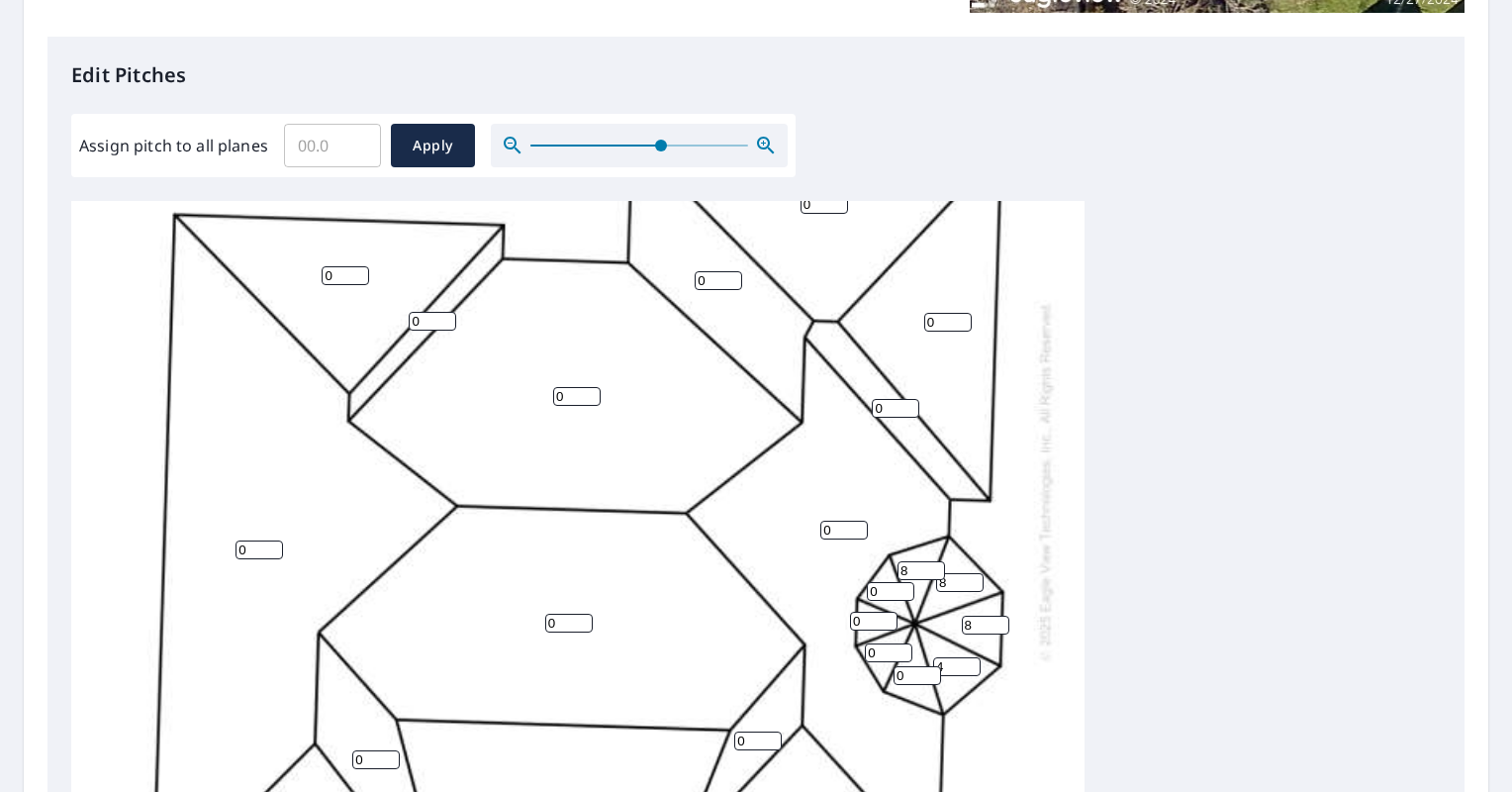click on "4" at bounding box center [957, 666] 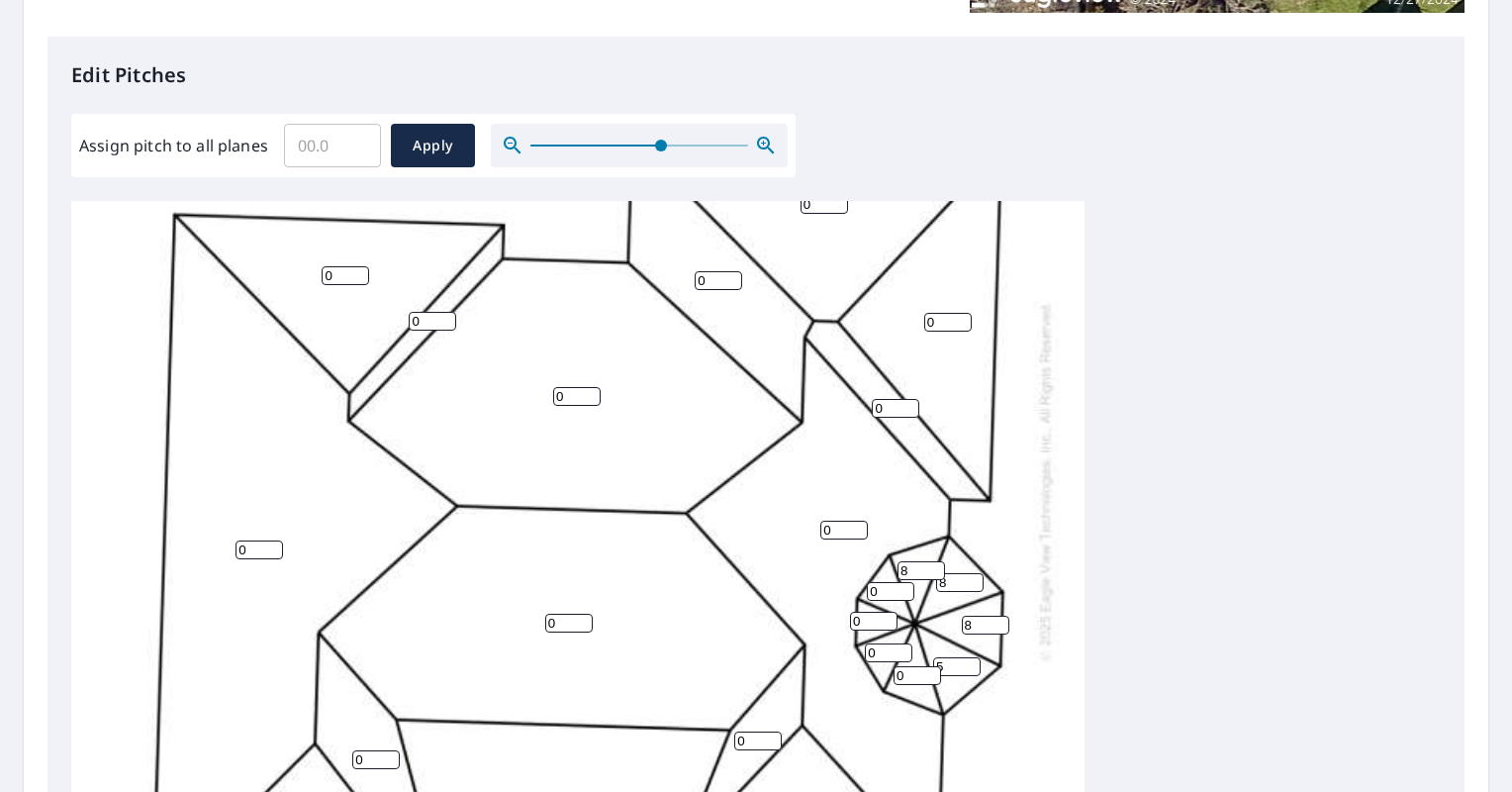 click on "5" at bounding box center (957, 666) 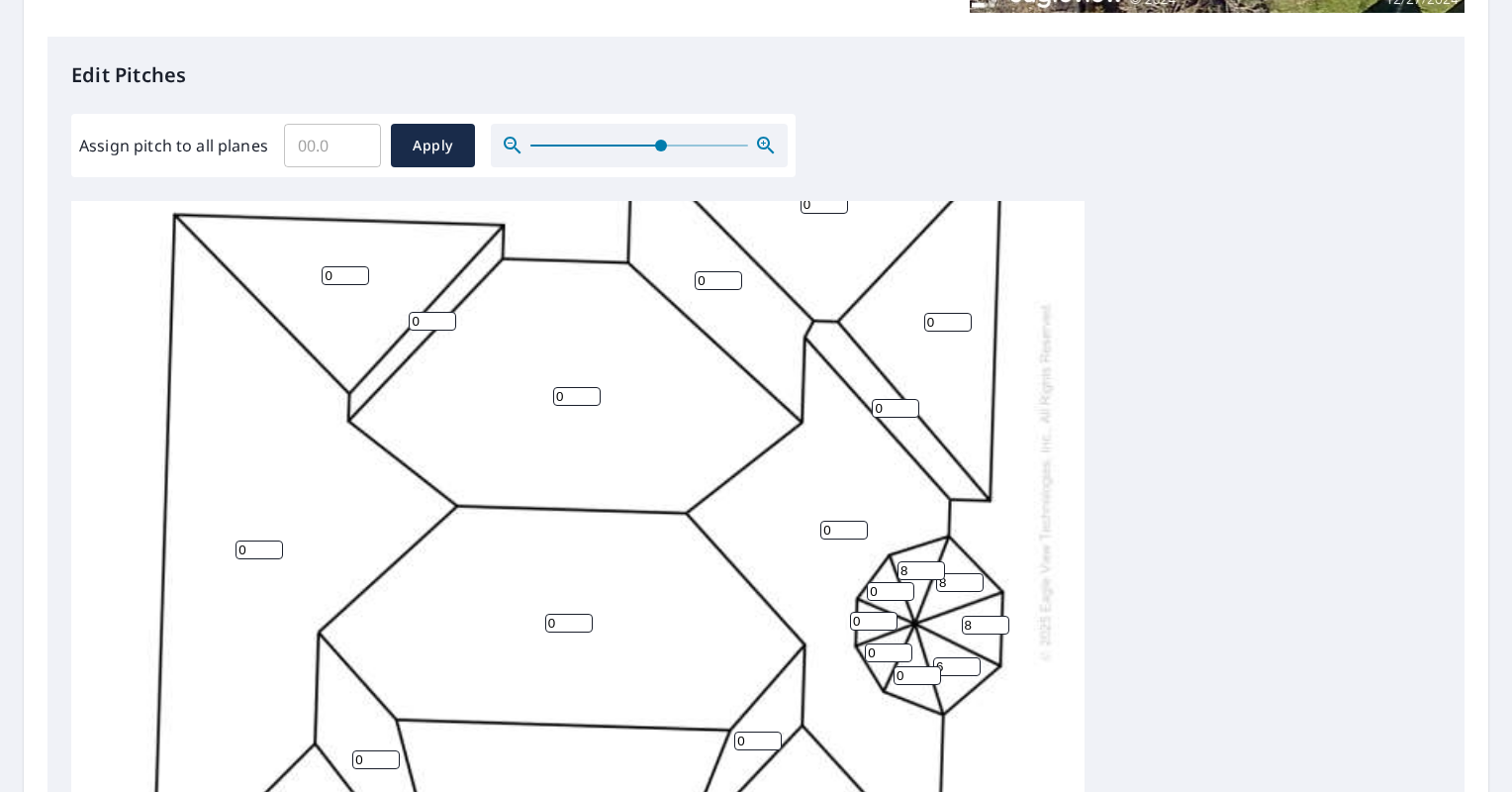 click on "6" at bounding box center [957, 666] 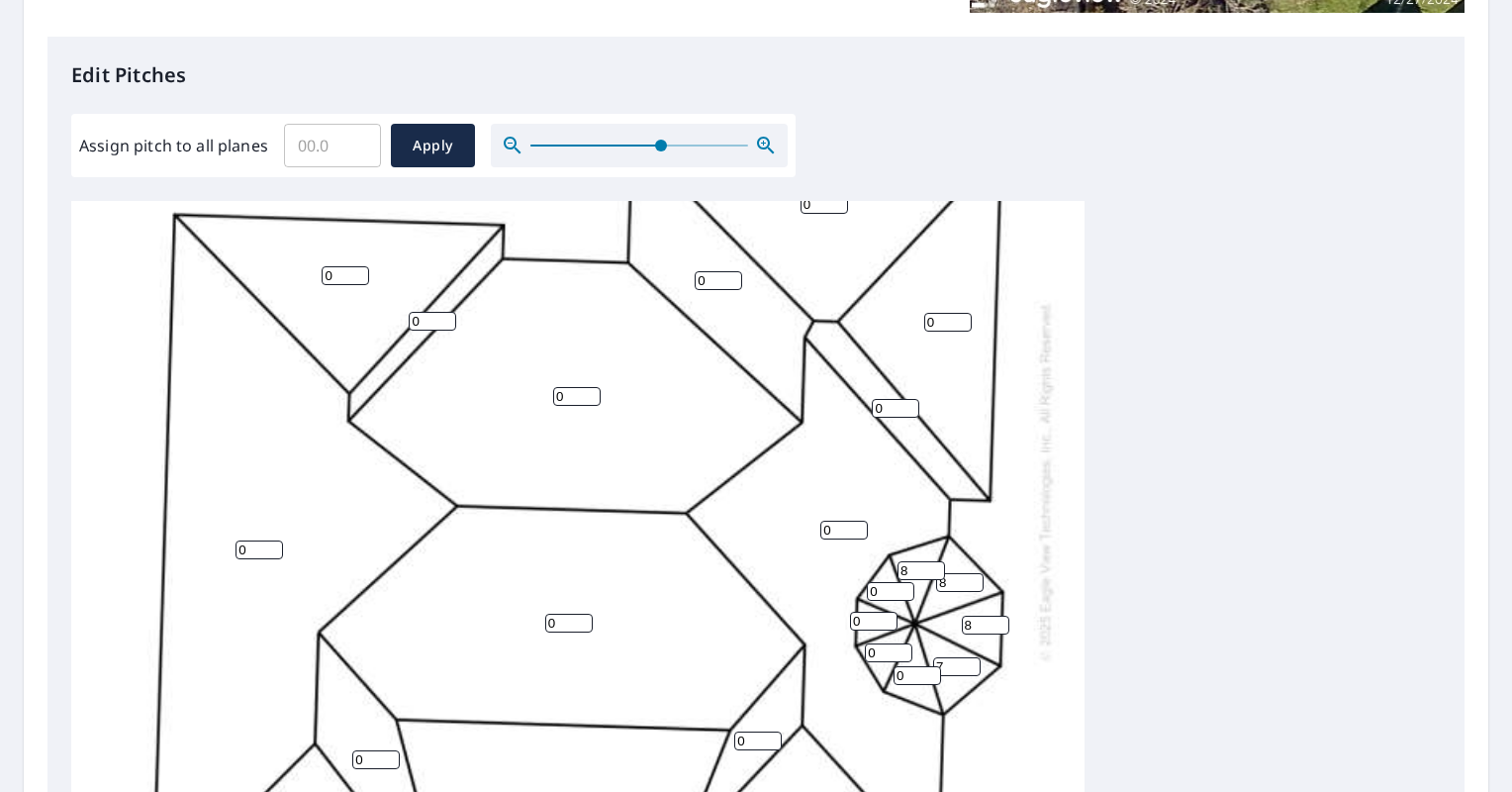 click on "7" at bounding box center (957, 666) 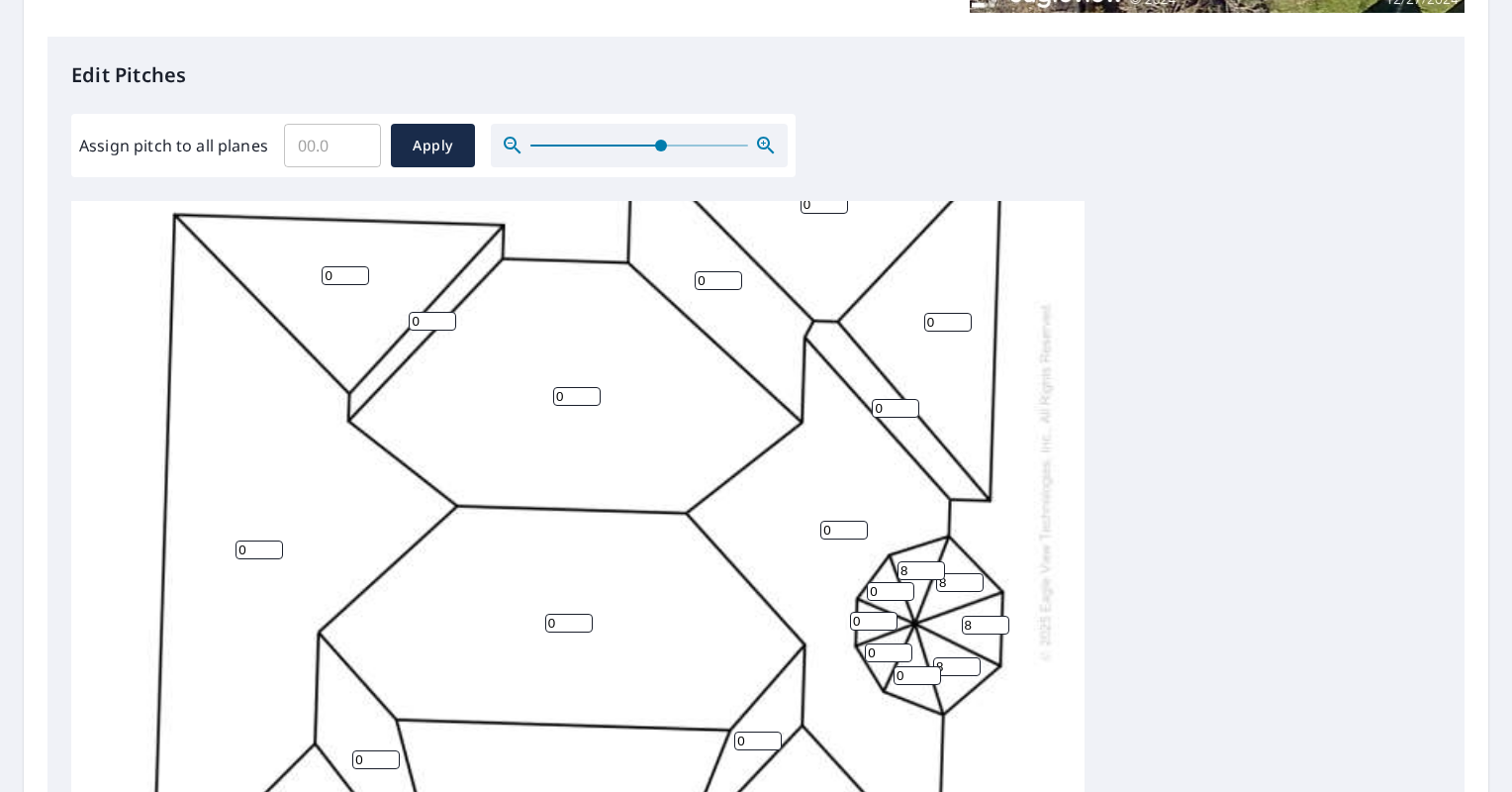type on "8" 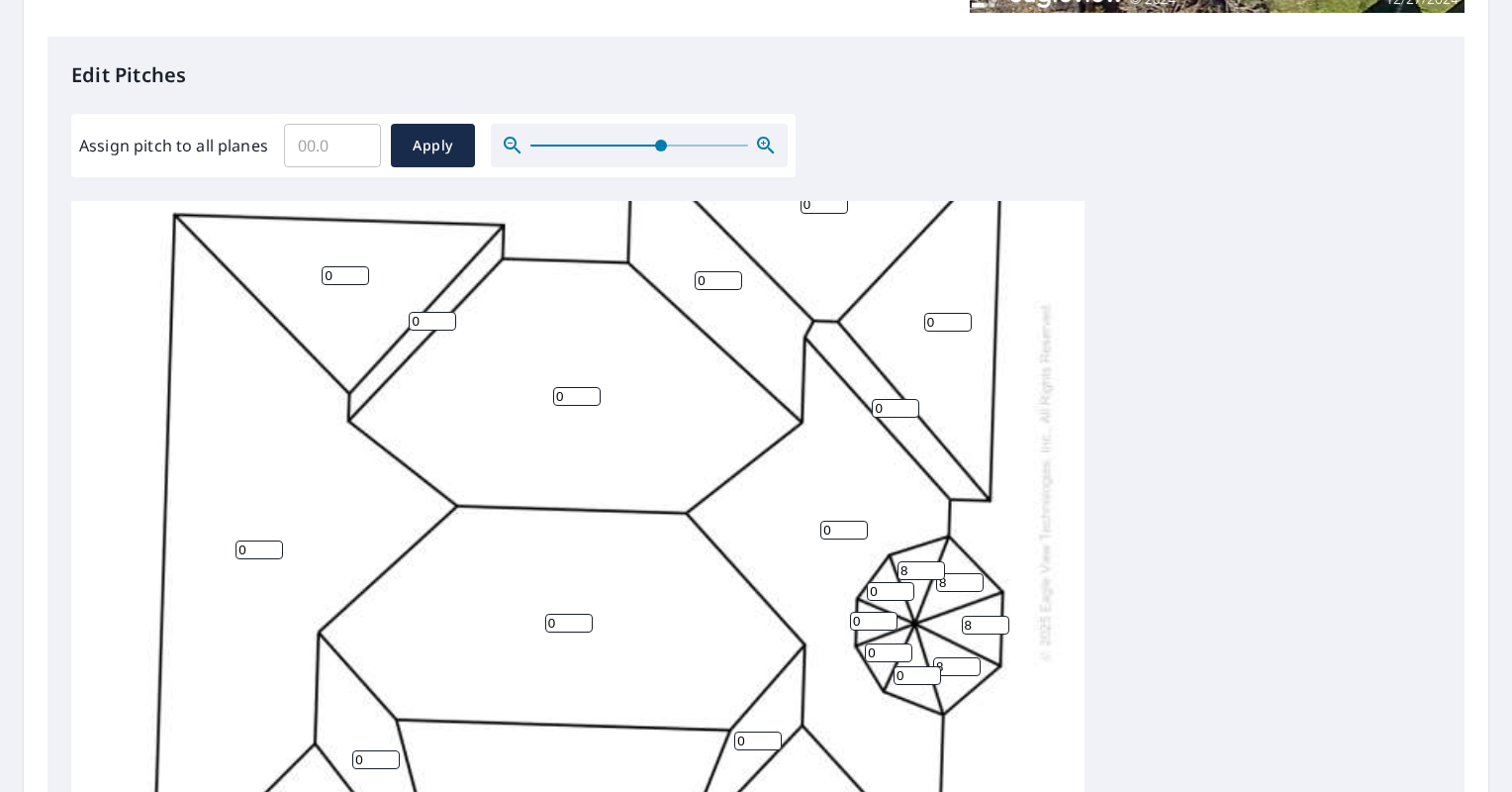 click on "8" at bounding box center (957, 666) 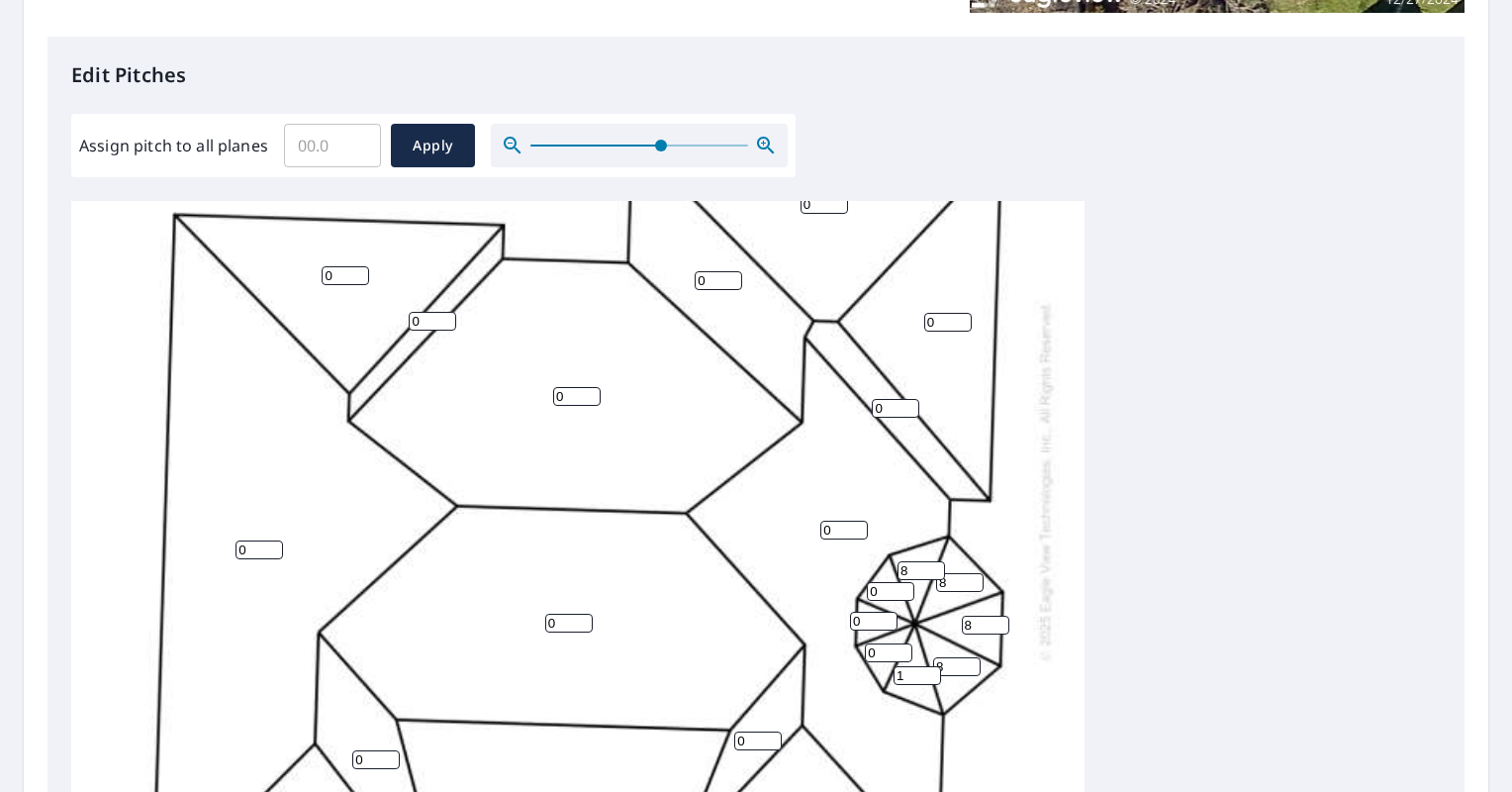 click on "1" at bounding box center (917, 675) 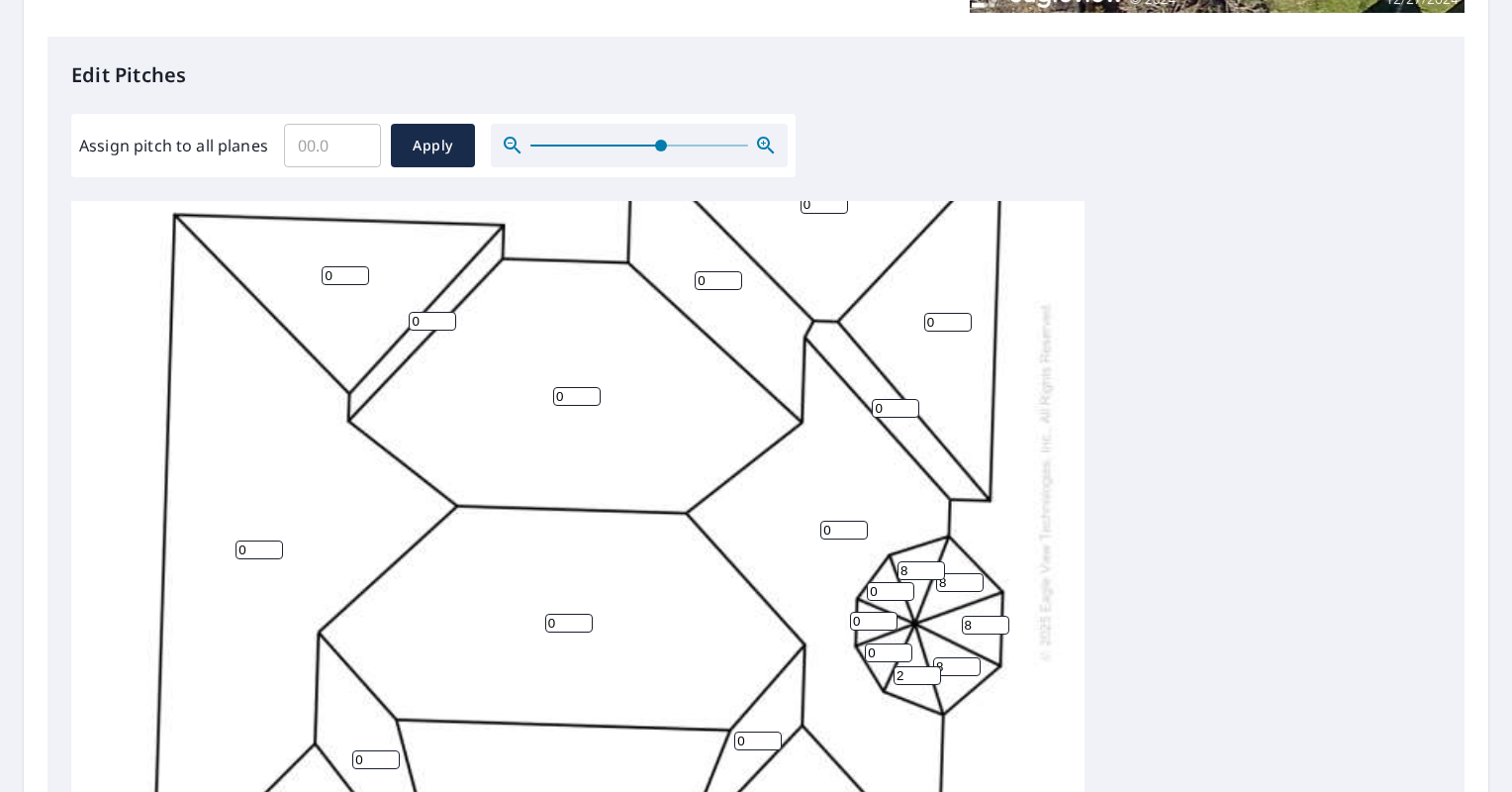 click on "2" at bounding box center [917, 675] 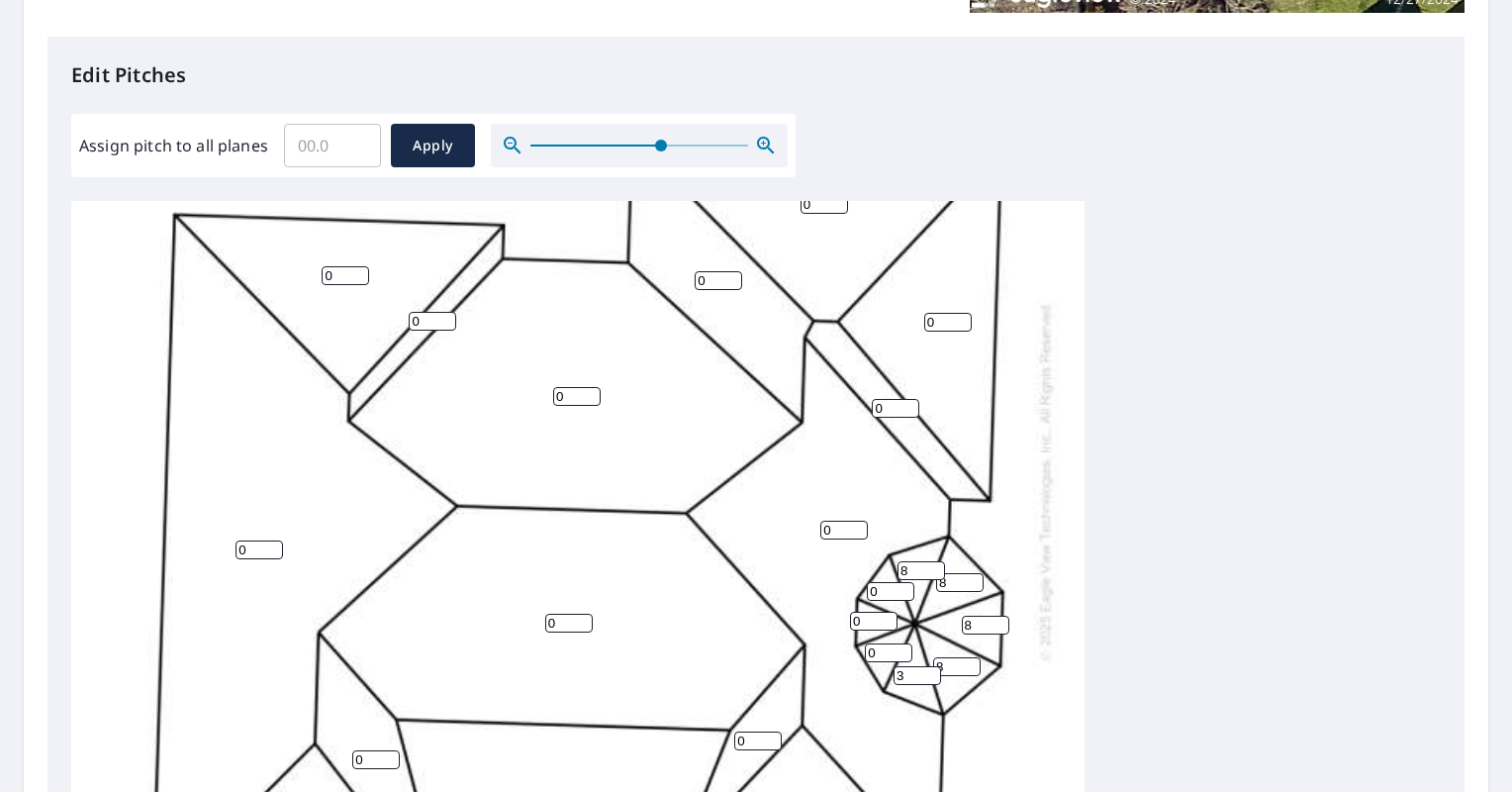 click on "3" at bounding box center (917, 675) 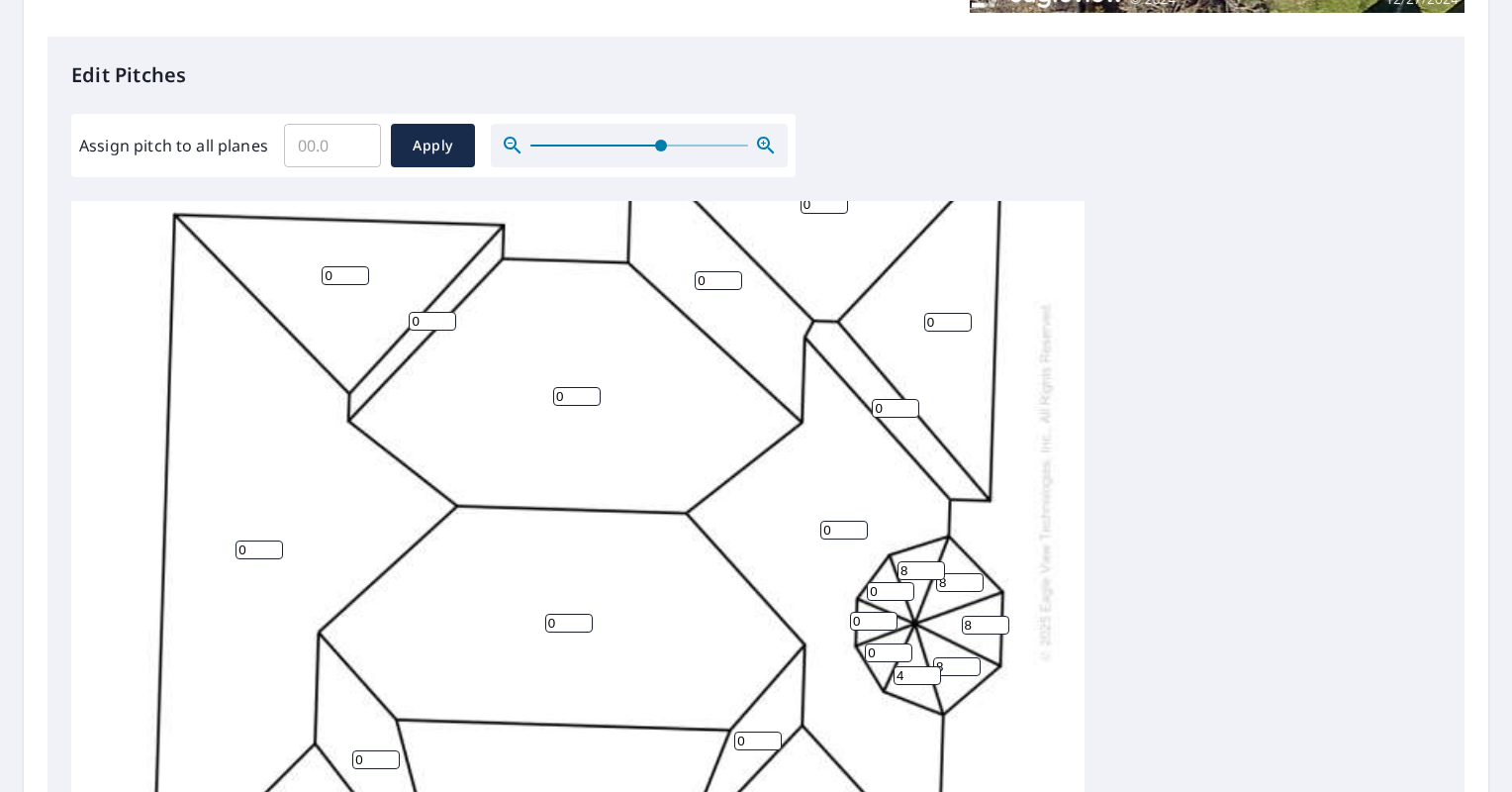 click on "4" at bounding box center (917, 675) 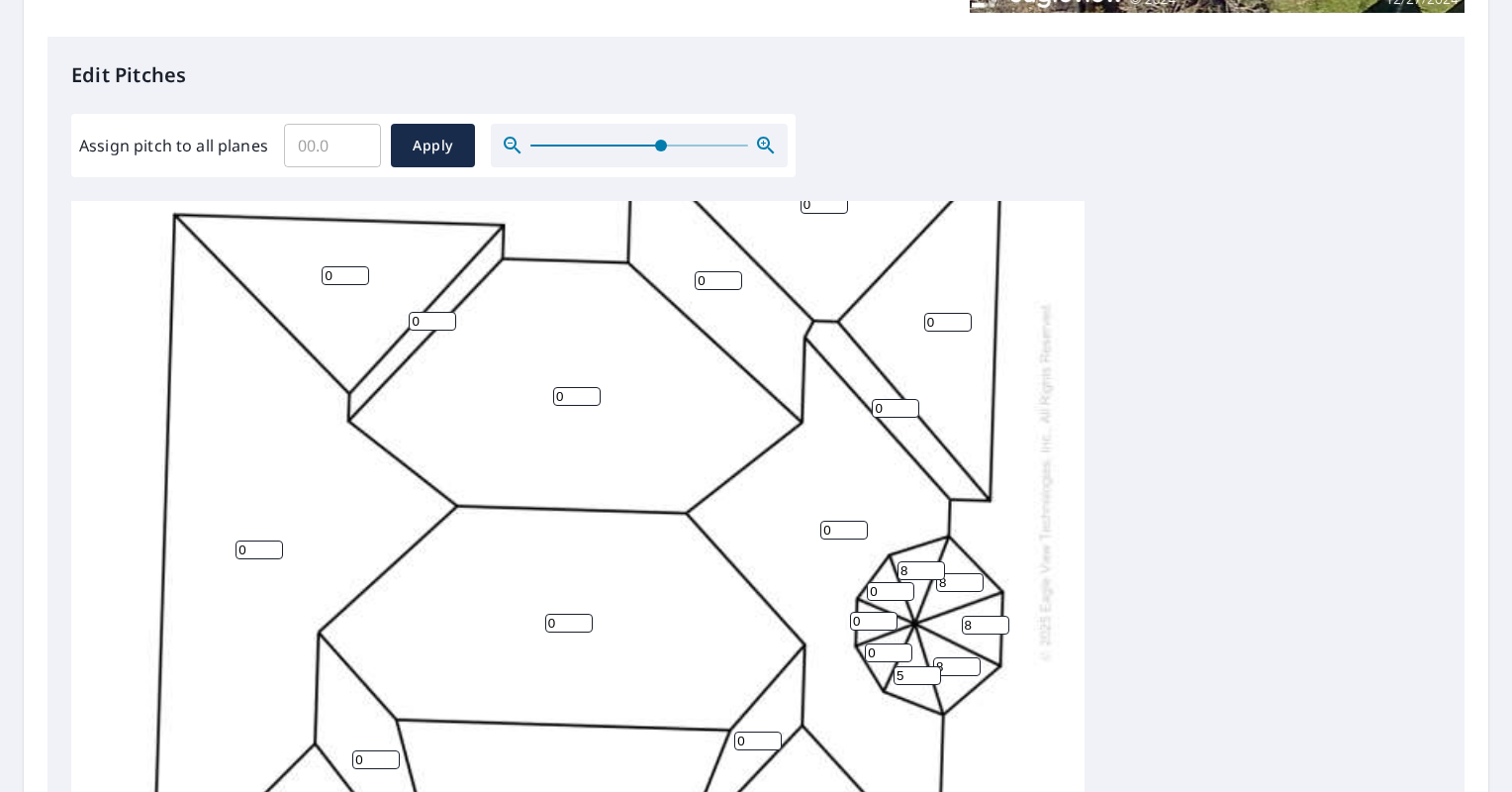 click on "5" at bounding box center [917, 675] 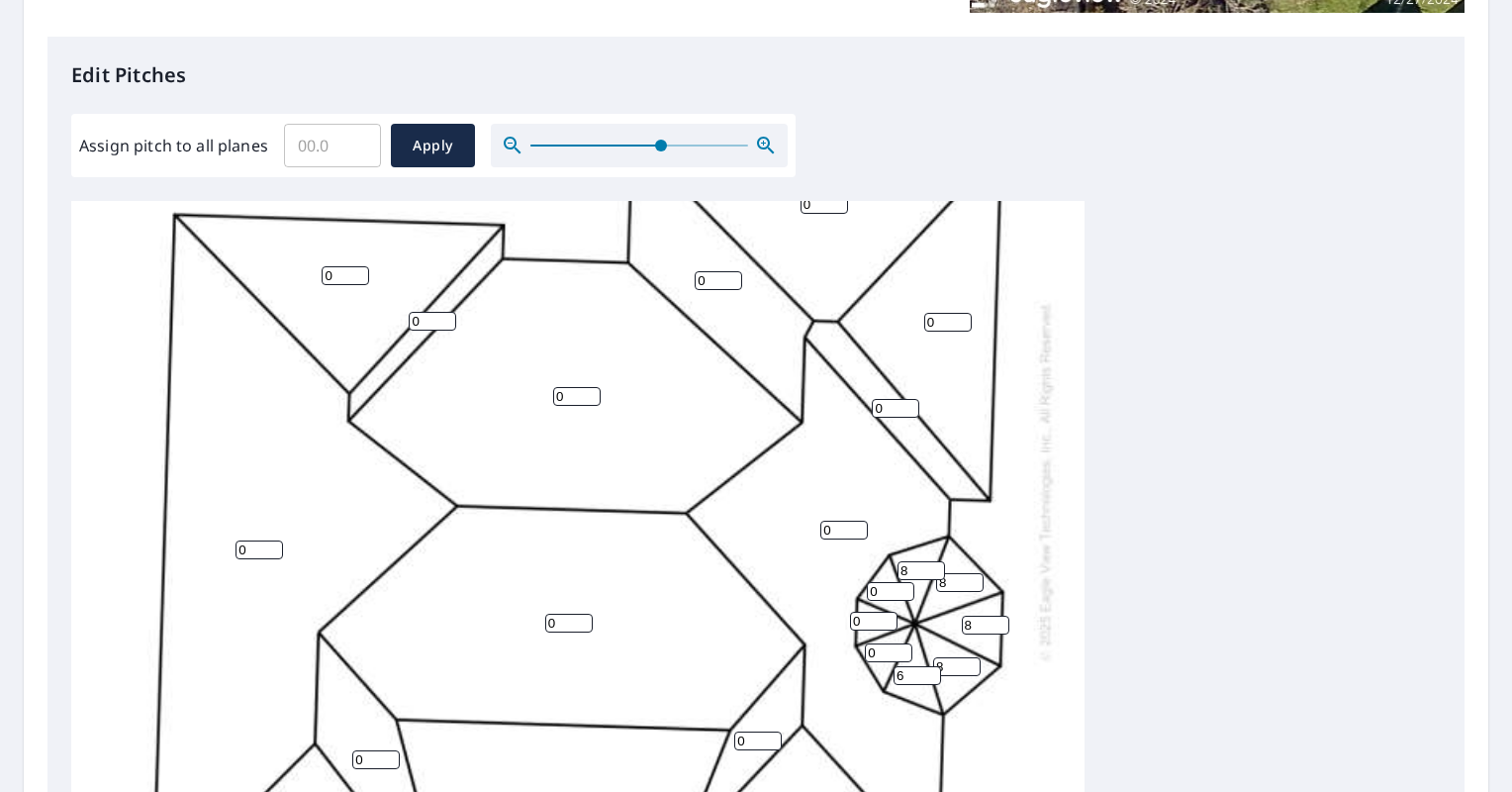 click on "6" at bounding box center [917, 675] 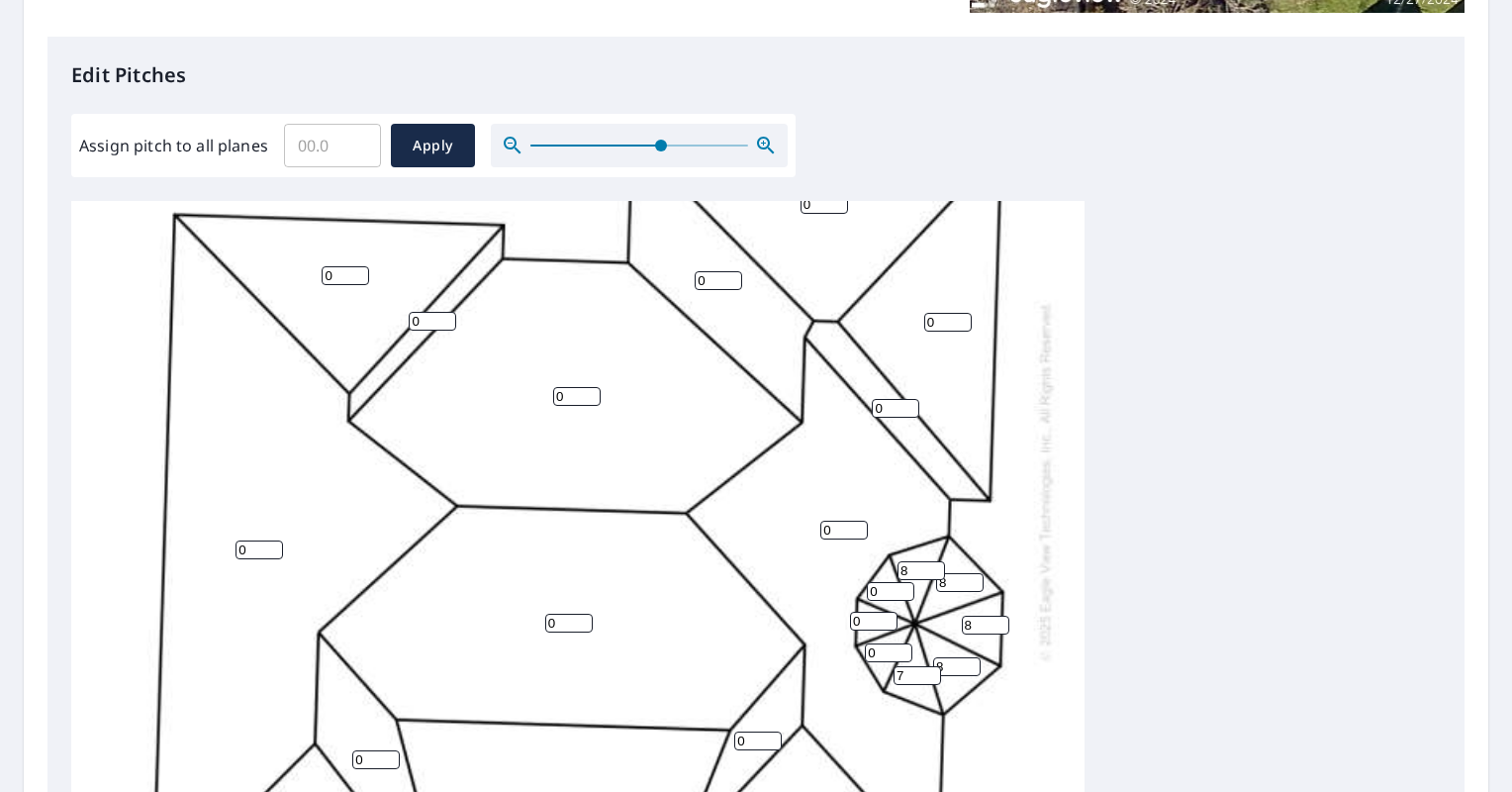 click on "7" at bounding box center (917, 675) 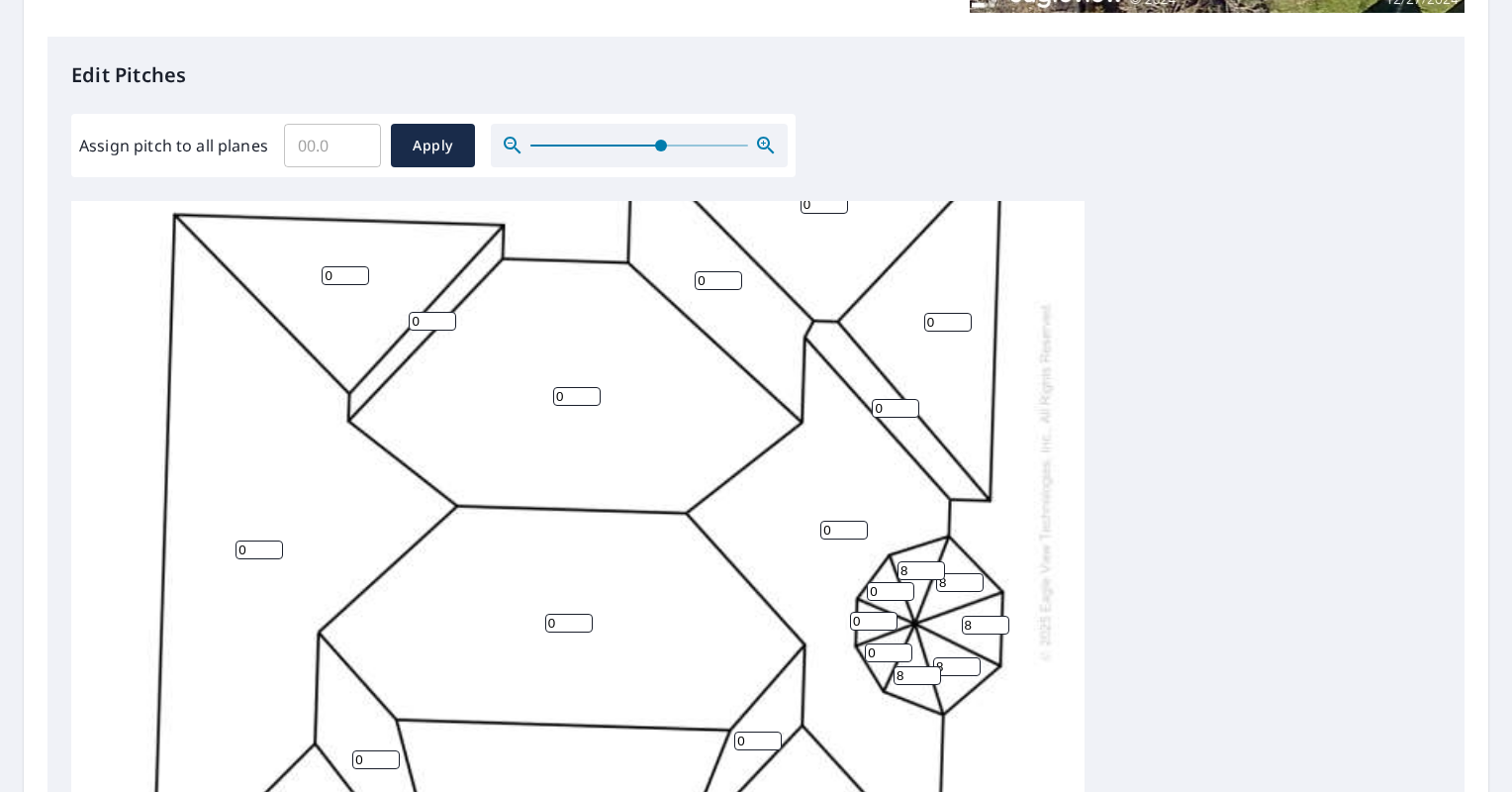 type on "8" 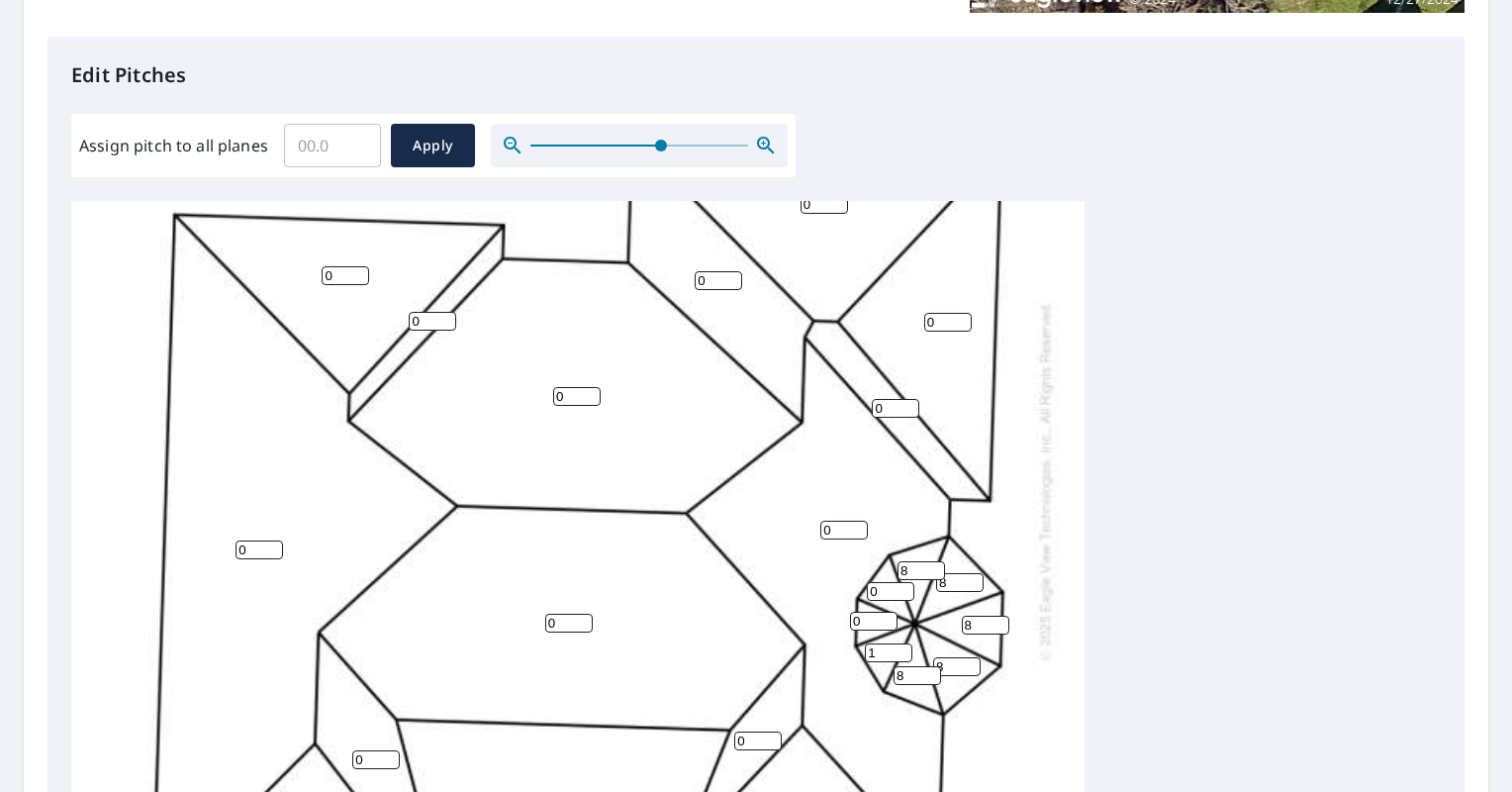 click on "1" at bounding box center (889, 652) 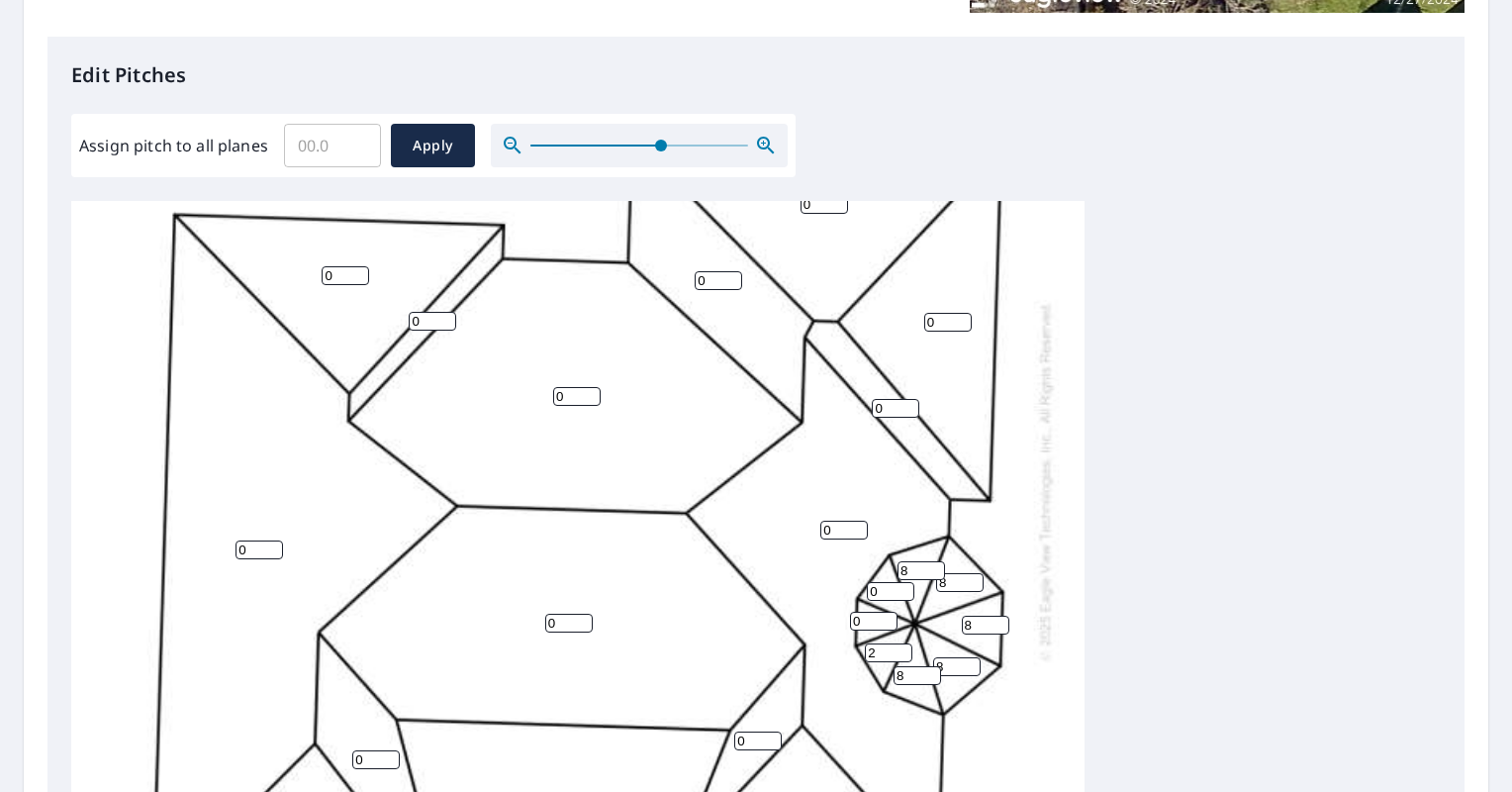 click on "2" at bounding box center [889, 652] 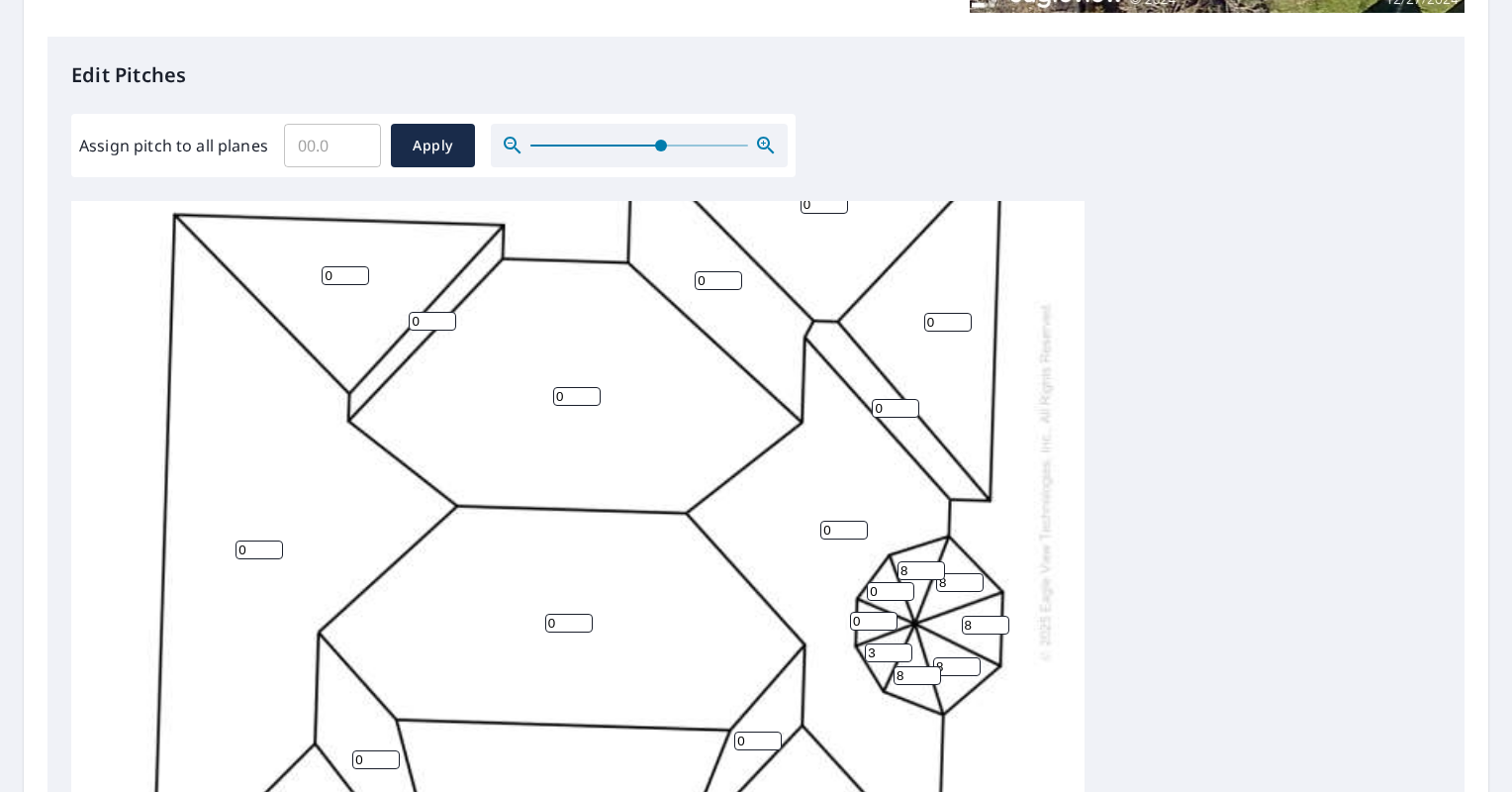 click on "3" at bounding box center (889, 652) 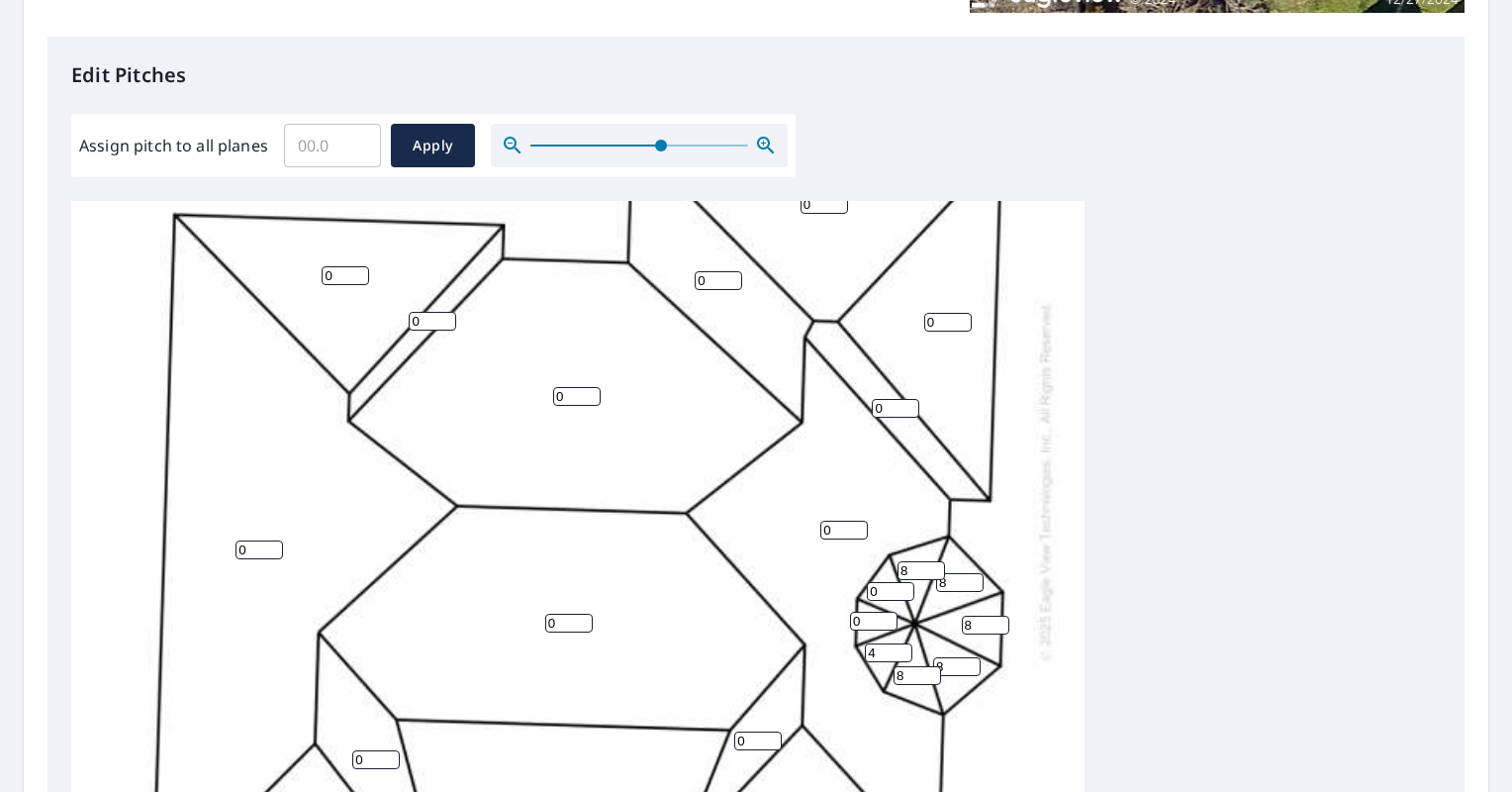 click on "4" at bounding box center [889, 652] 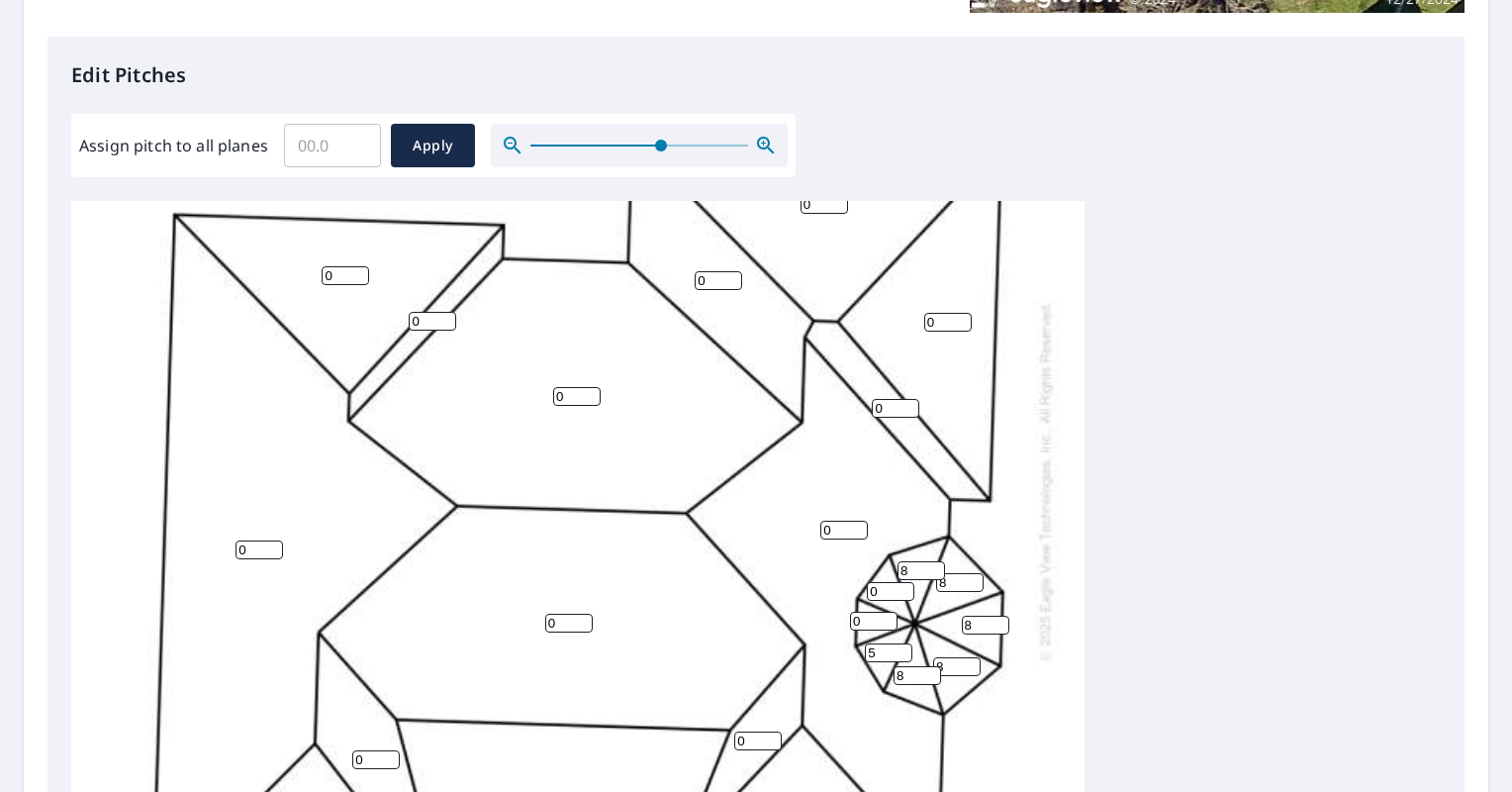 click on "5" at bounding box center (889, 652) 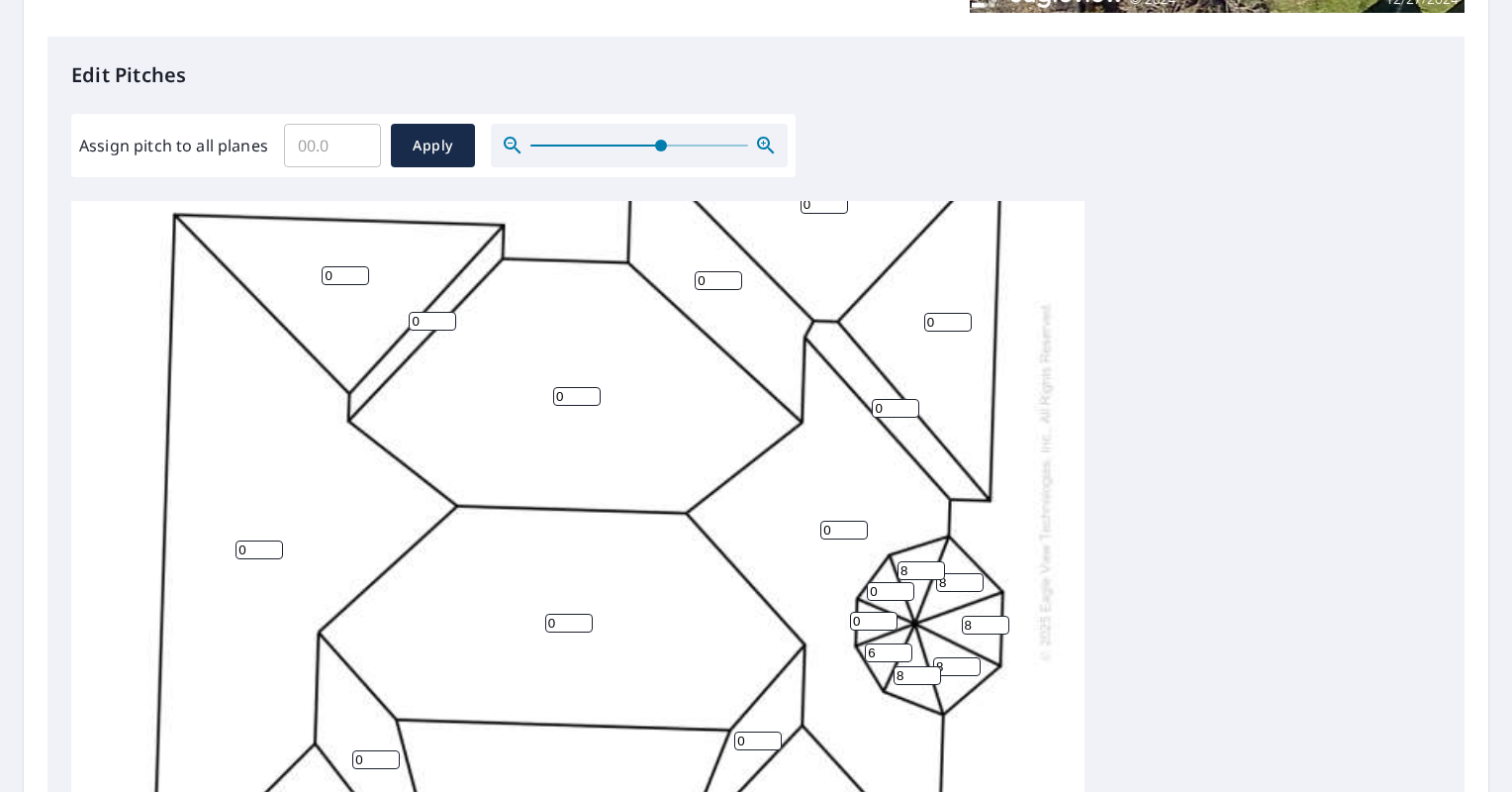click on "6" at bounding box center [889, 652] 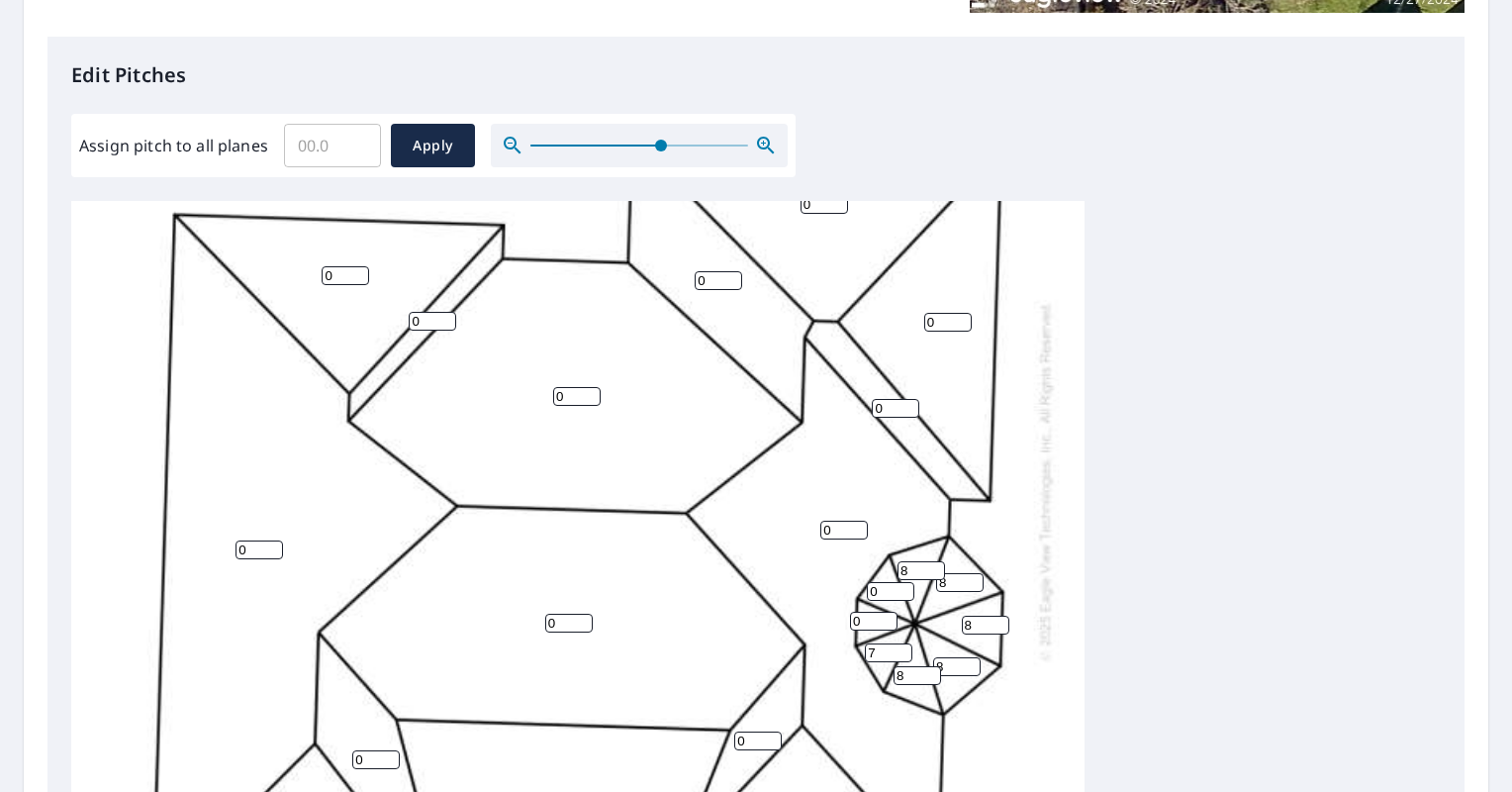 click on "7" at bounding box center [889, 652] 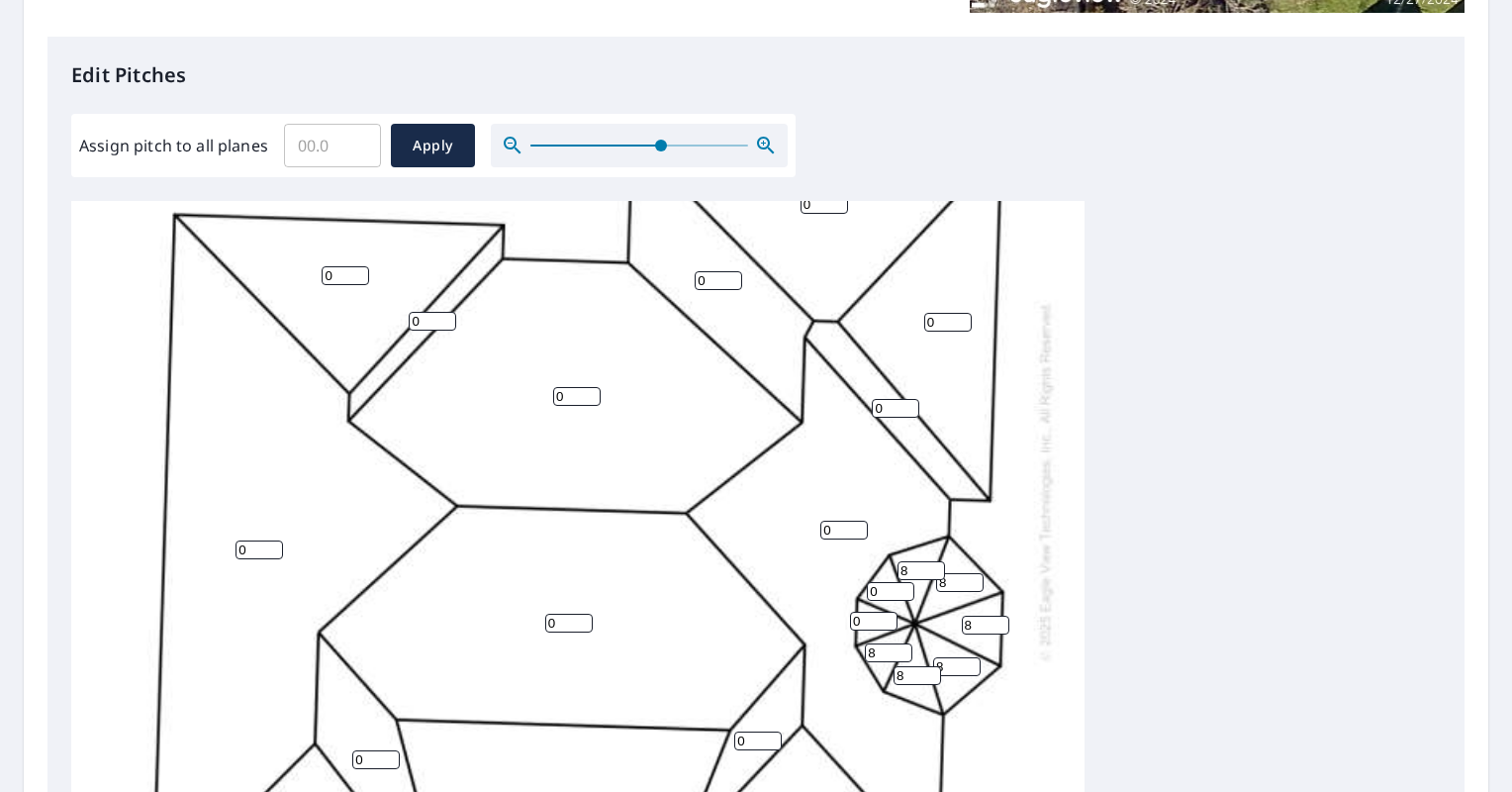 type on "8" 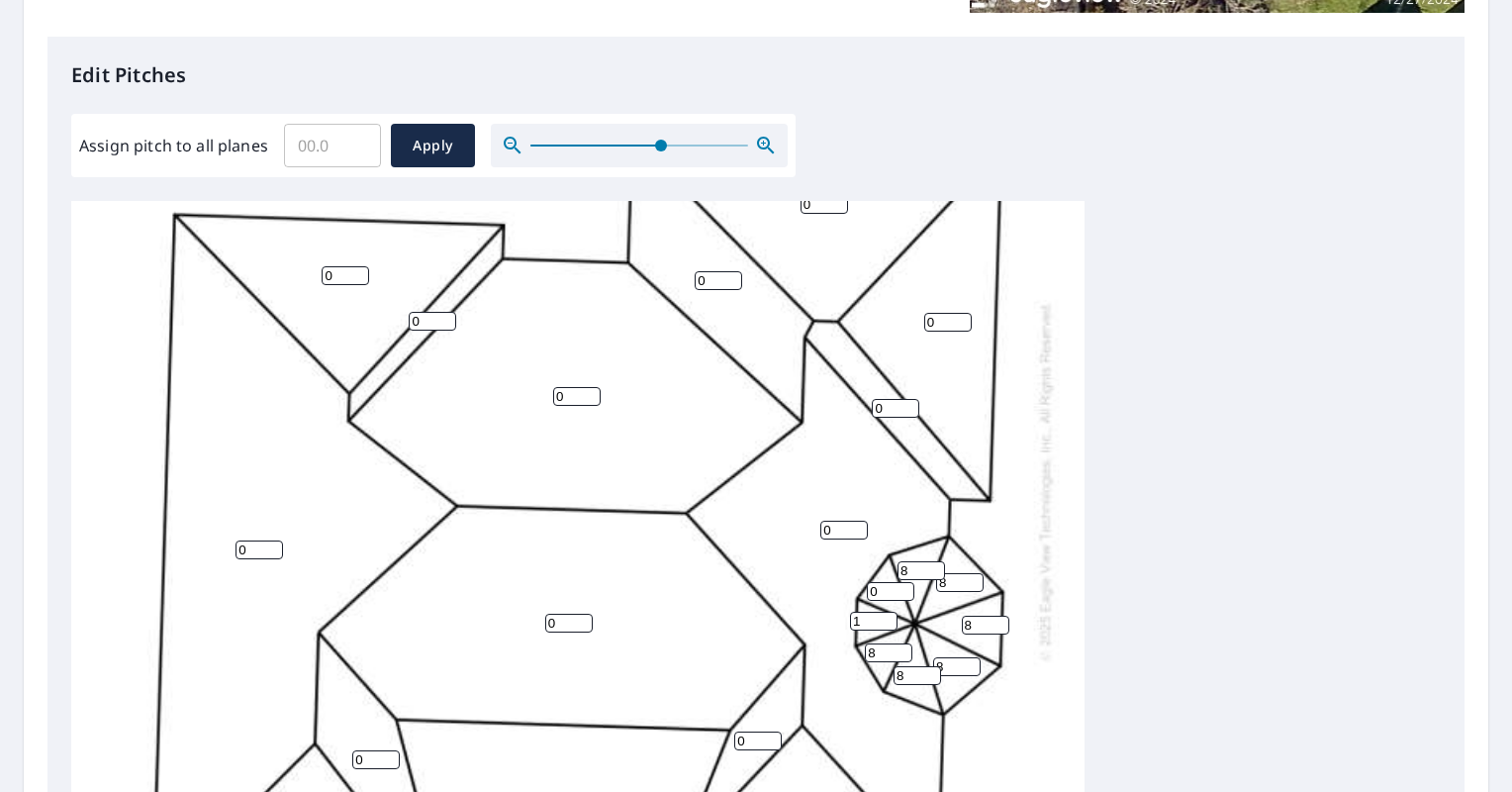 click on "1" at bounding box center [874, 621] 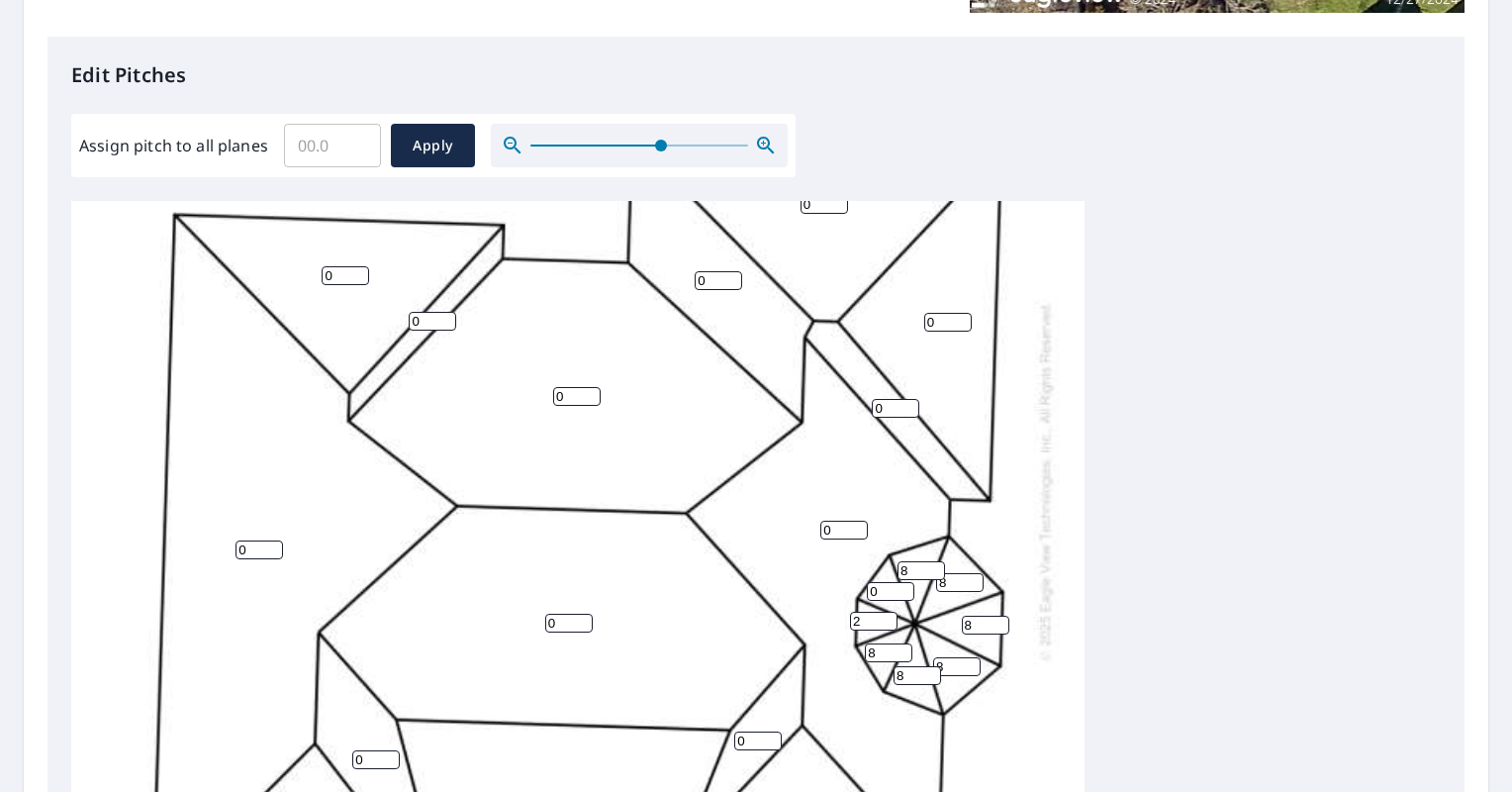 click on "2" at bounding box center (874, 621) 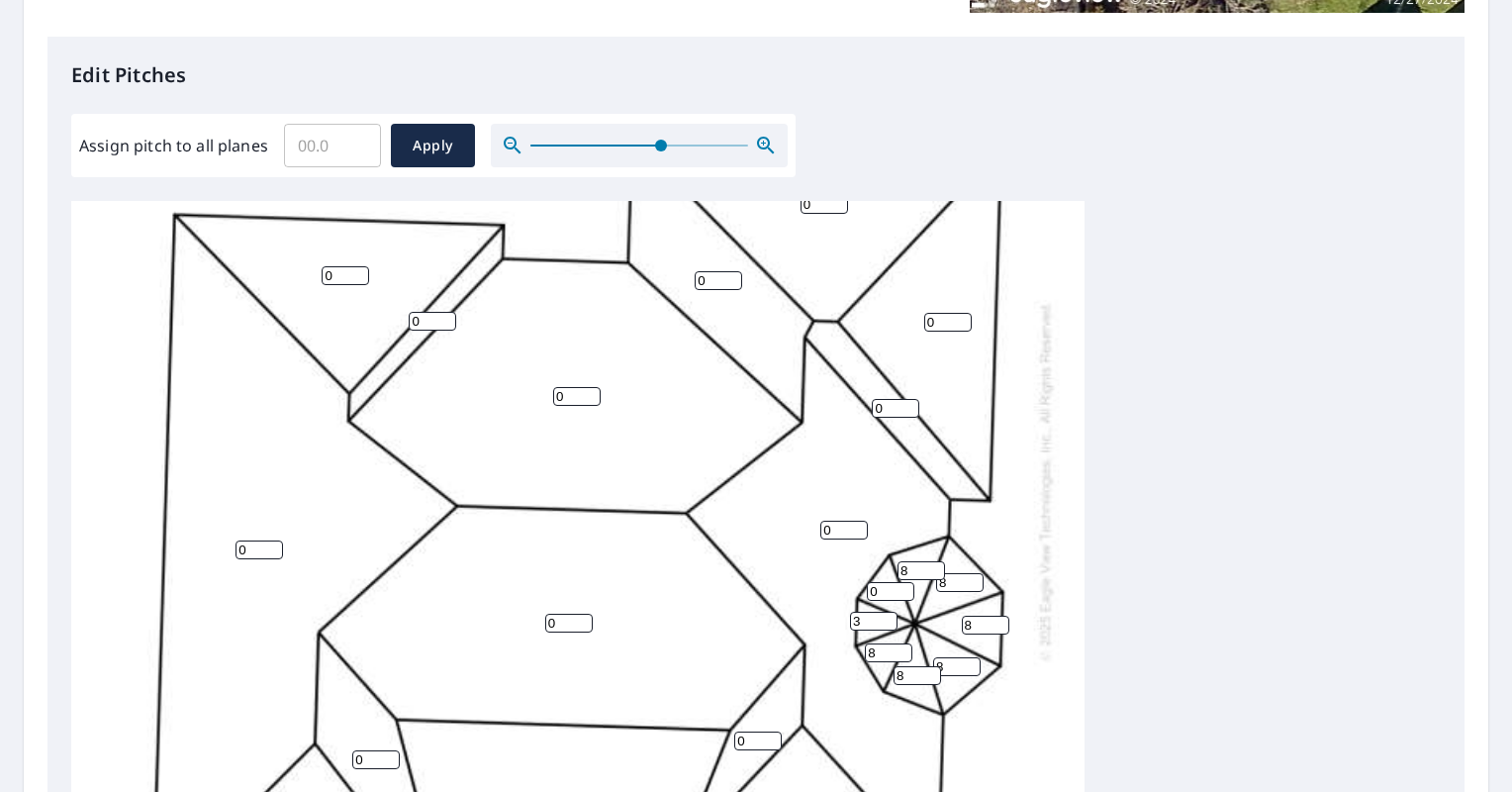 click on "3" at bounding box center (874, 621) 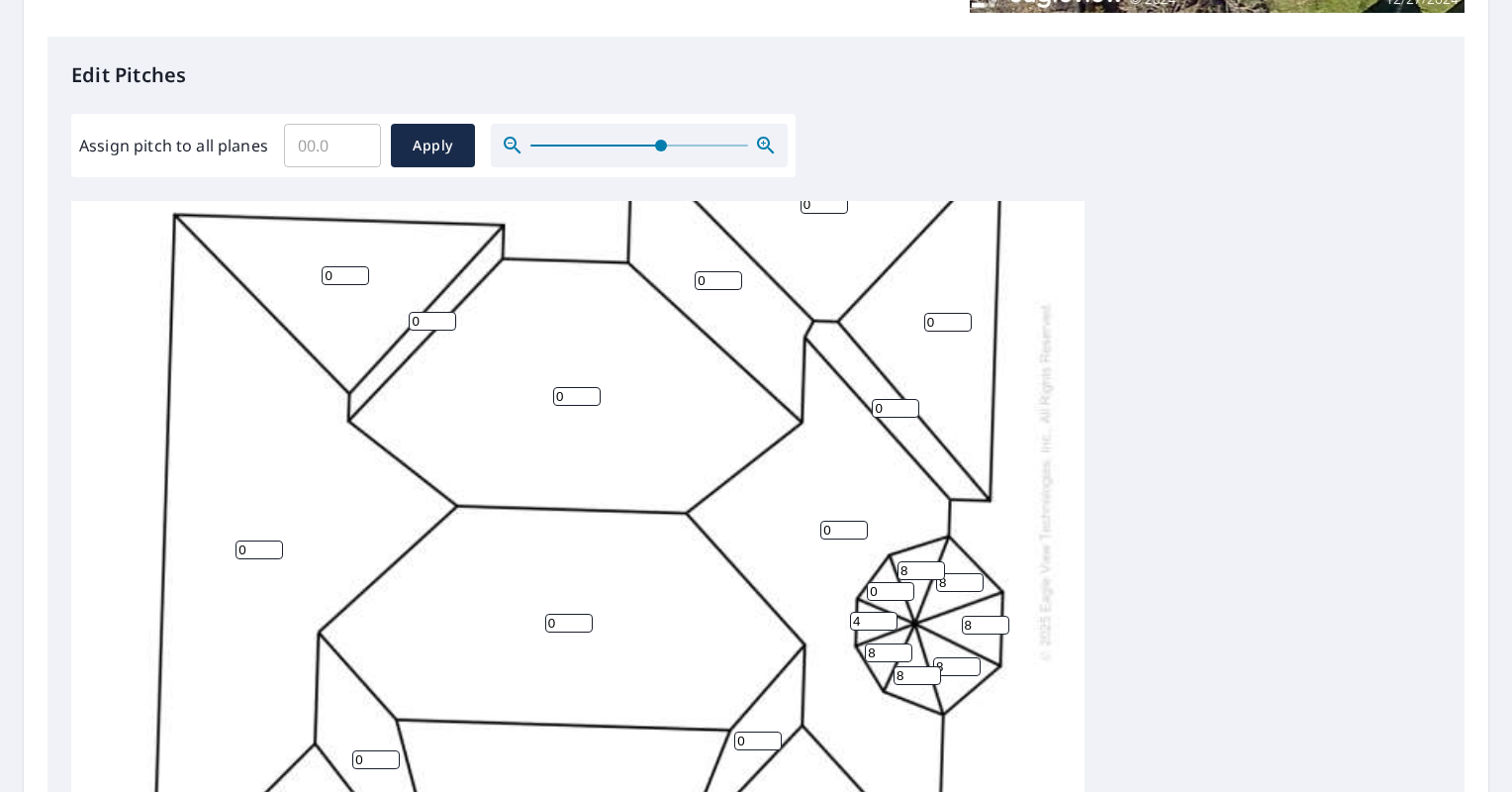 click on "4" at bounding box center [874, 621] 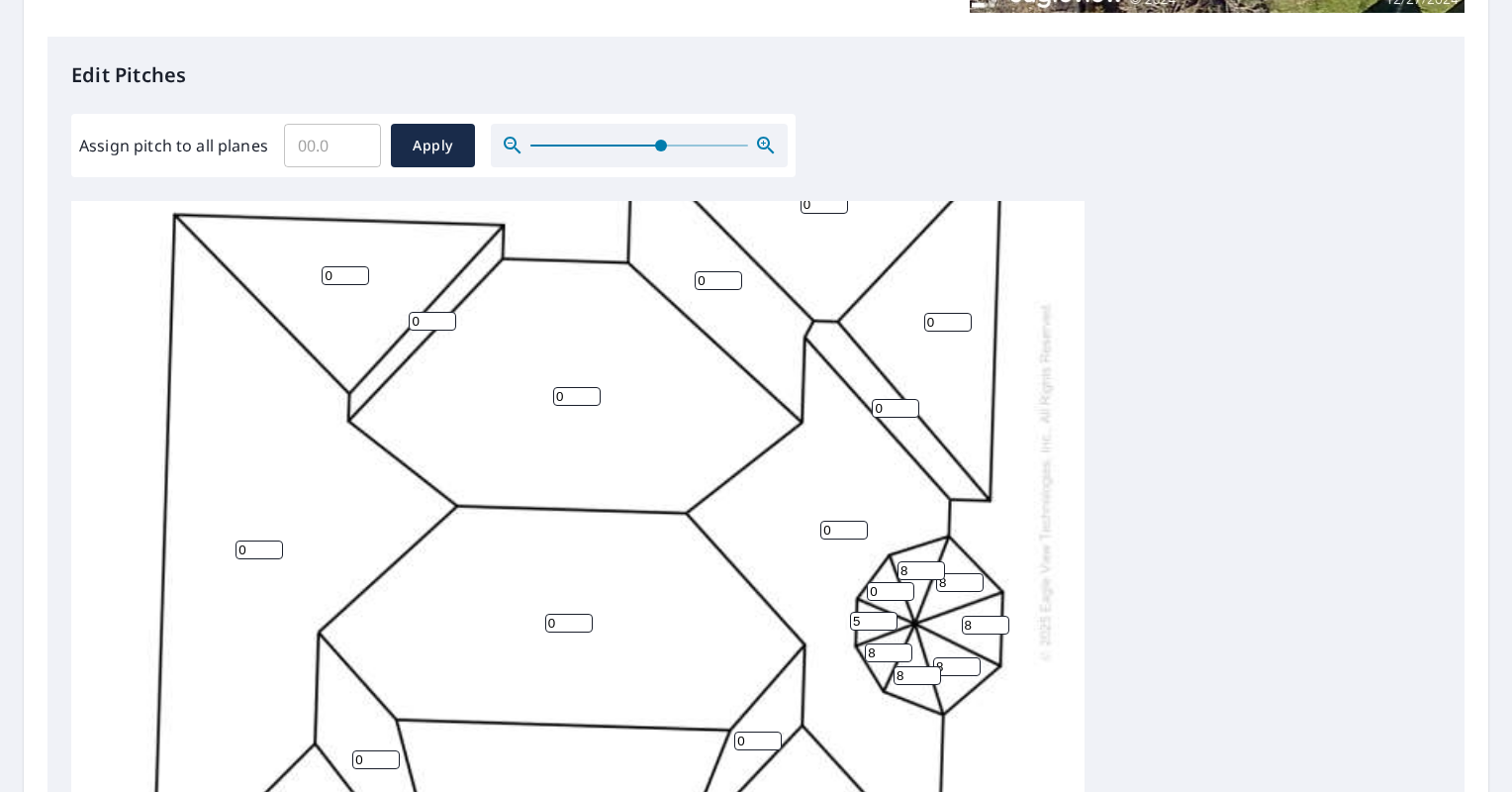click on "5" at bounding box center [874, 621] 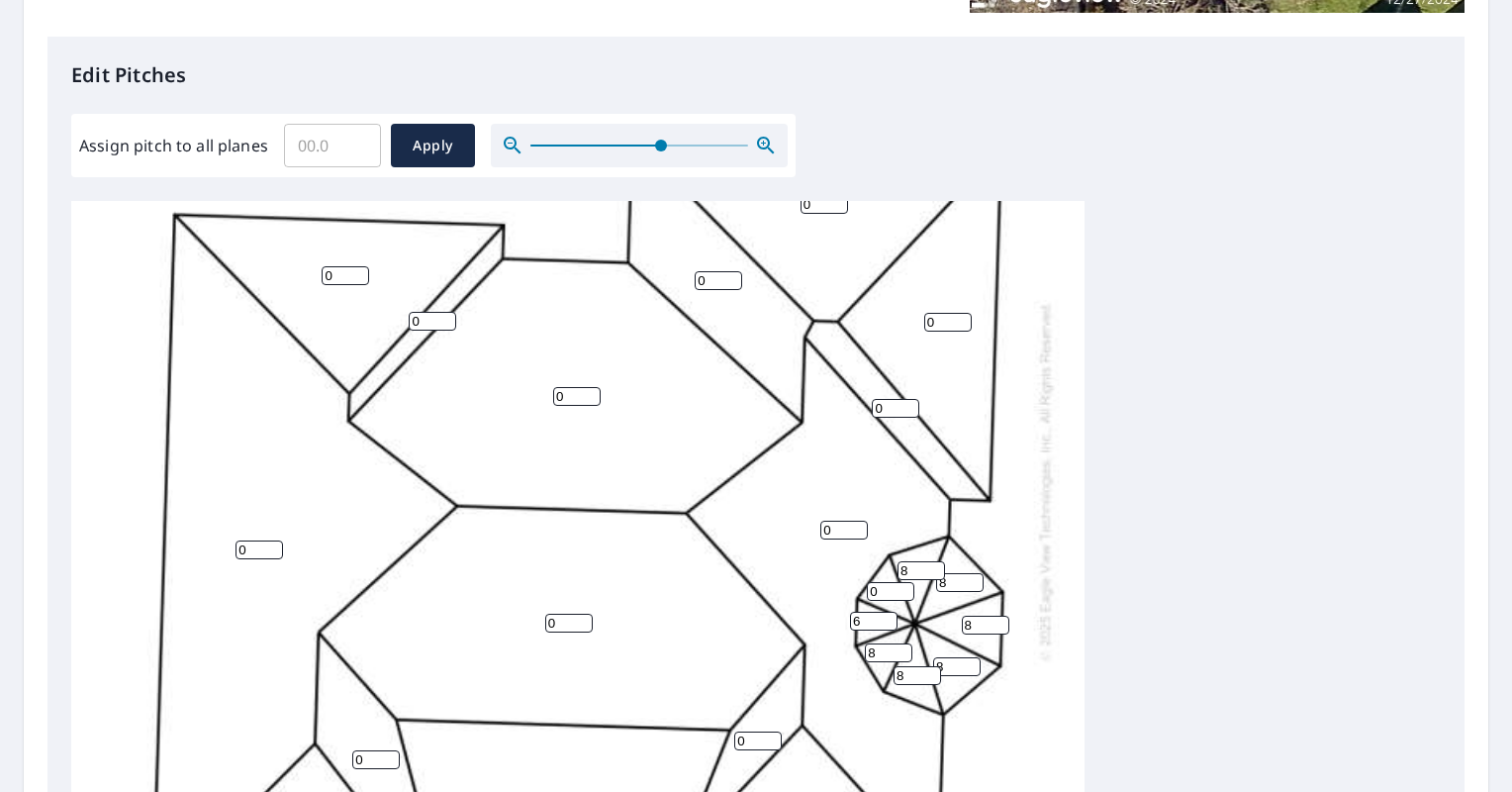 click on "6" at bounding box center (874, 621) 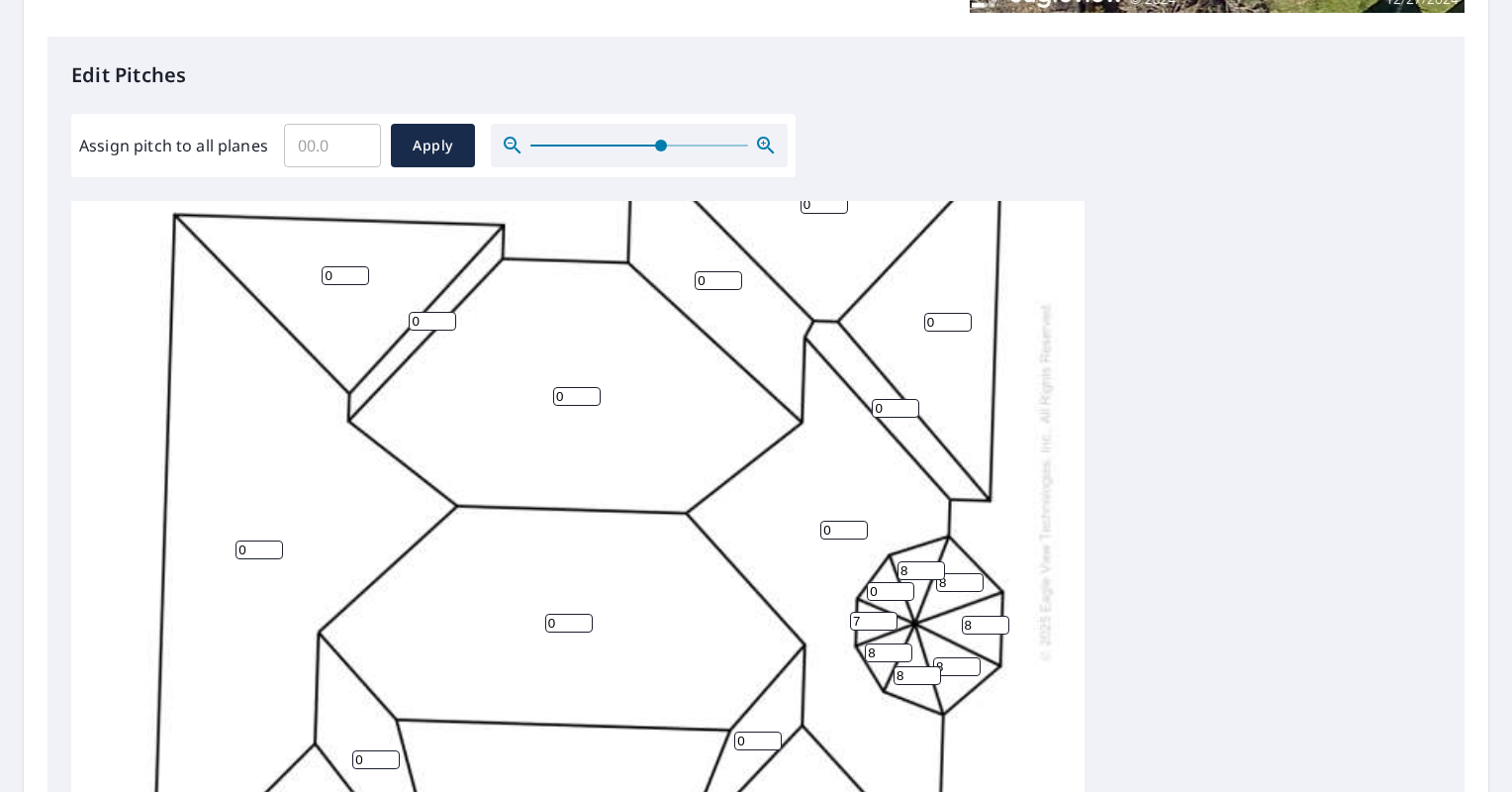 click on "7" at bounding box center (874, 621) 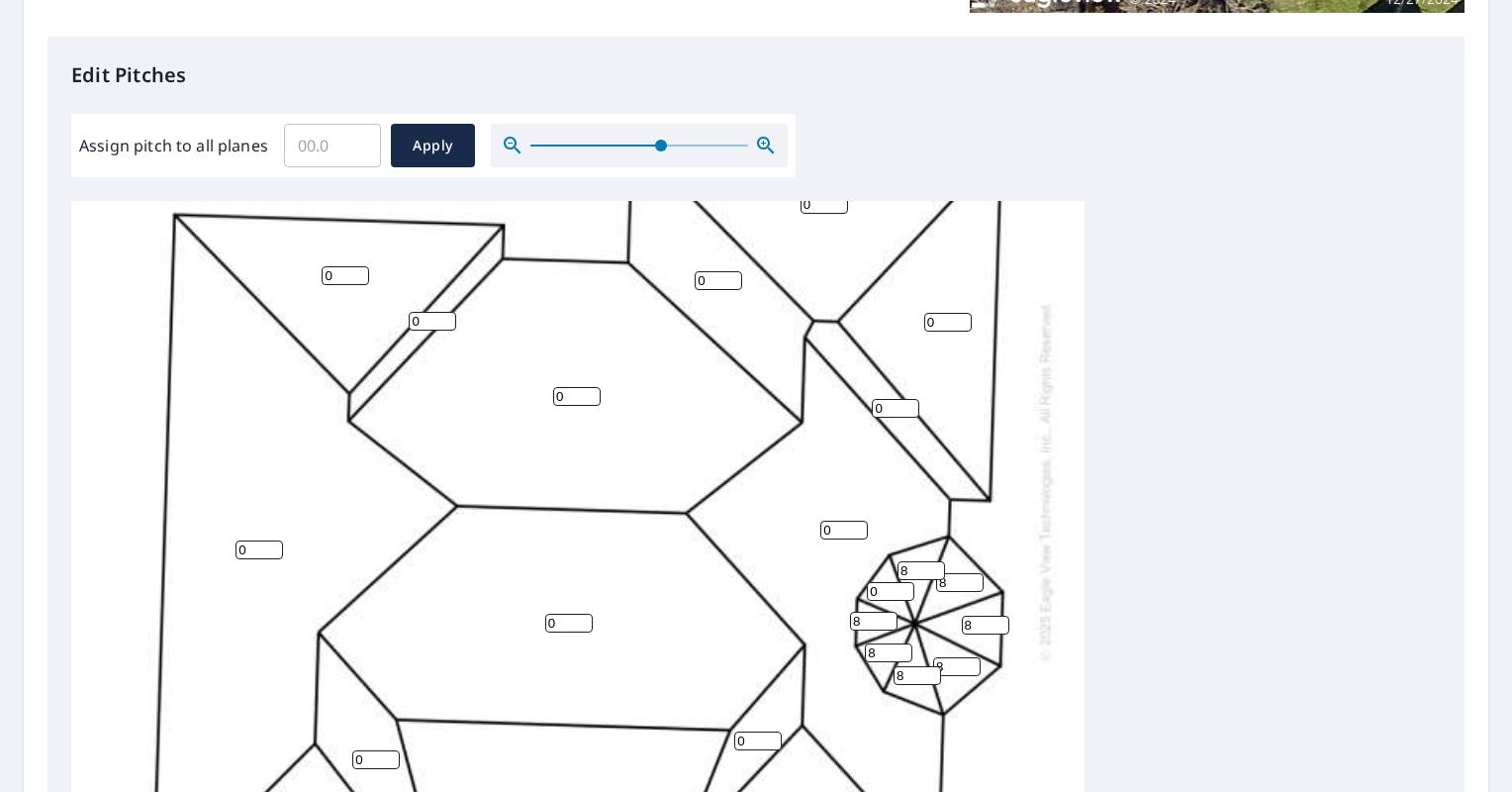 type on "8" 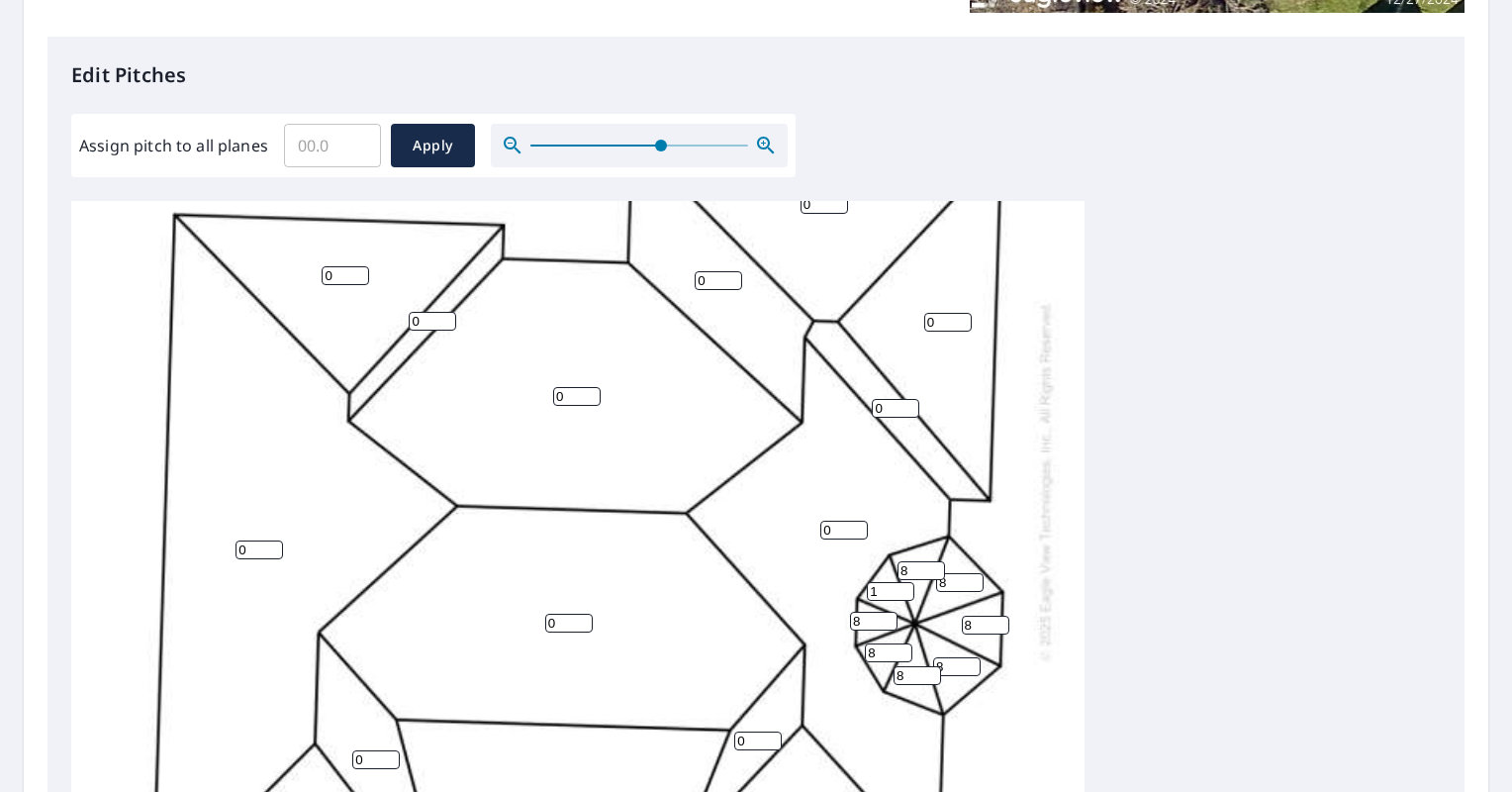 click on "1" at bounding box center (891, 591) 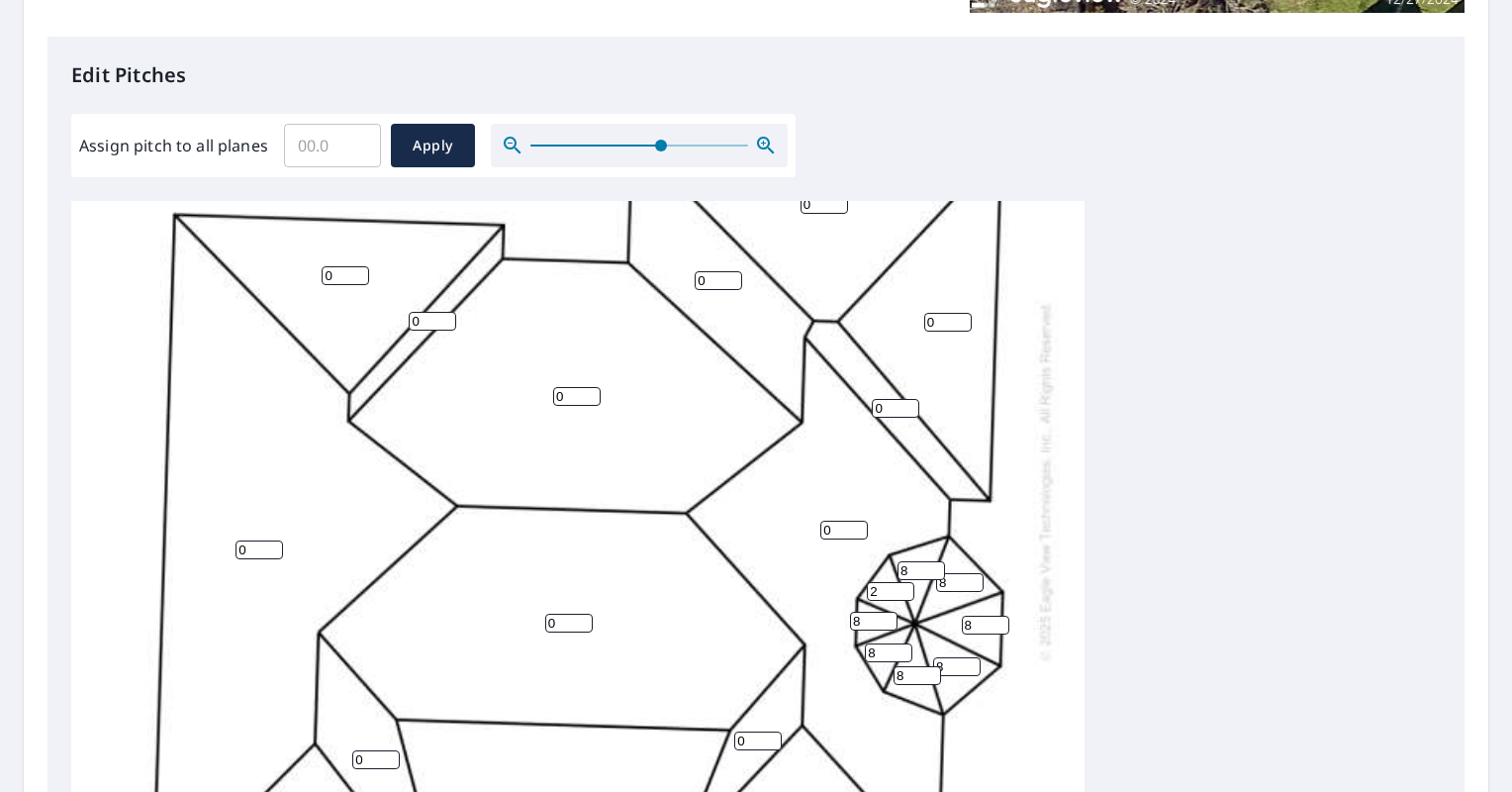 click on "2" at bounding box center (891, 591) 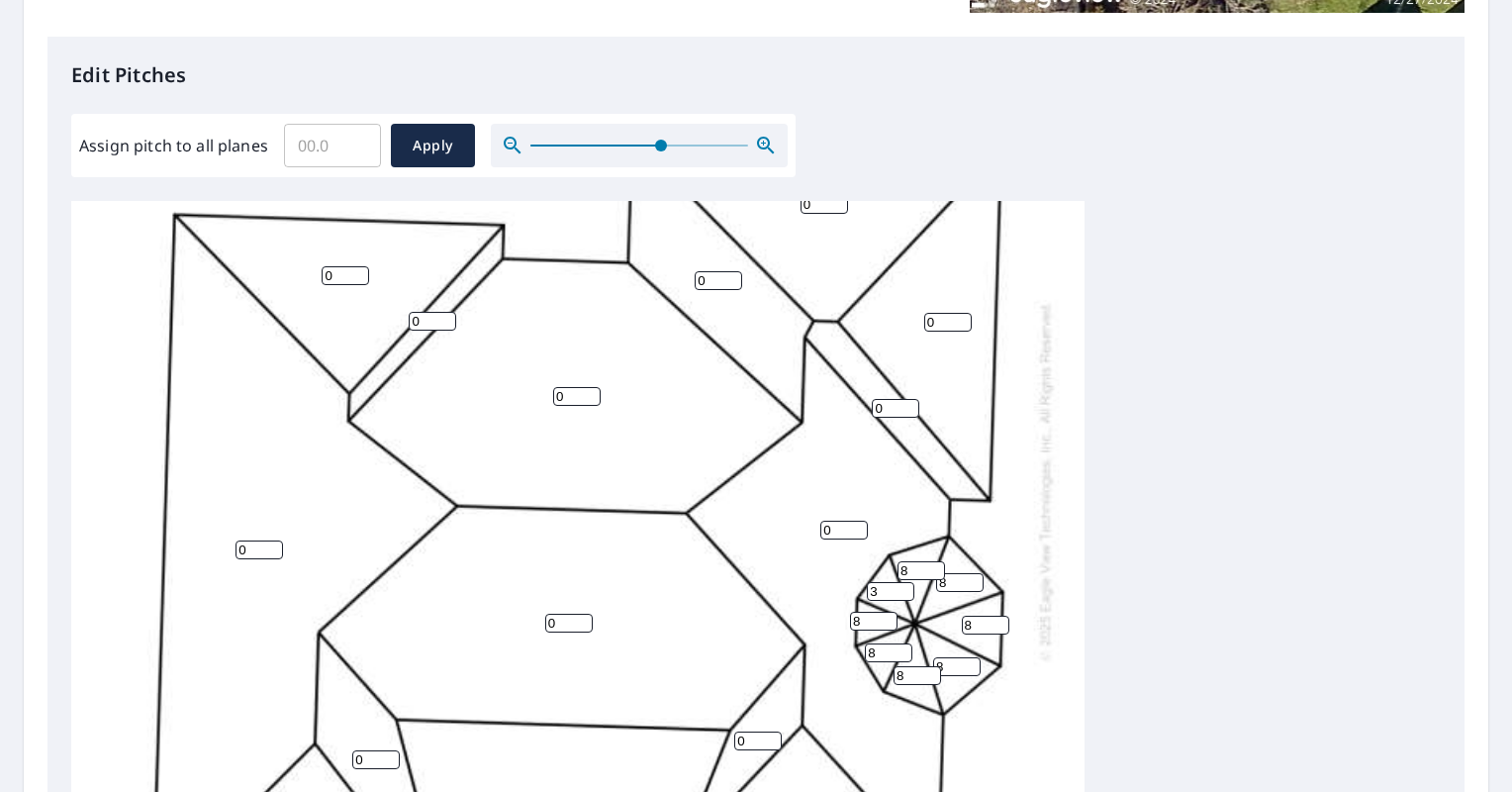 click on "3" at bounding box center [891, 591] 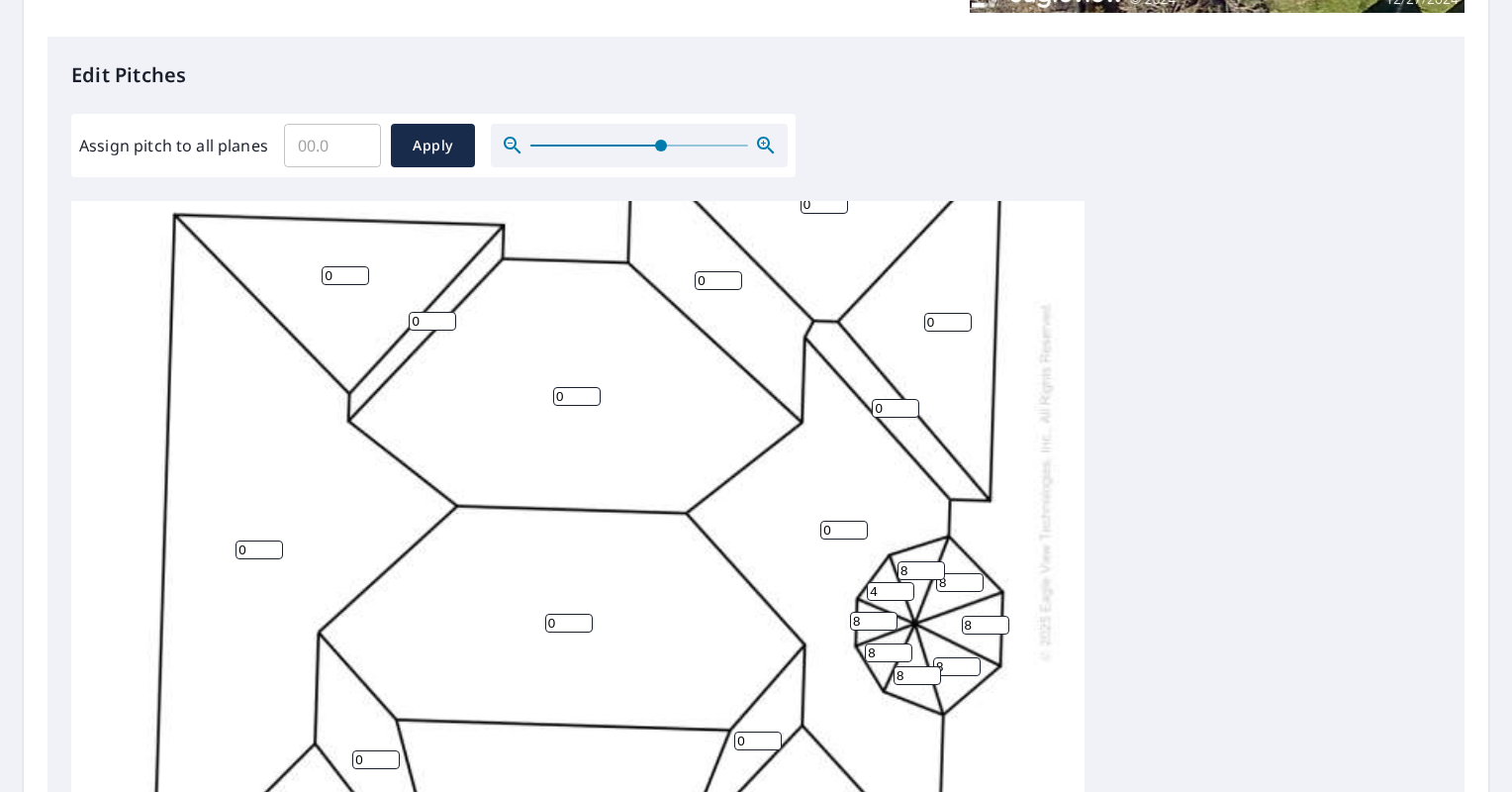 click on "4" at bounding box center [891, 591] 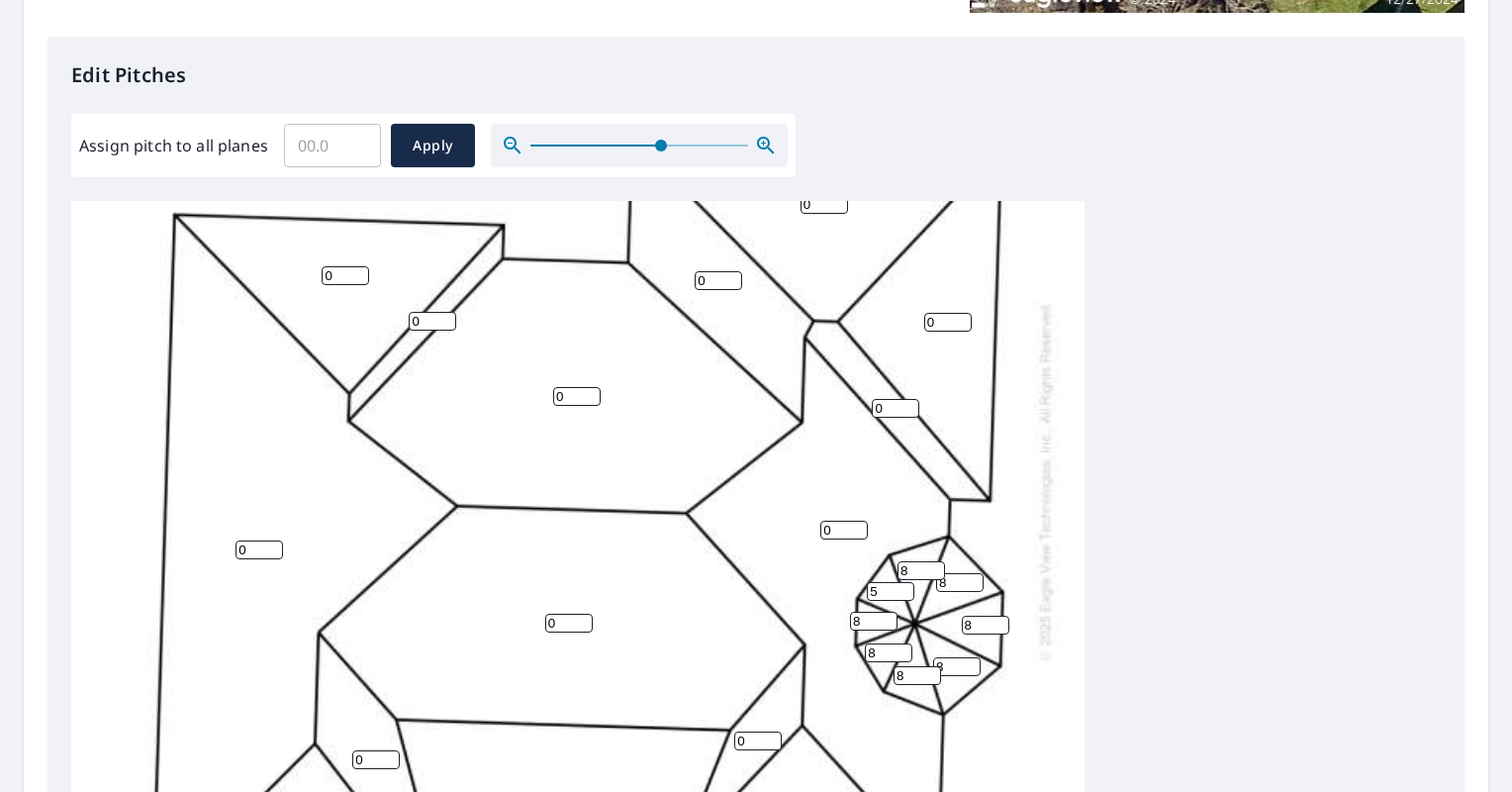 click on "5" at bounding box center (891, 591) 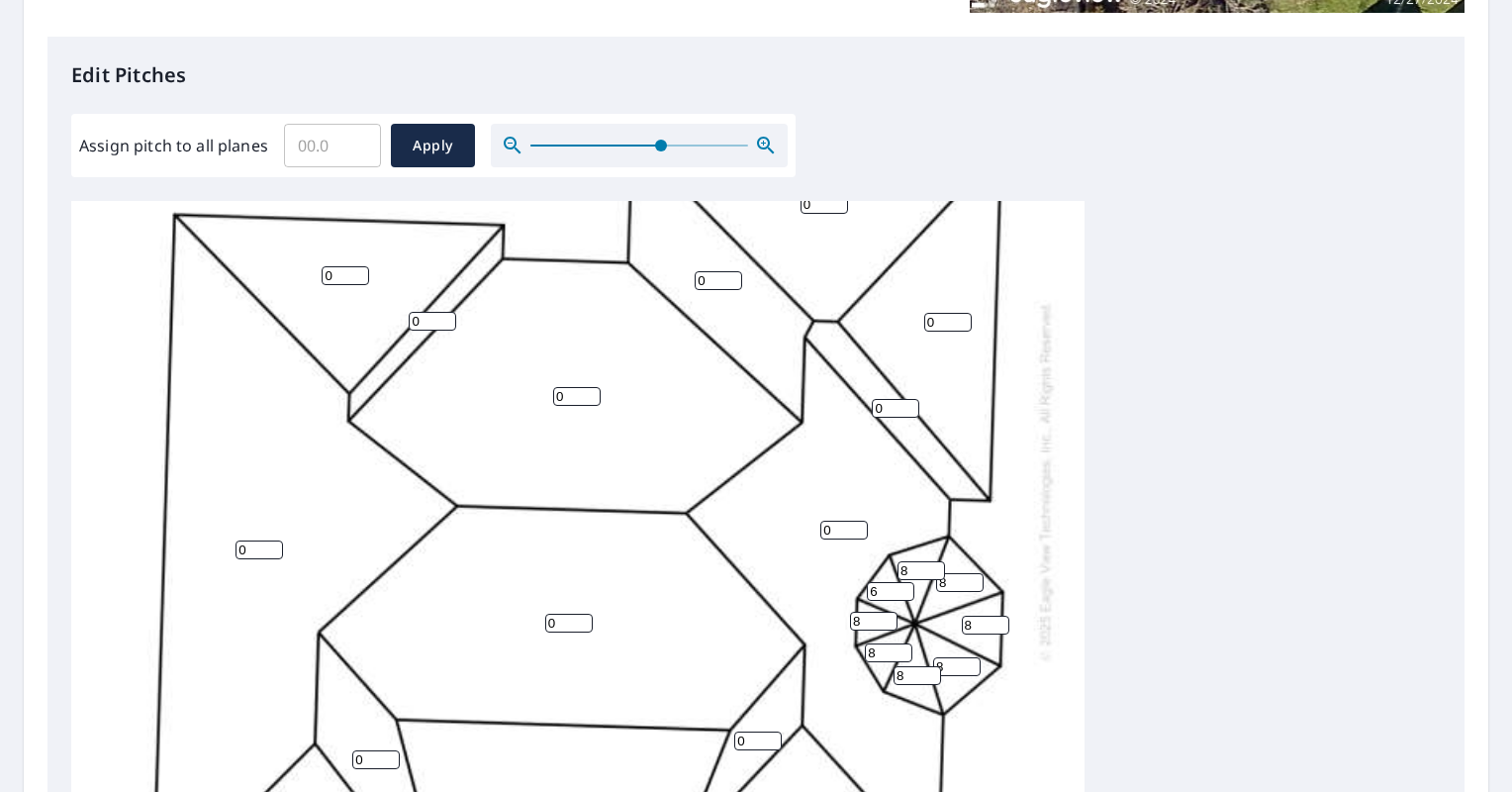 click on "6" at bounding box center [891, 591] 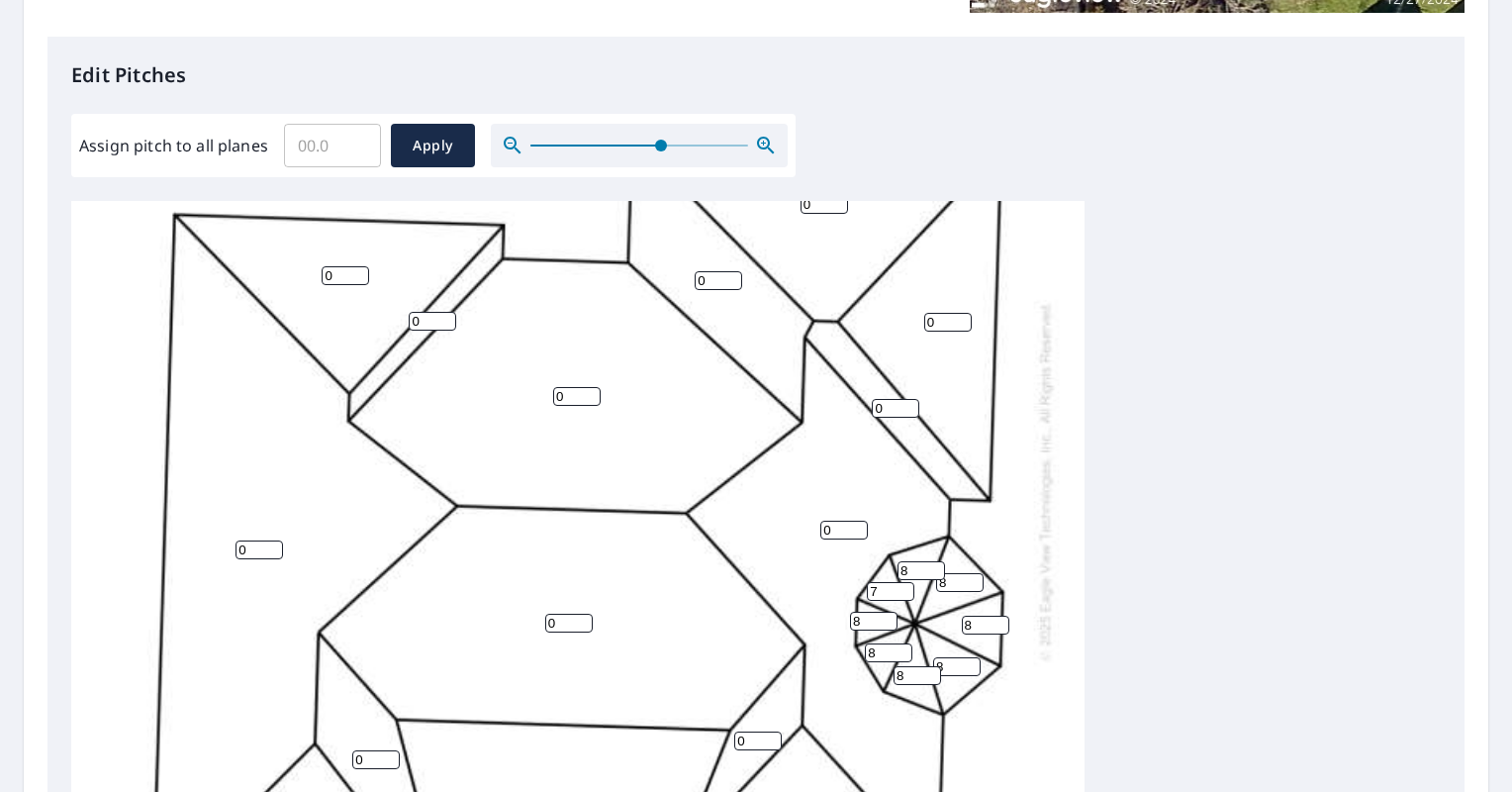 click on "7" at bounding box center [891, 591] 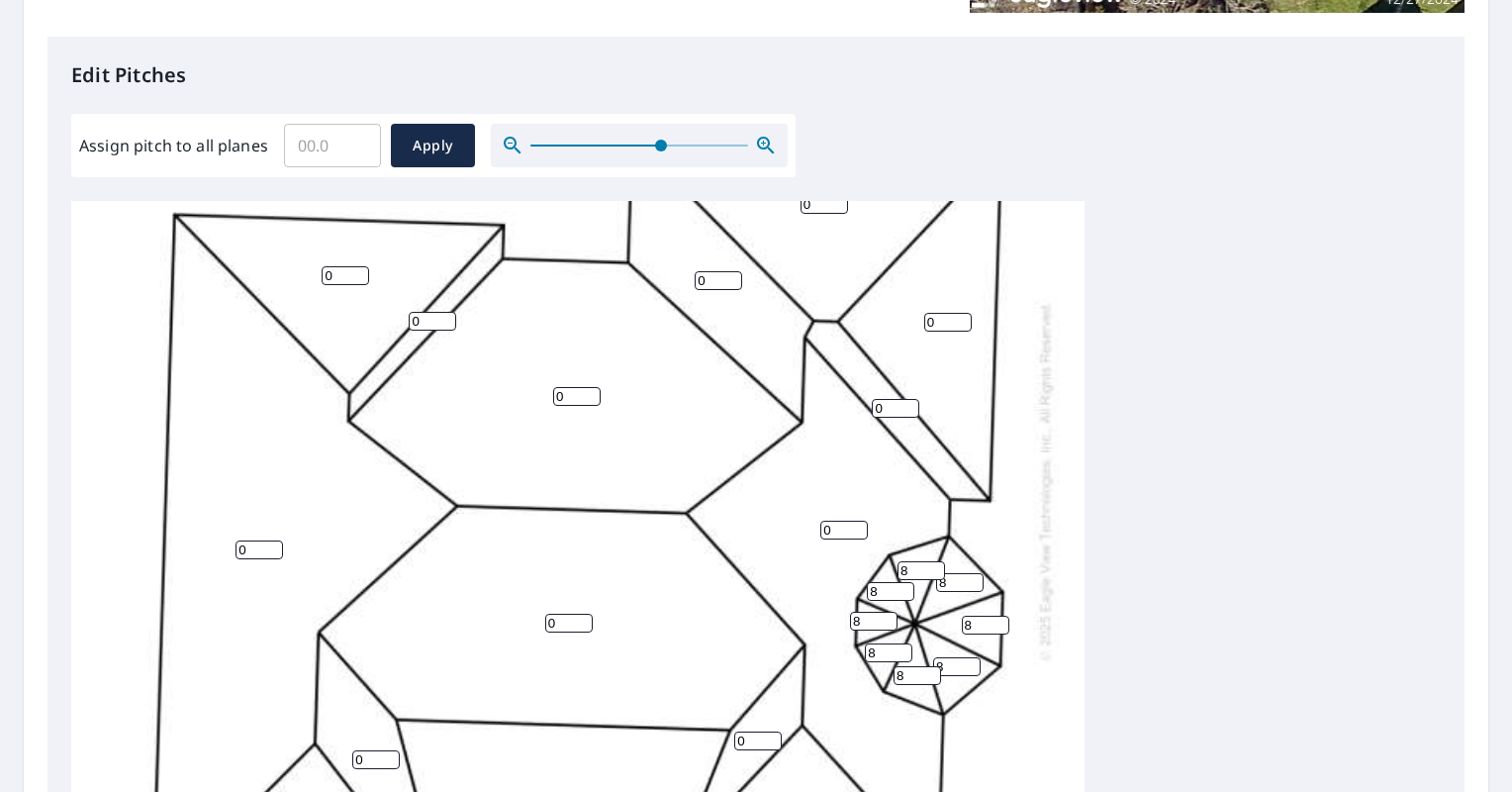 type on "8" 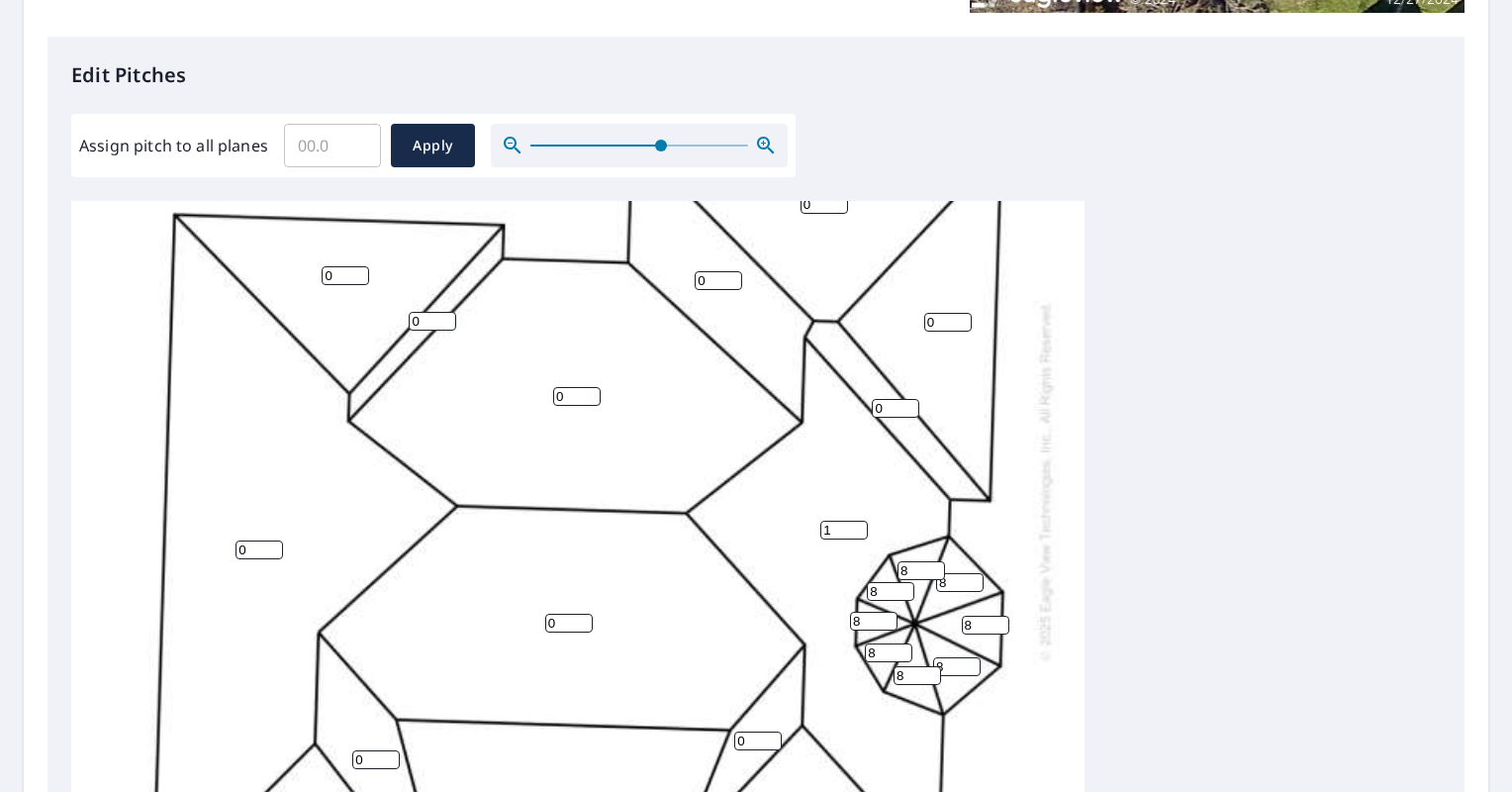 click on "1" at bounding box center (844, 530) 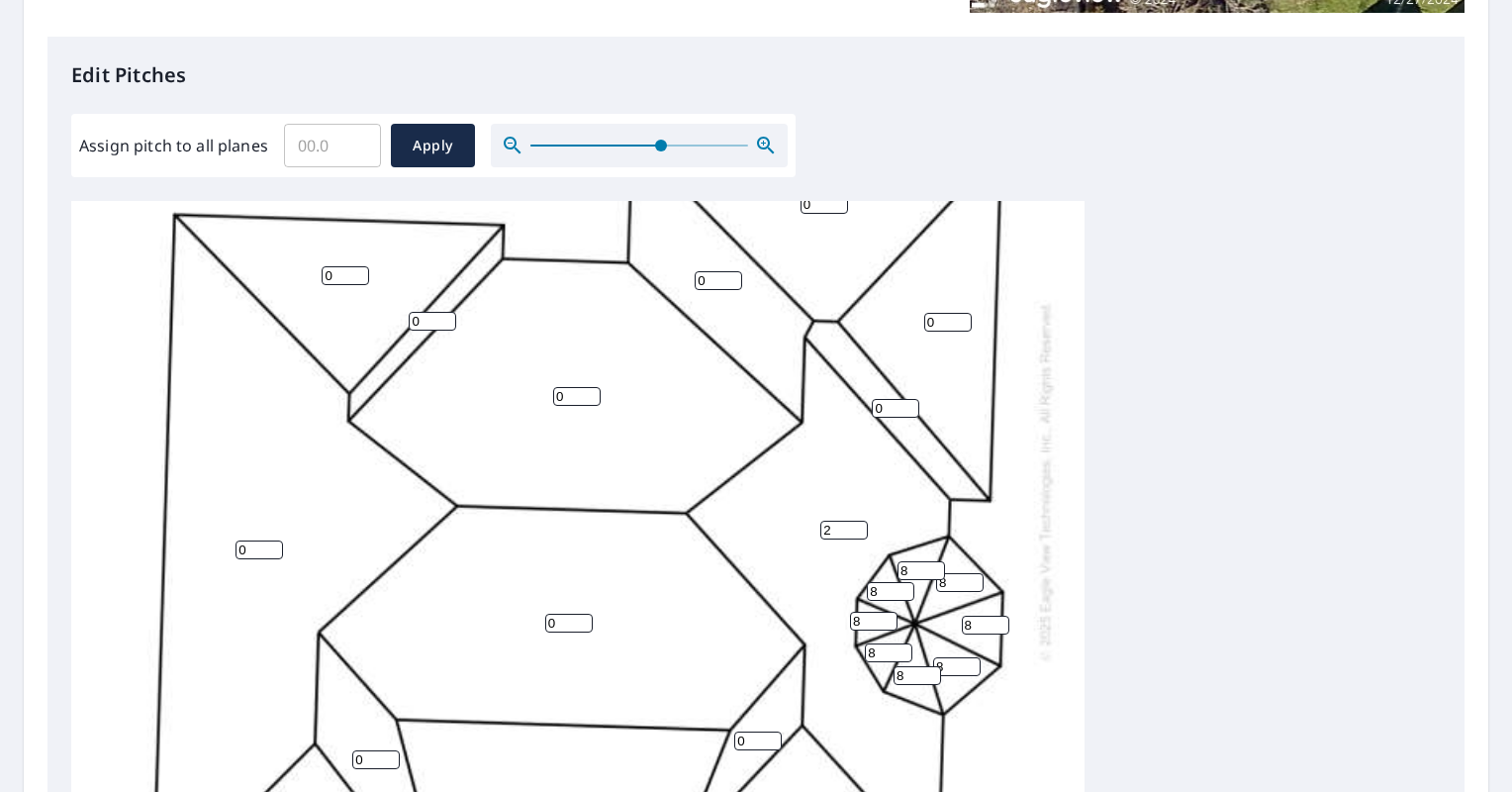 click on "2" at bounding box center (844, 530) 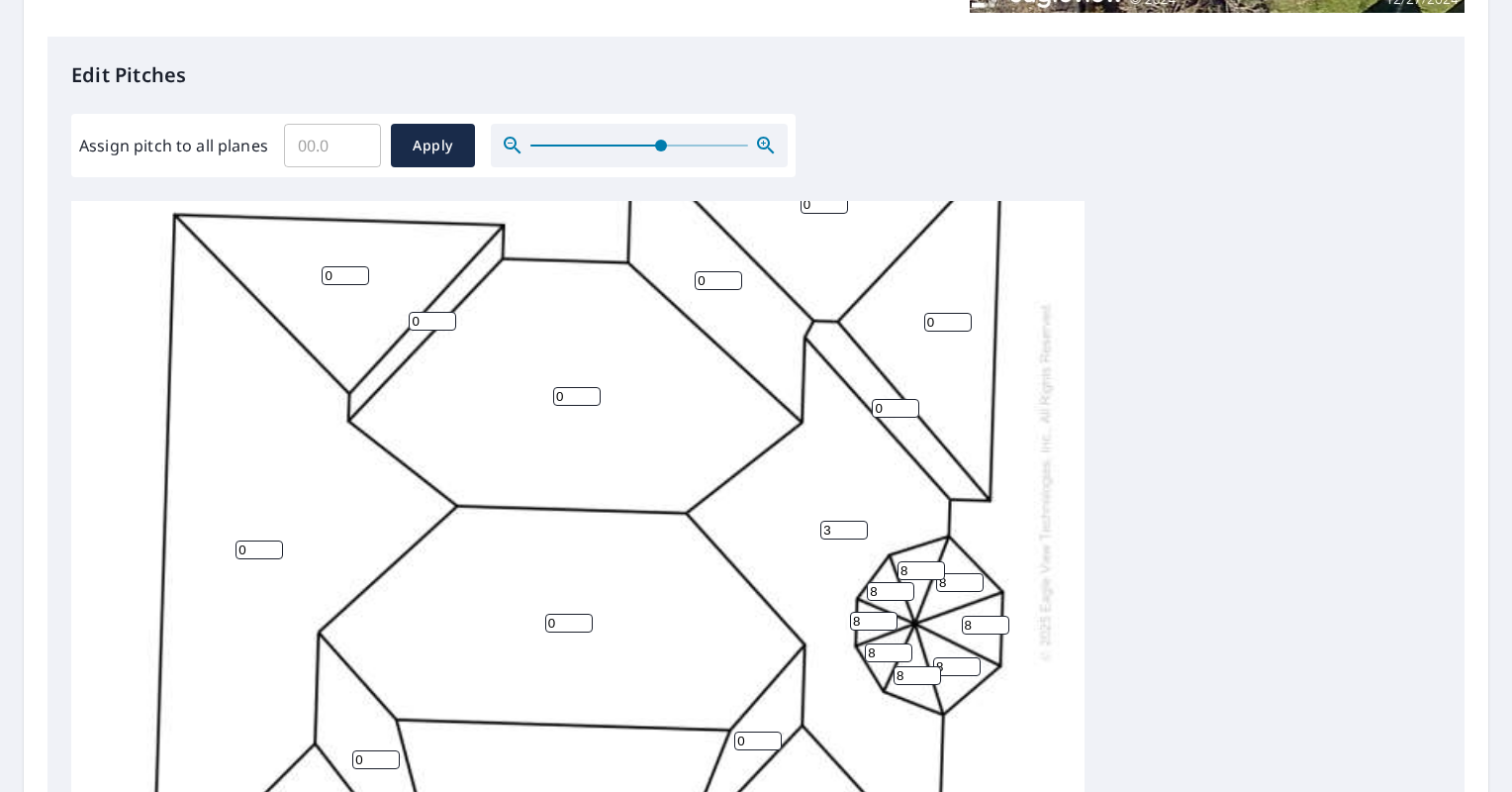 click on "3" at bounding box center [844, 530] 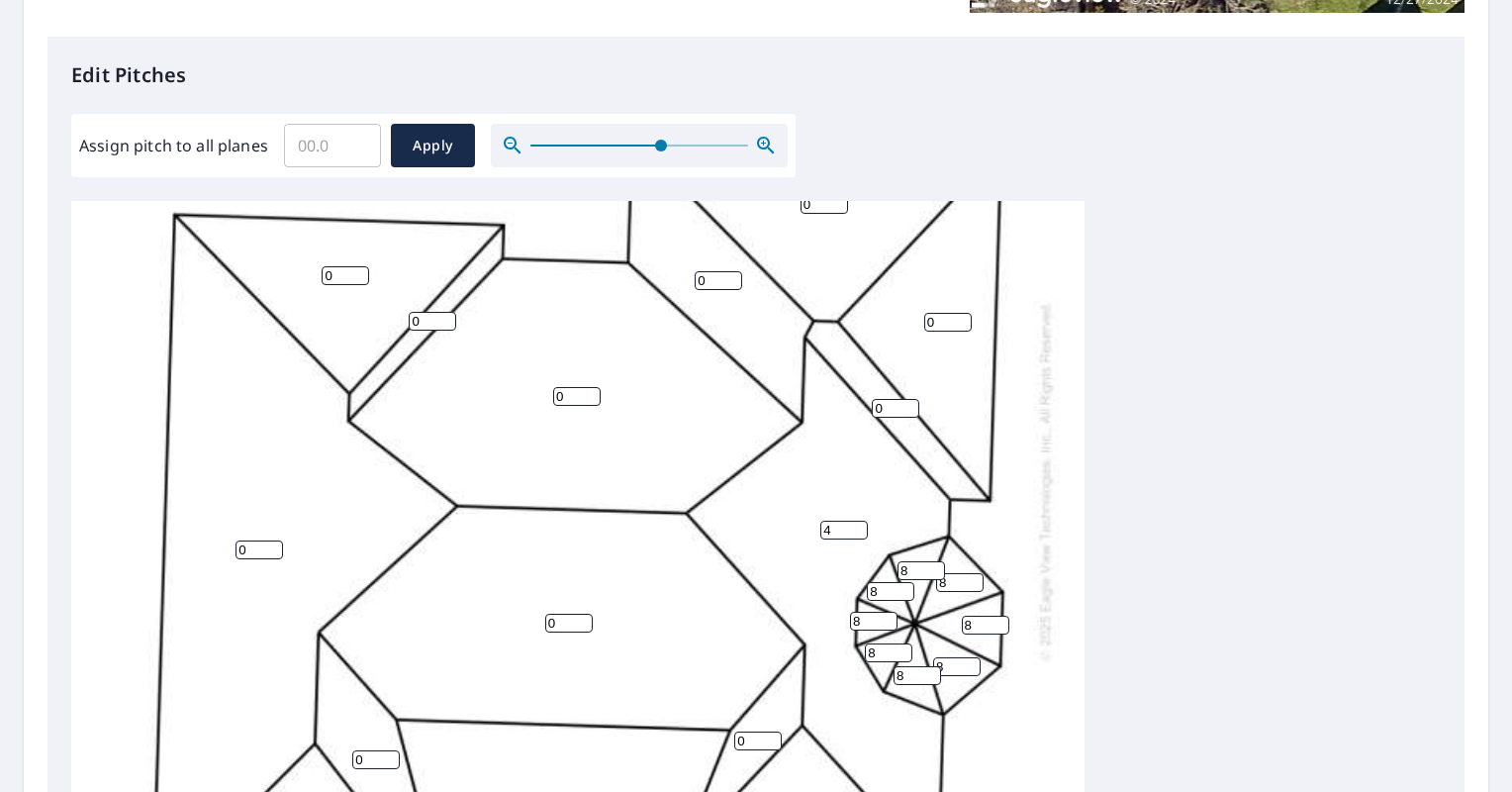 click on "4" at bounding box center (844, 530) 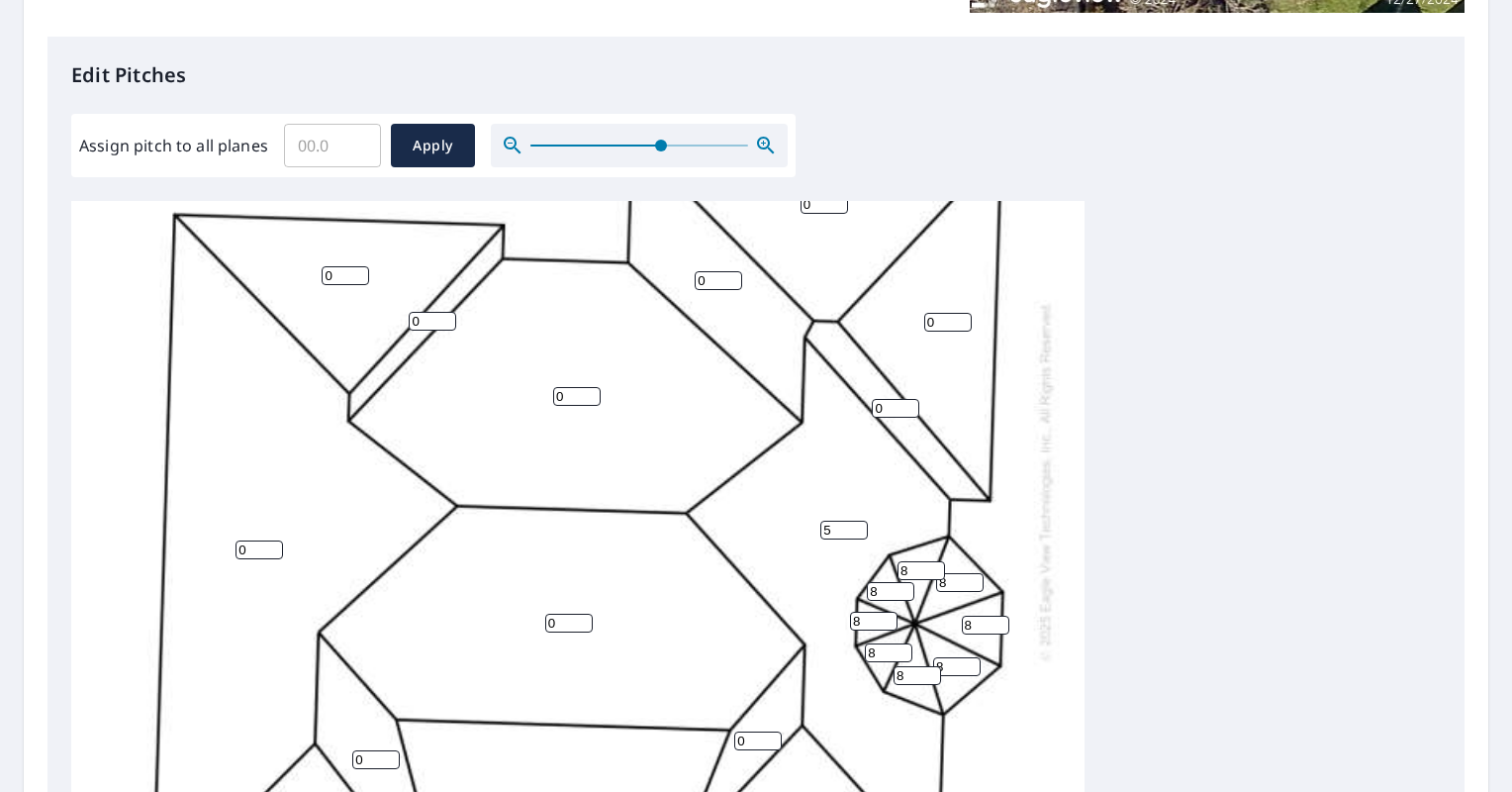 click on "5" at bounding box center (844, 530) 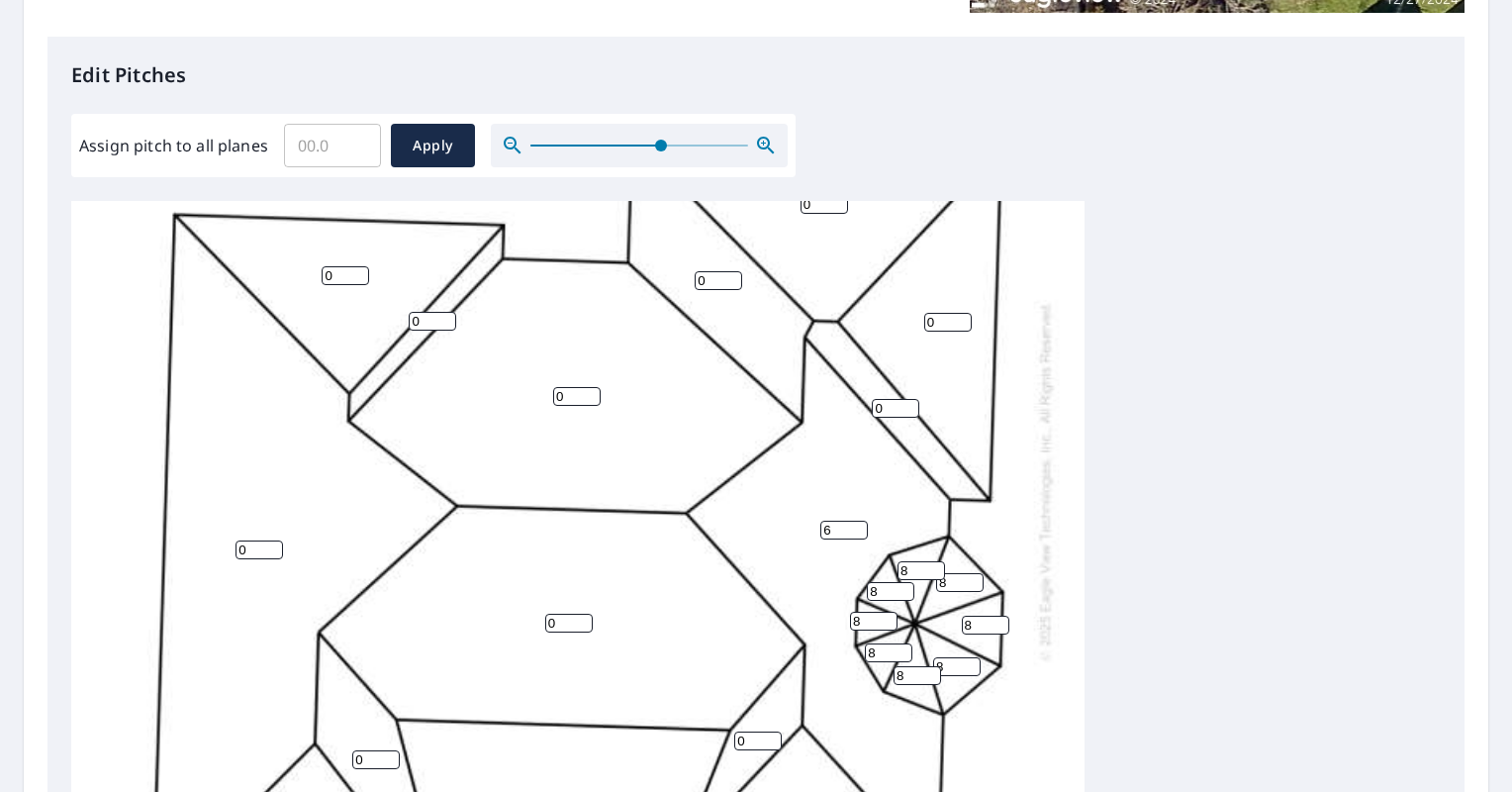click on "6" at bounding box center [844, 530] 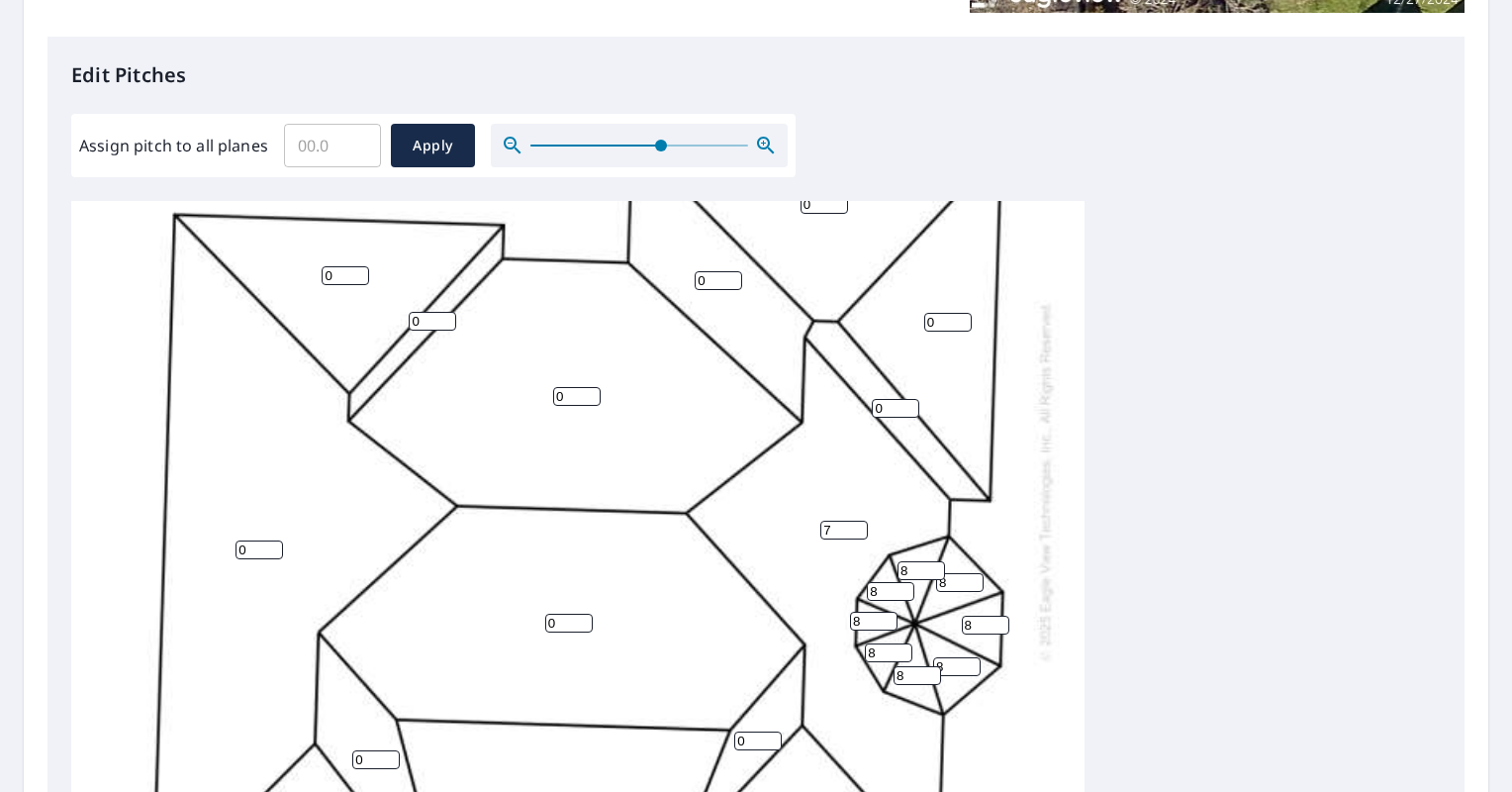 click on "7" at bounding box center [844, 530] 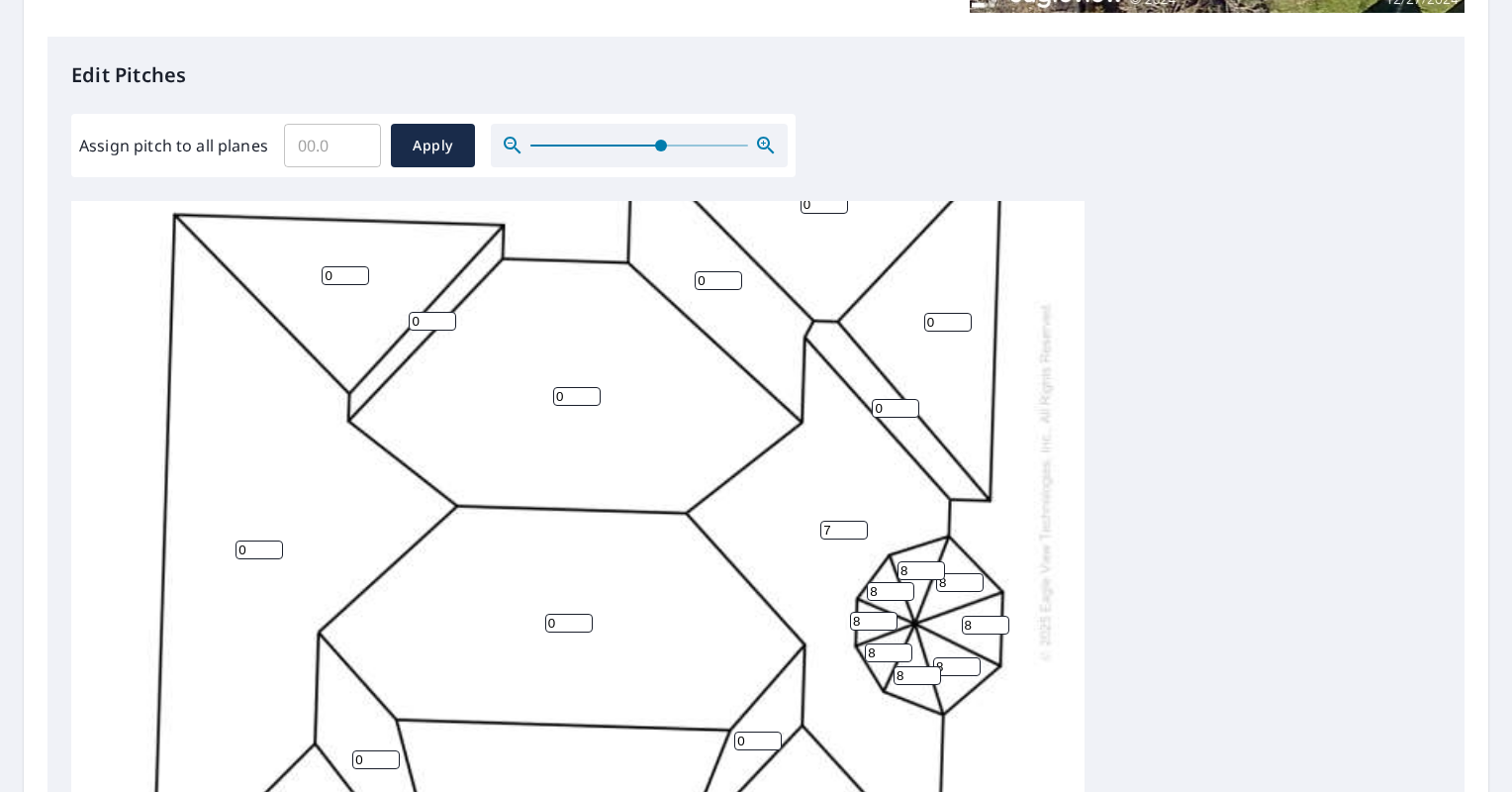 click on "7" at bounding box center (844, 530) 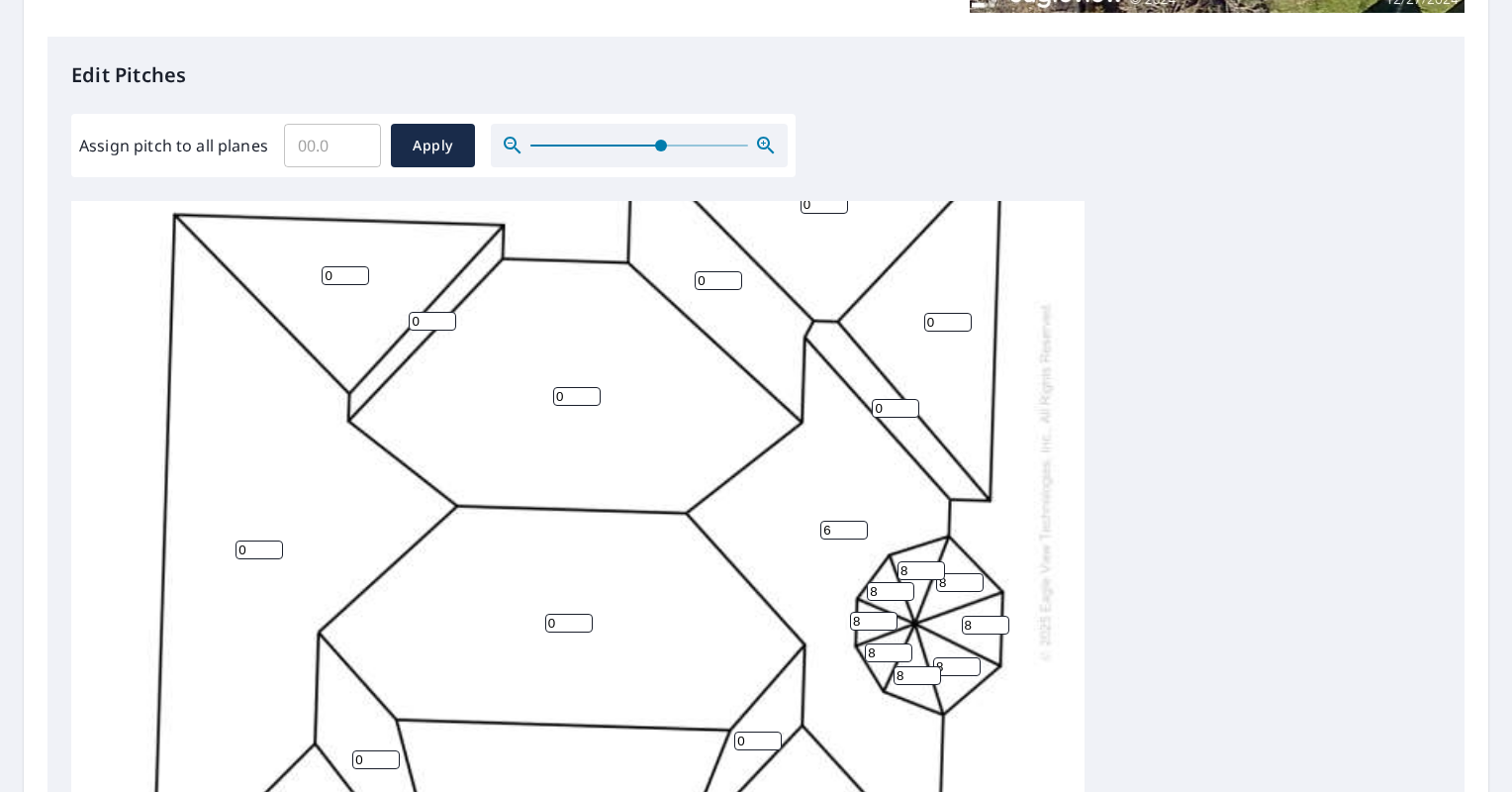 type on "6" 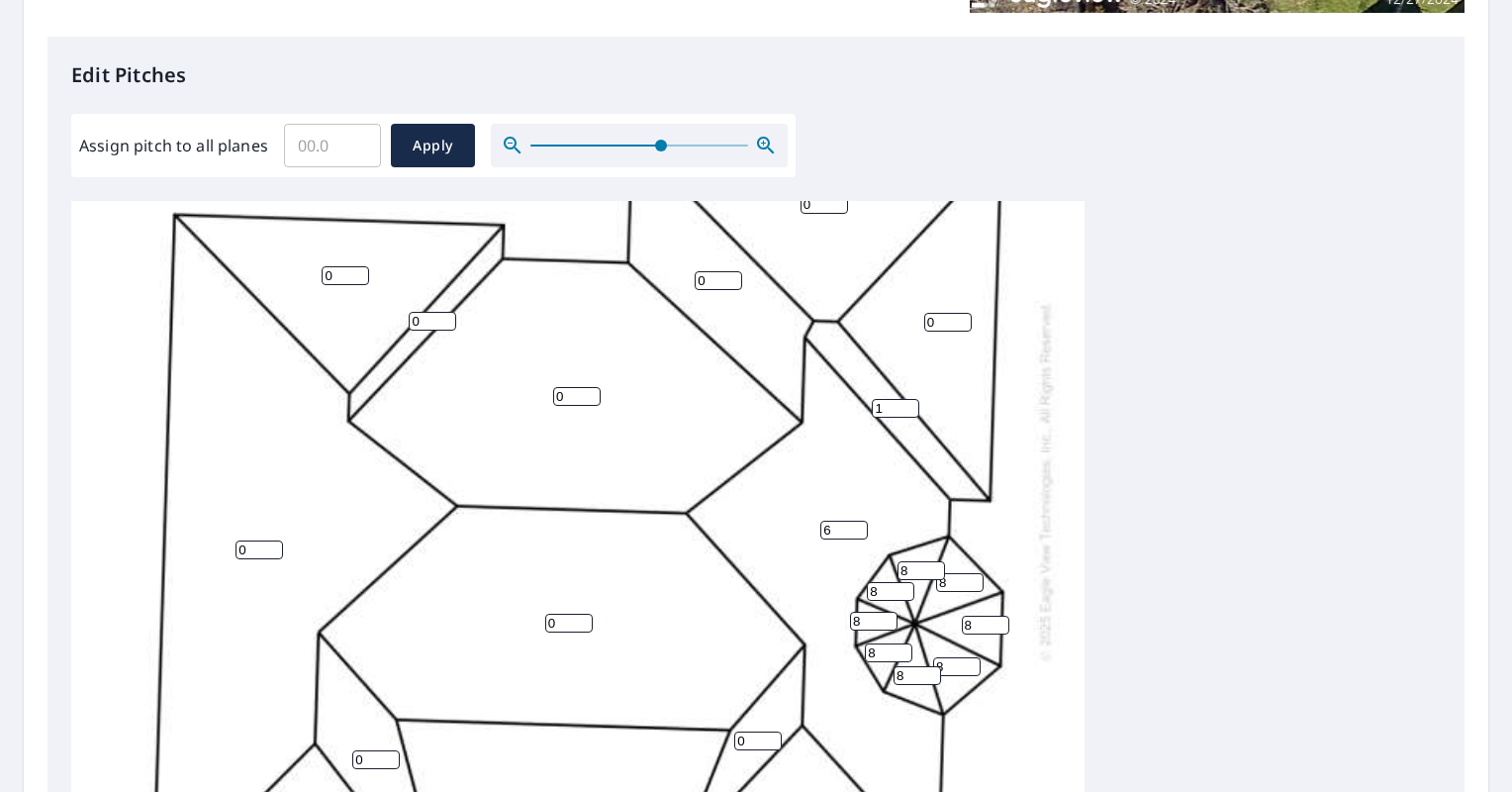click on "1" at bounding box center (896, 408) 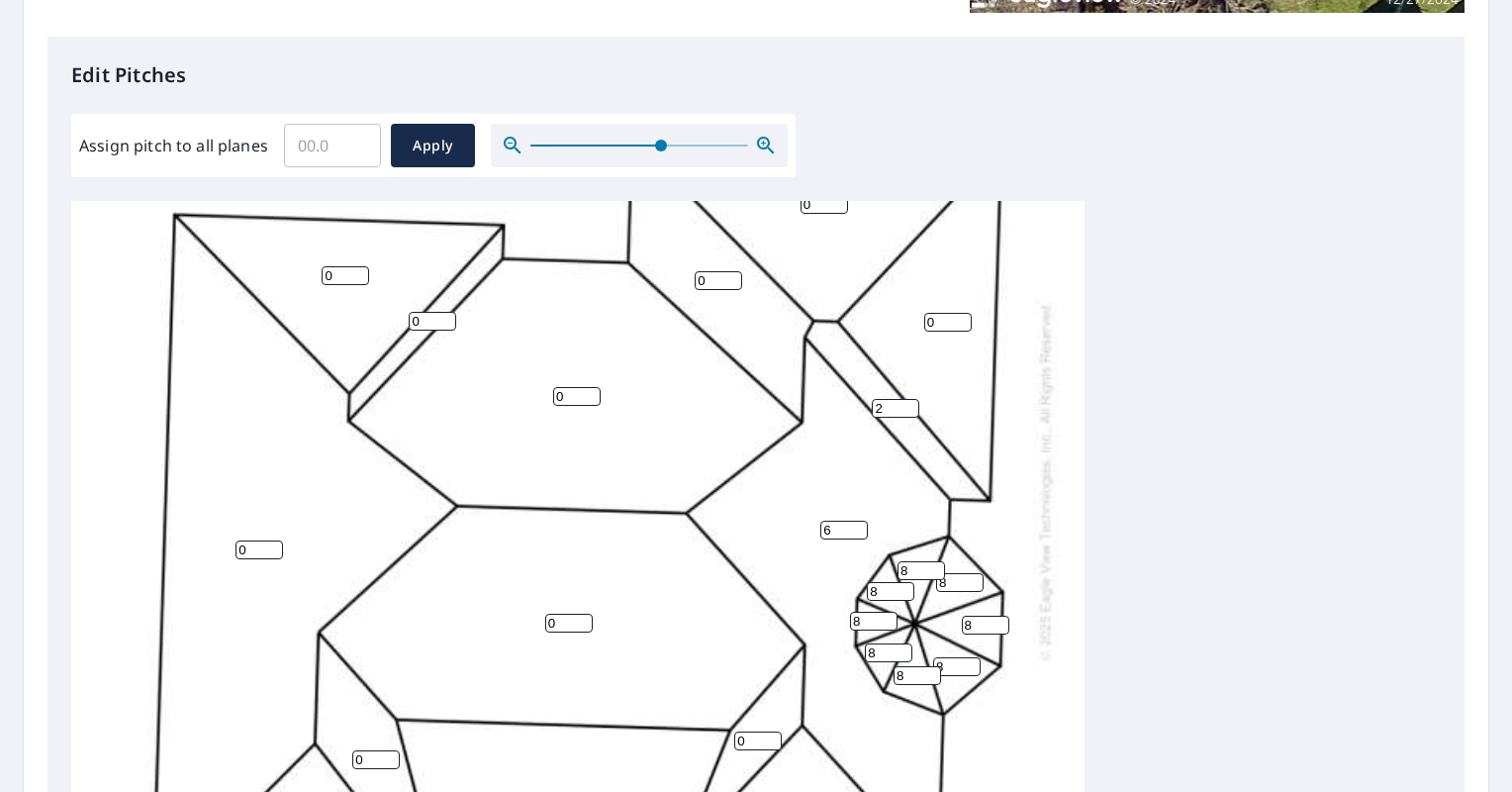 click on "2" at bounding box center [896, 408] 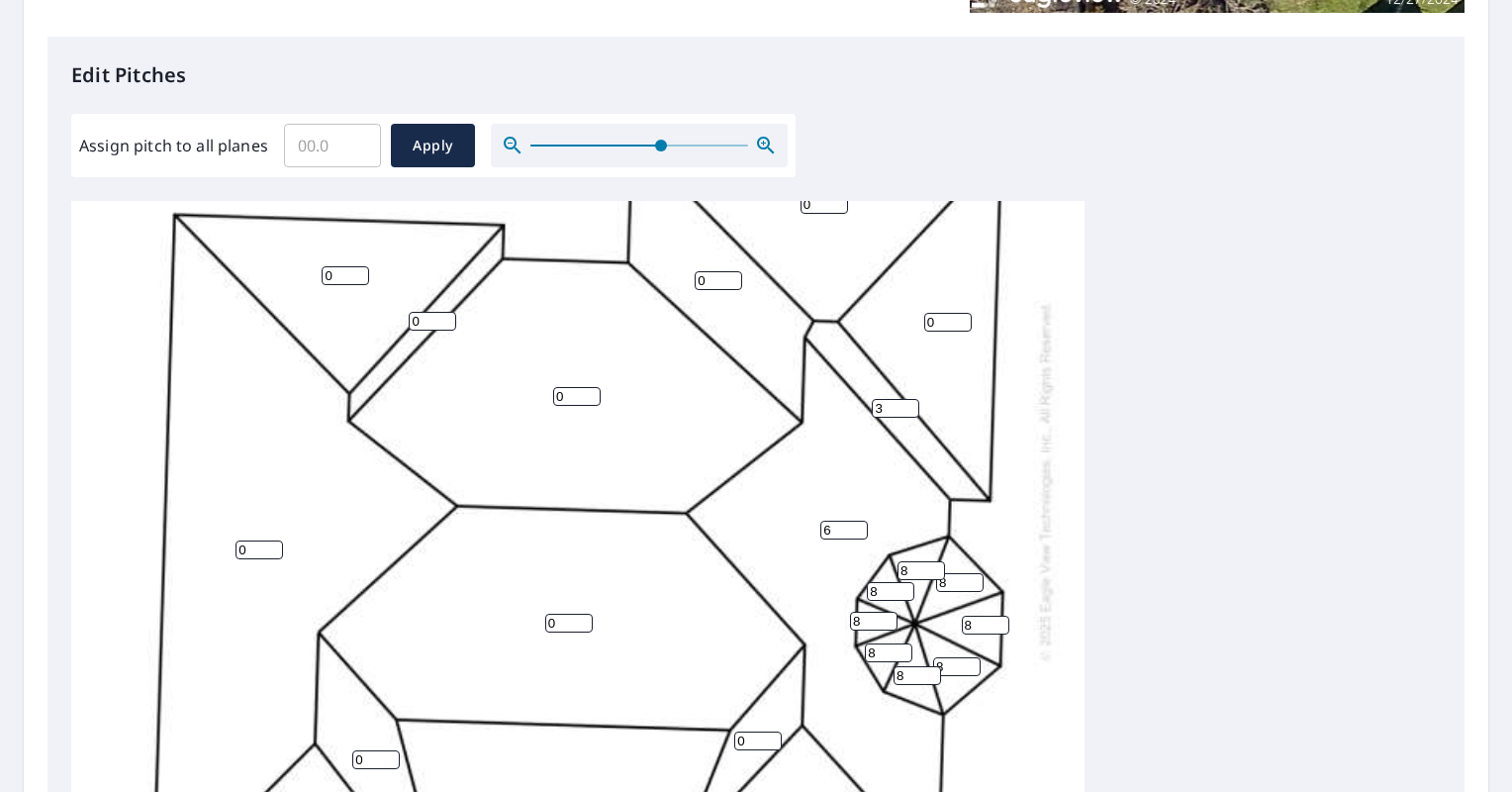 click on "3" at bounding box center [896, 408] 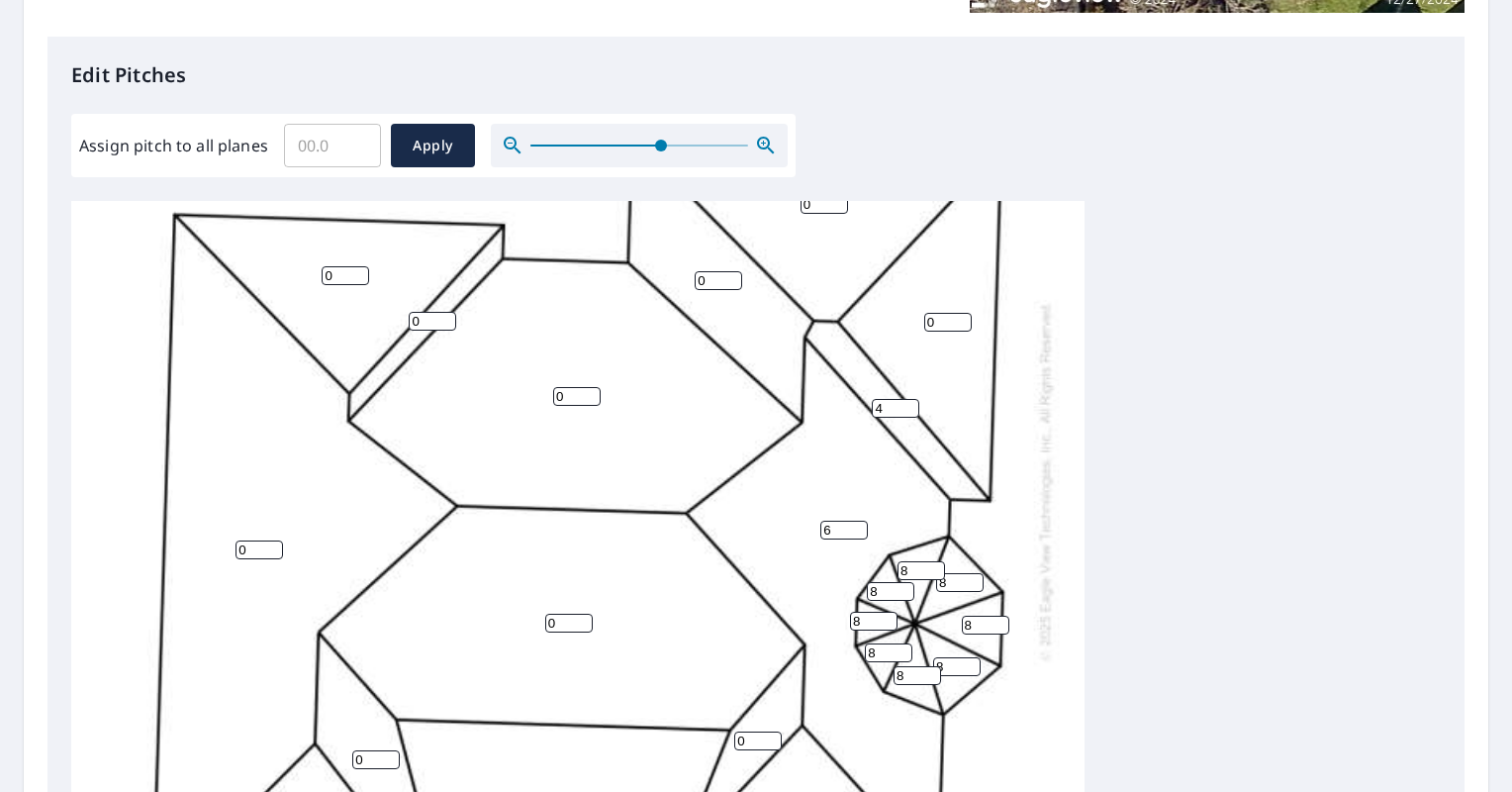 click on "4" at bounding box center [896, 408] 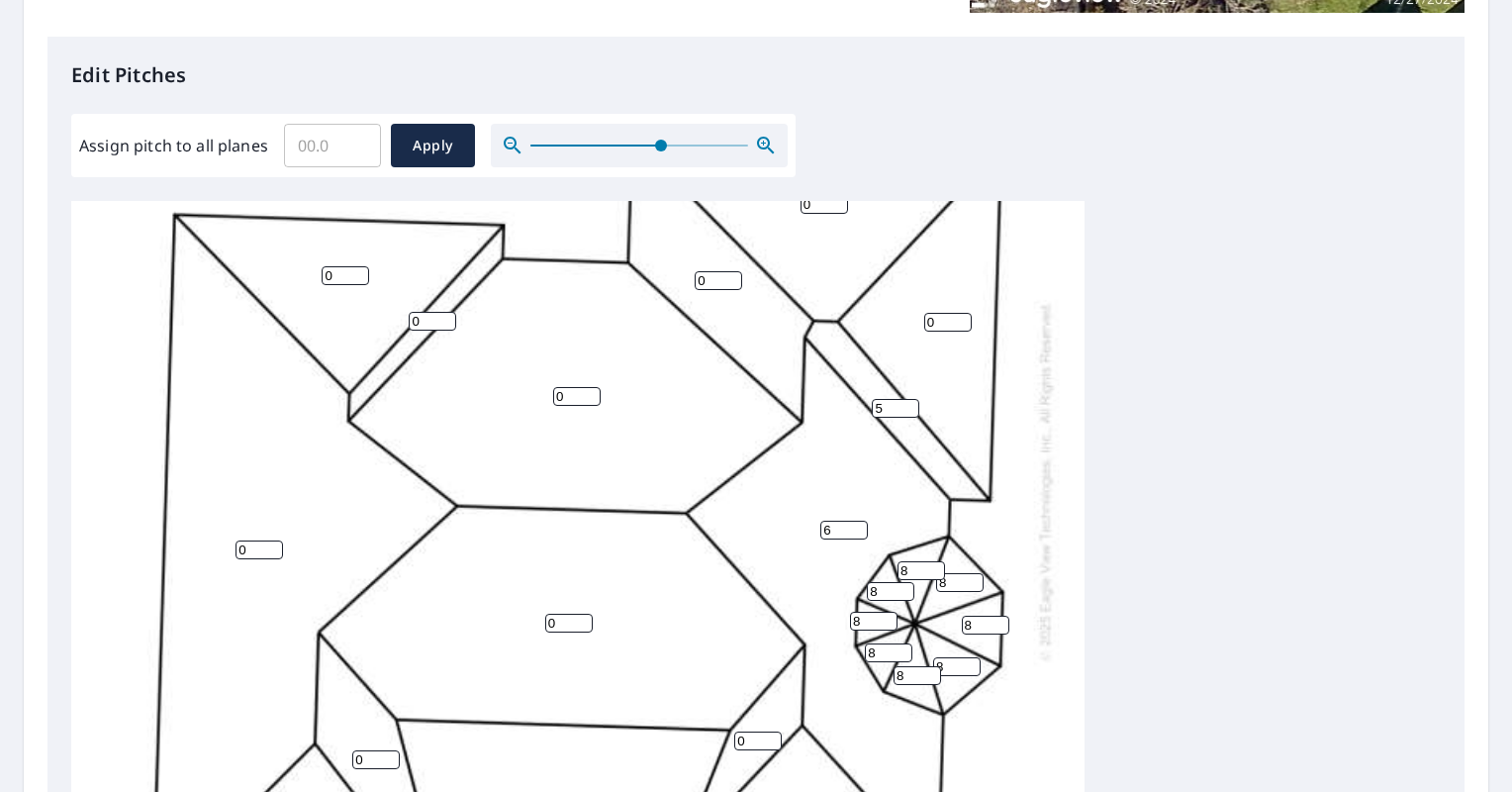 click on "5" at bounding box center (896, 408) 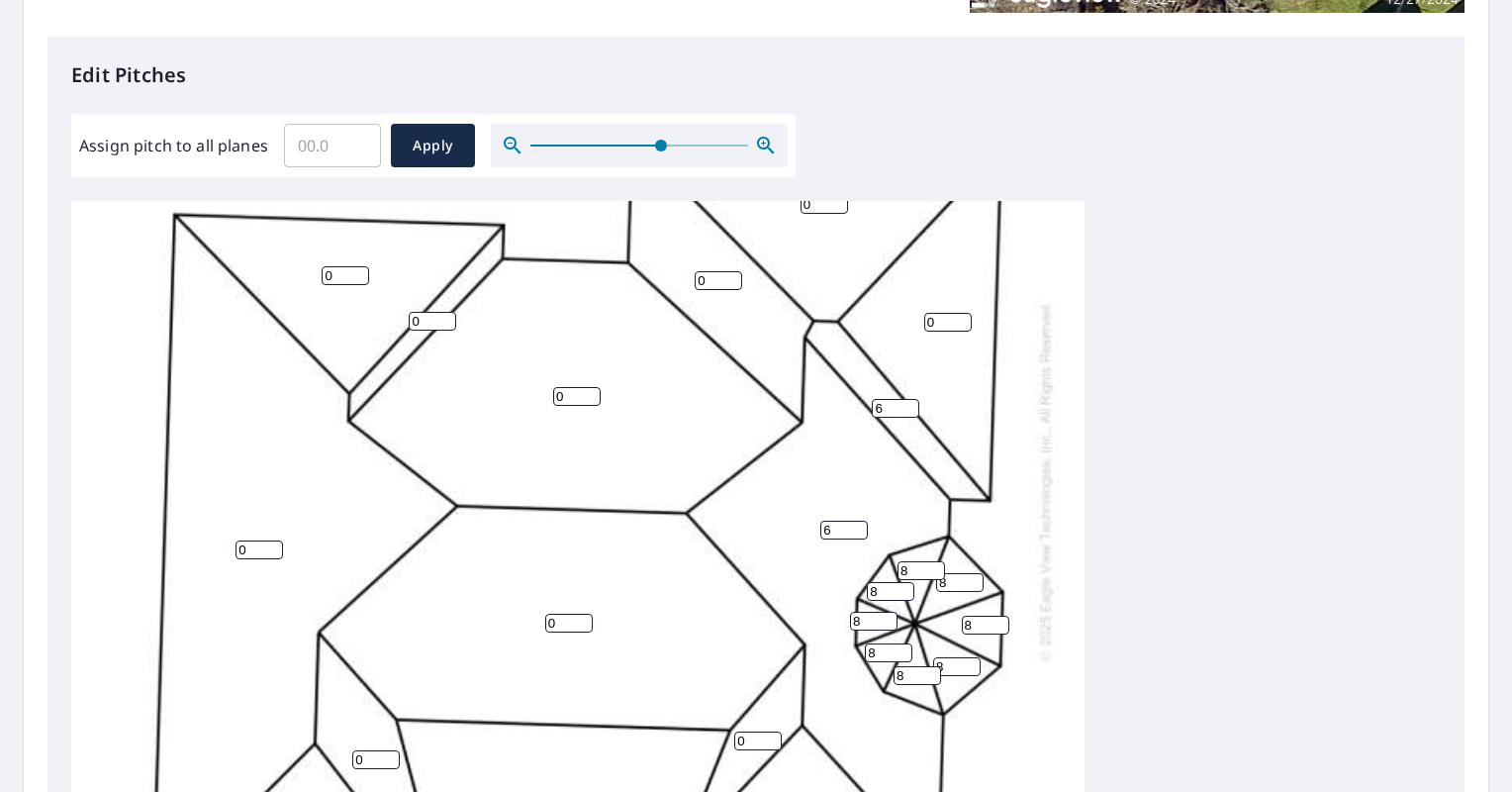 click on "6" at bounding box center [896, 408] 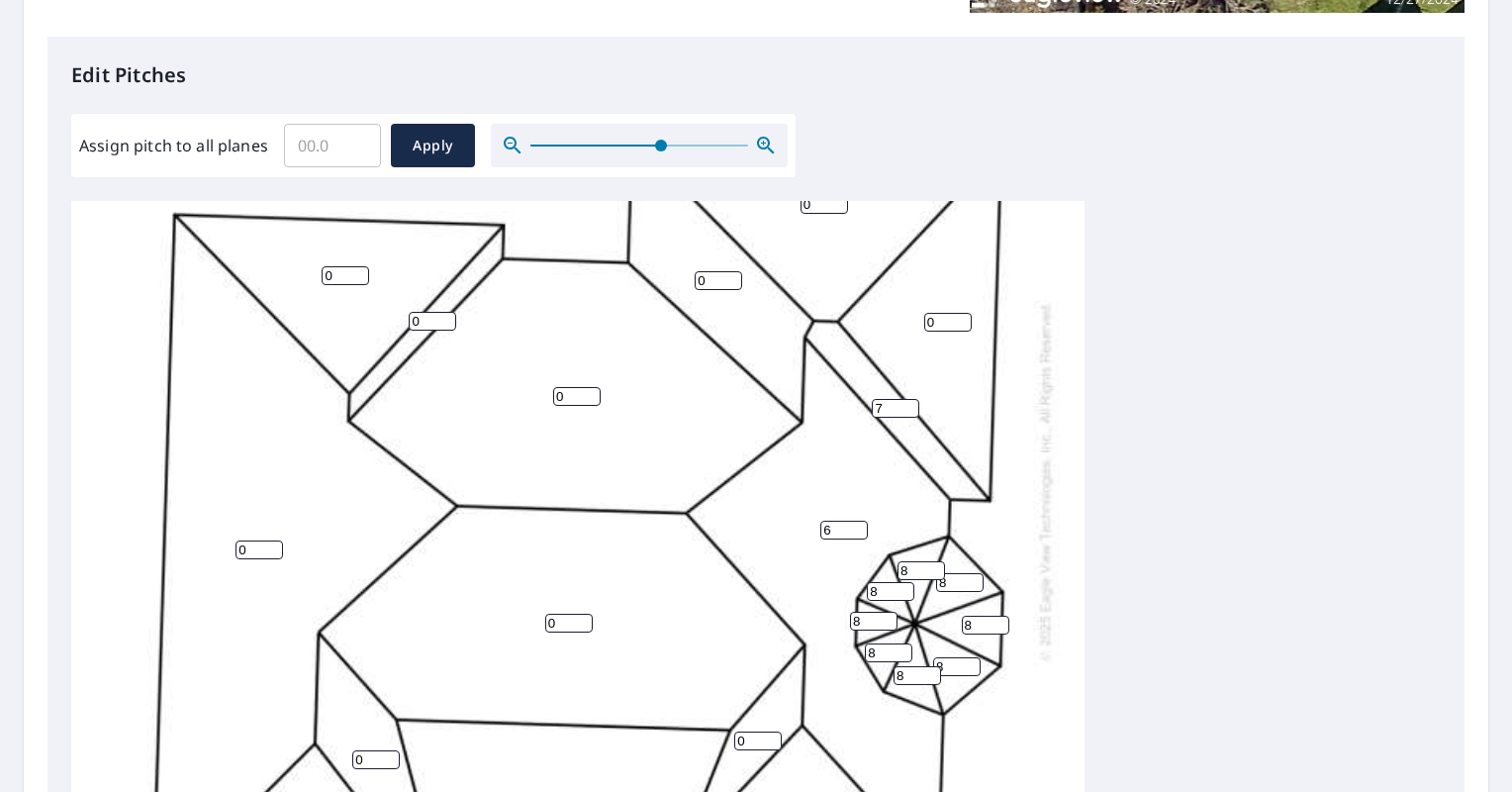 click on "7" at bounding box center (896, 408) 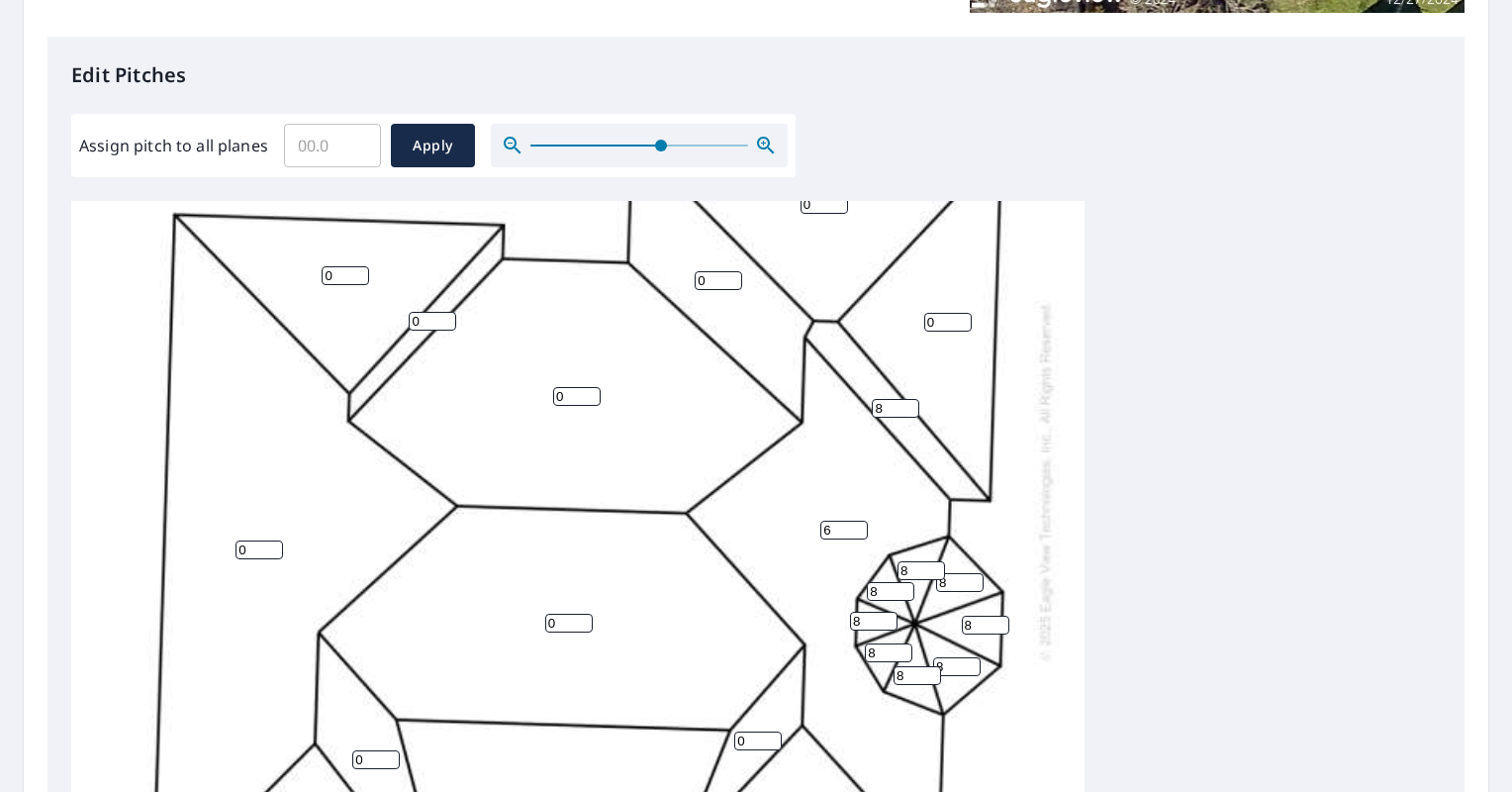 click on "8" at bounding box center (896, 408) 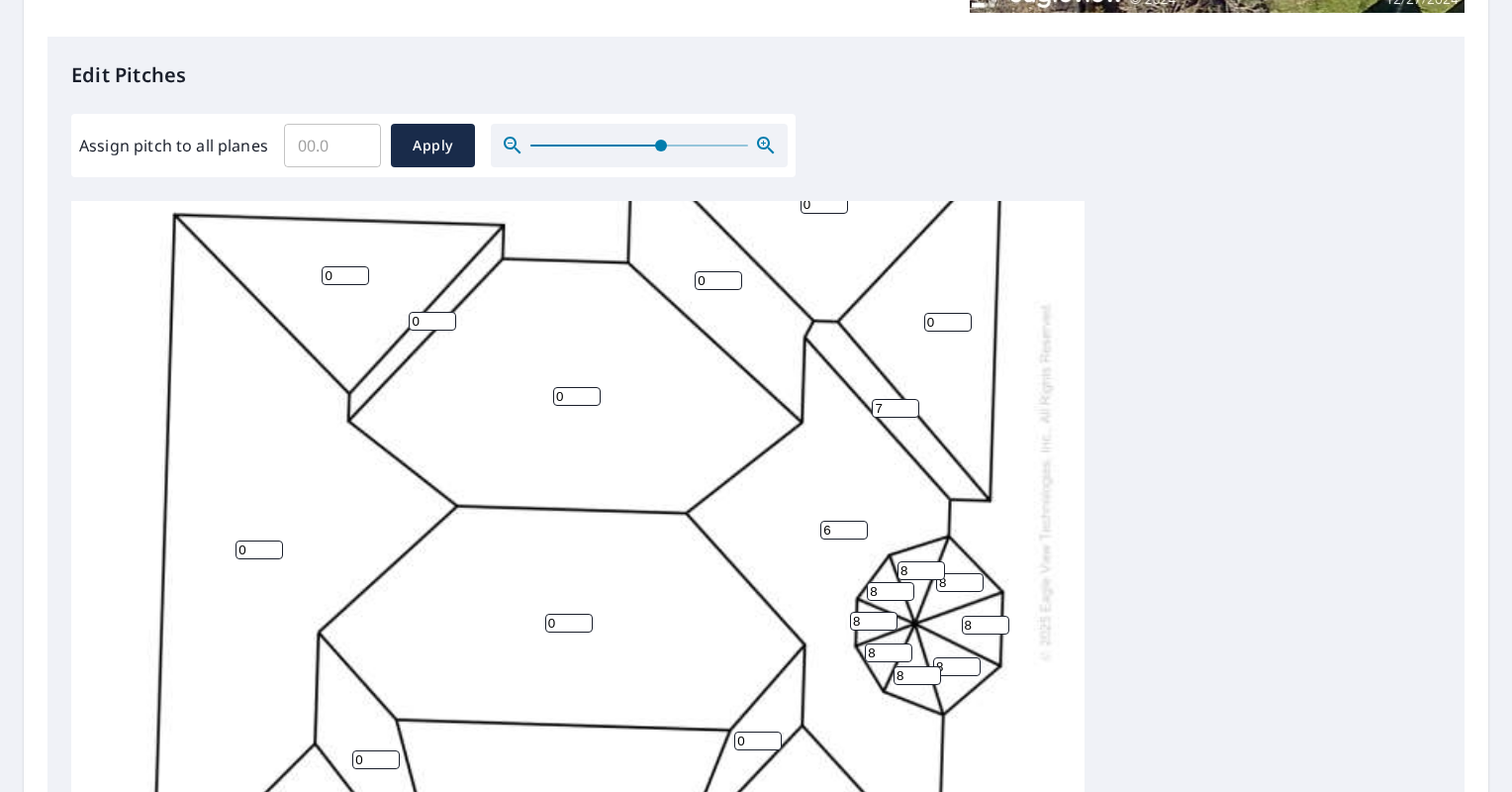 click on "7" at bounding box center (896, 408) 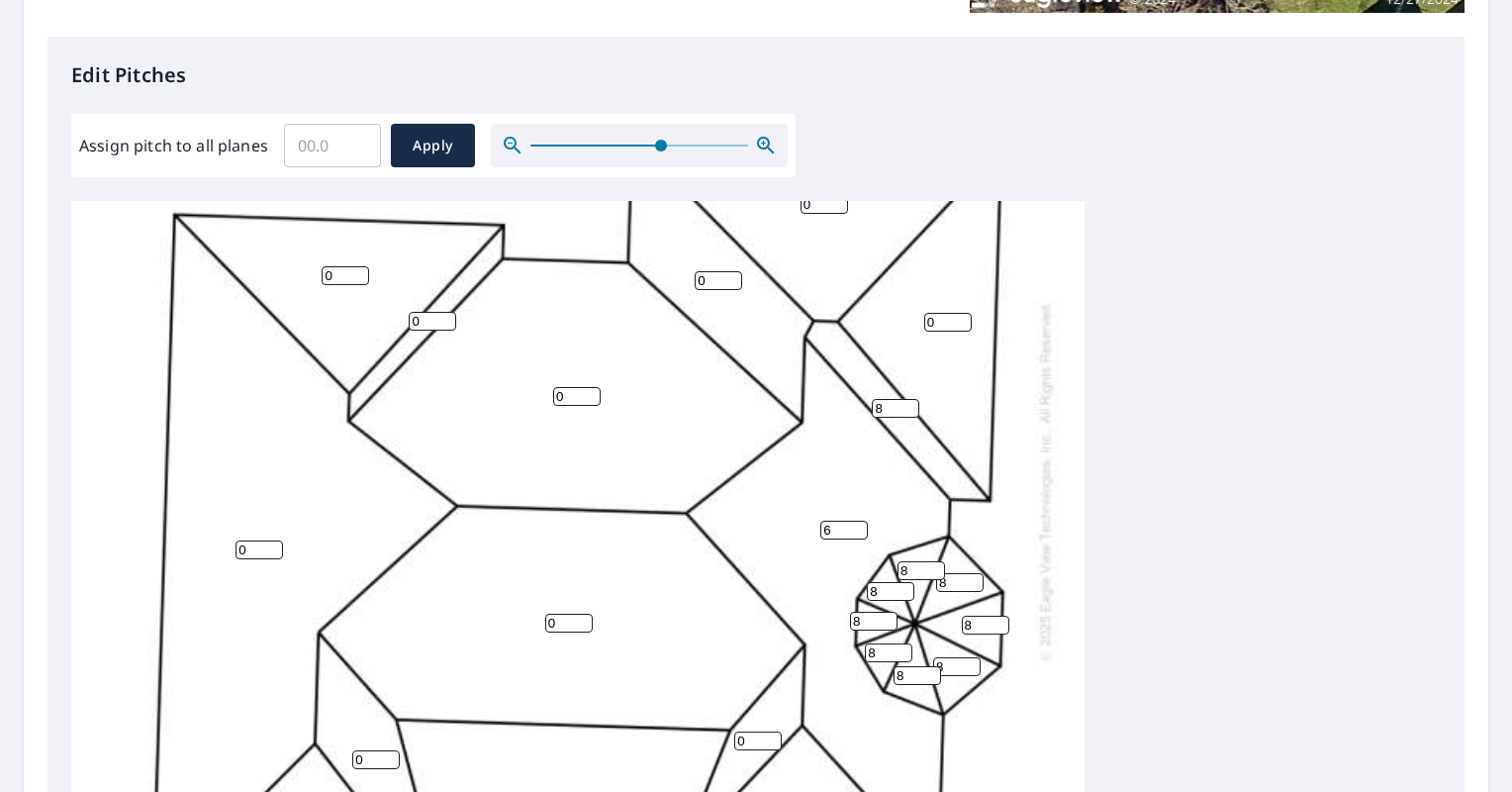 type on "8" 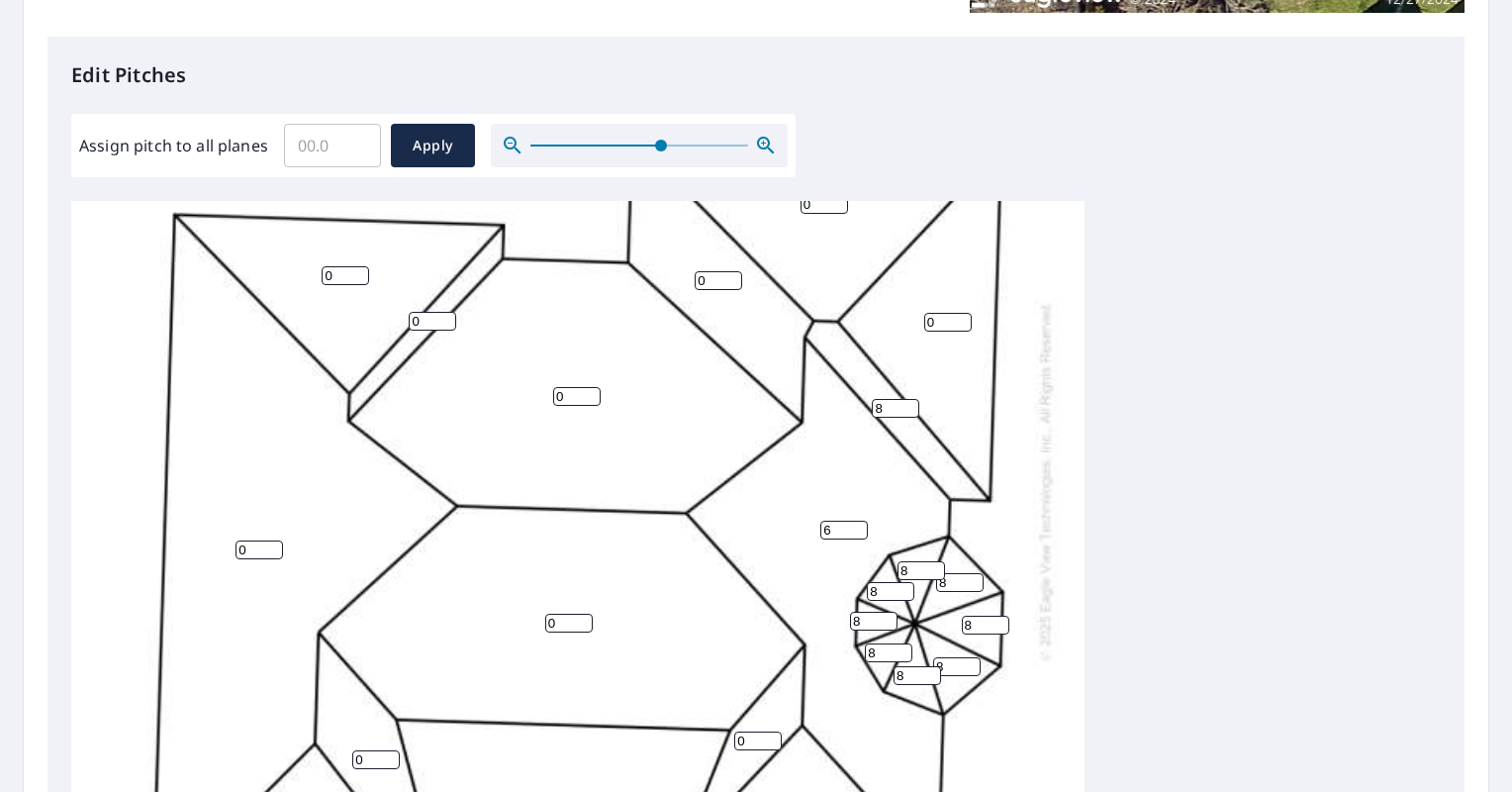 click on "8" at bounding box center [896, 408] 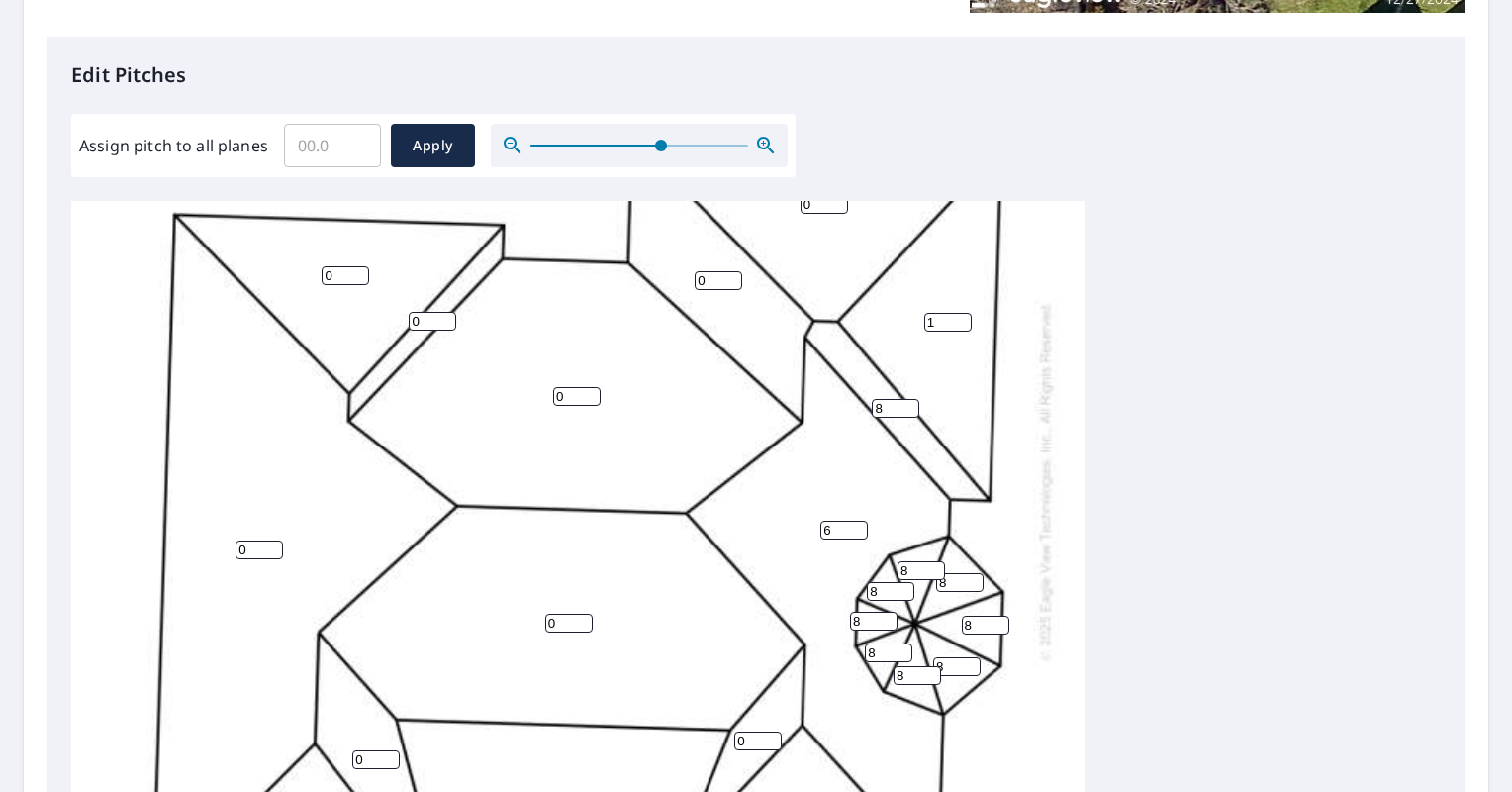 click on "1" at bounding box center (948, 322) 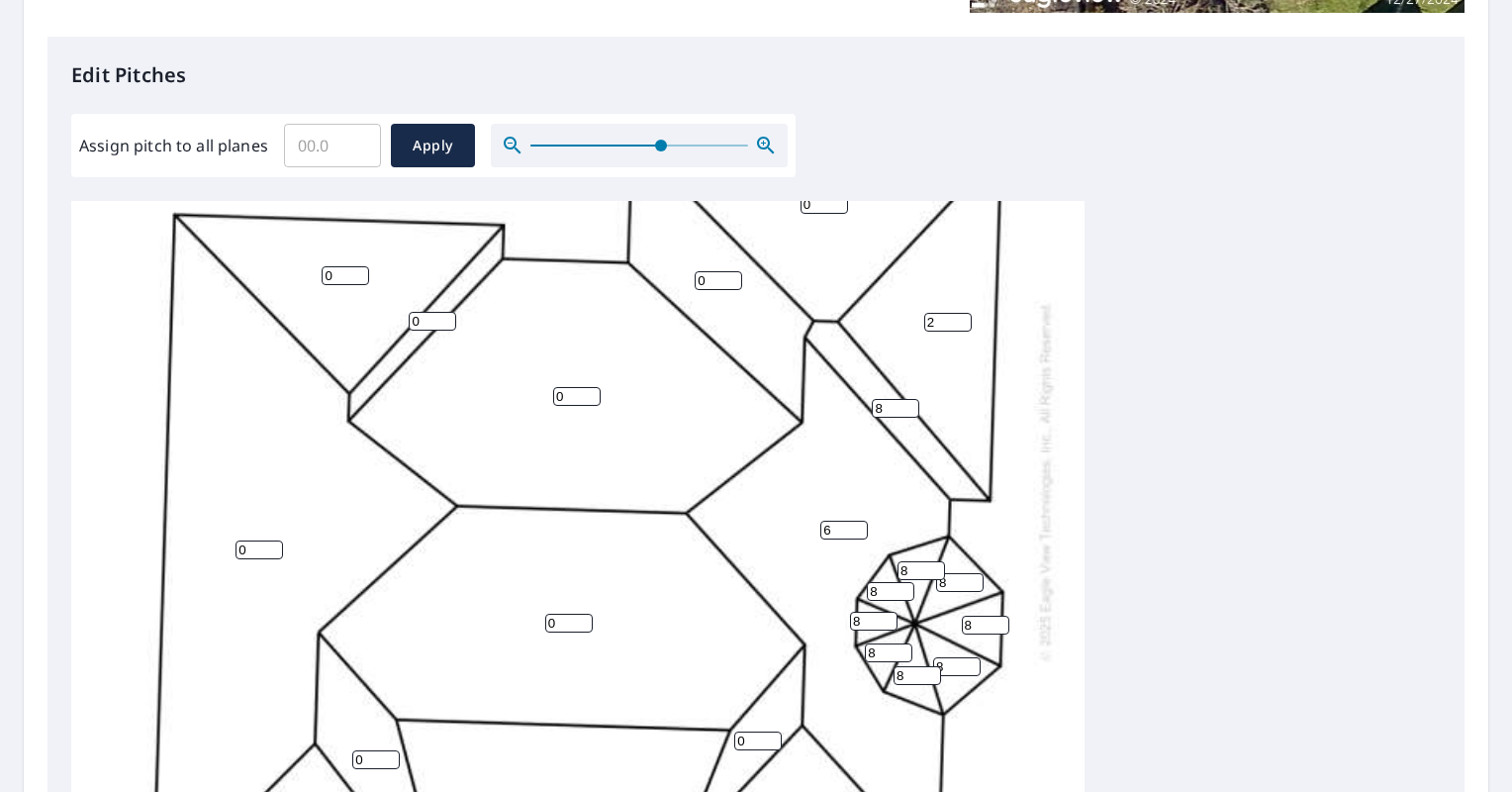 click on "2" at bounding box center (948, 322) 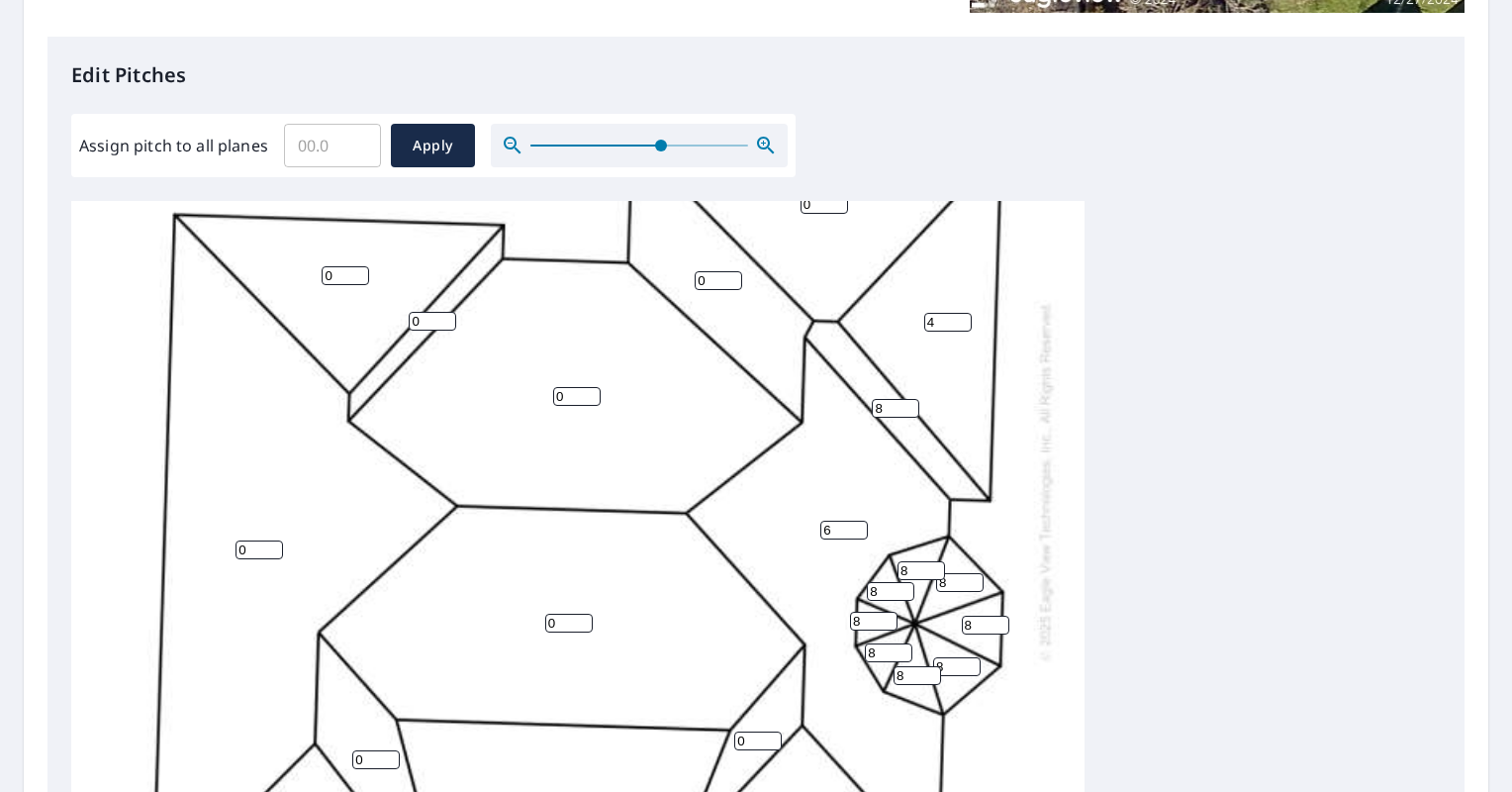click on "4" at bounding box center (948, 322) 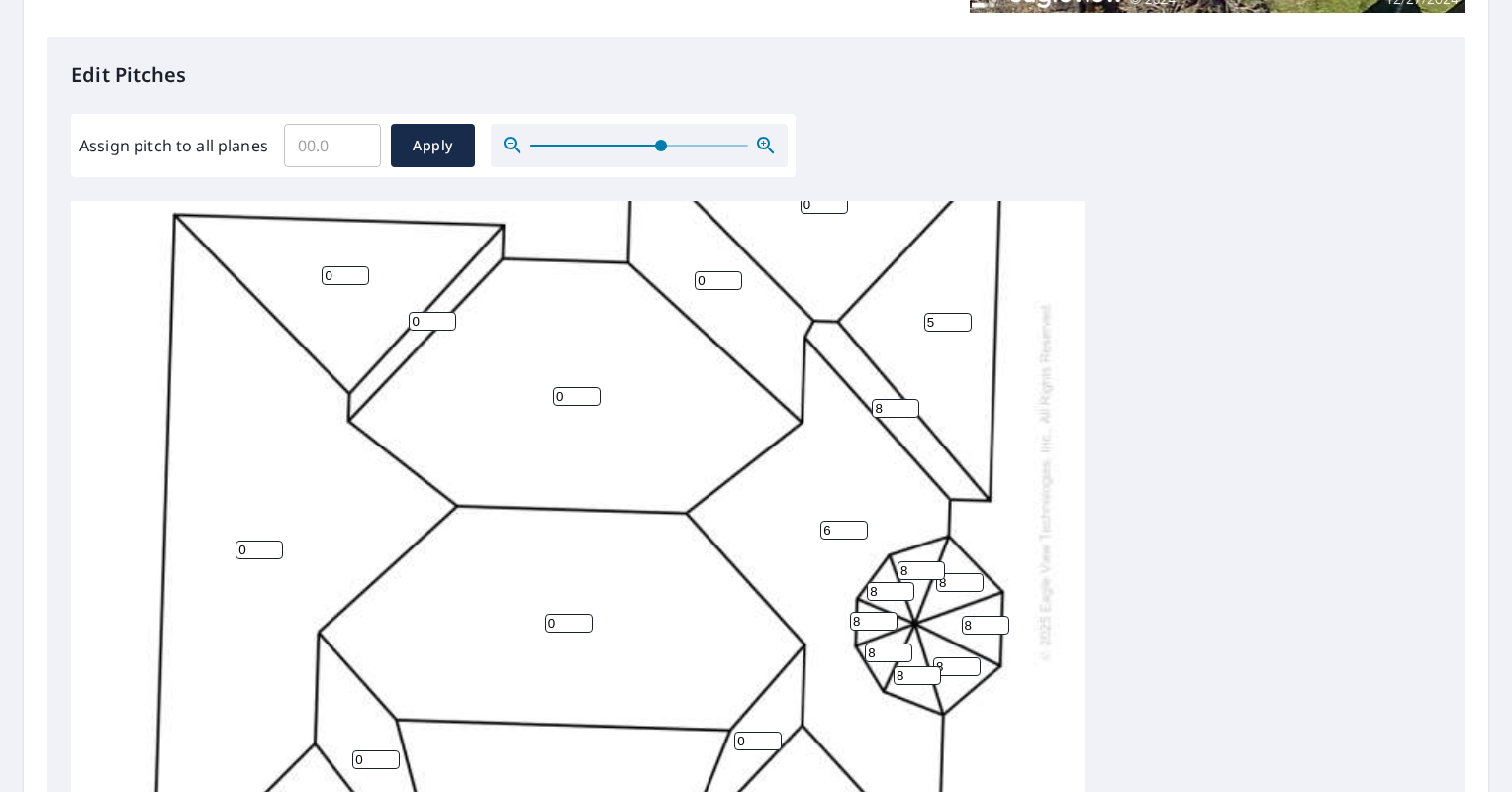 click on "5" at bounding box center [948, 322] 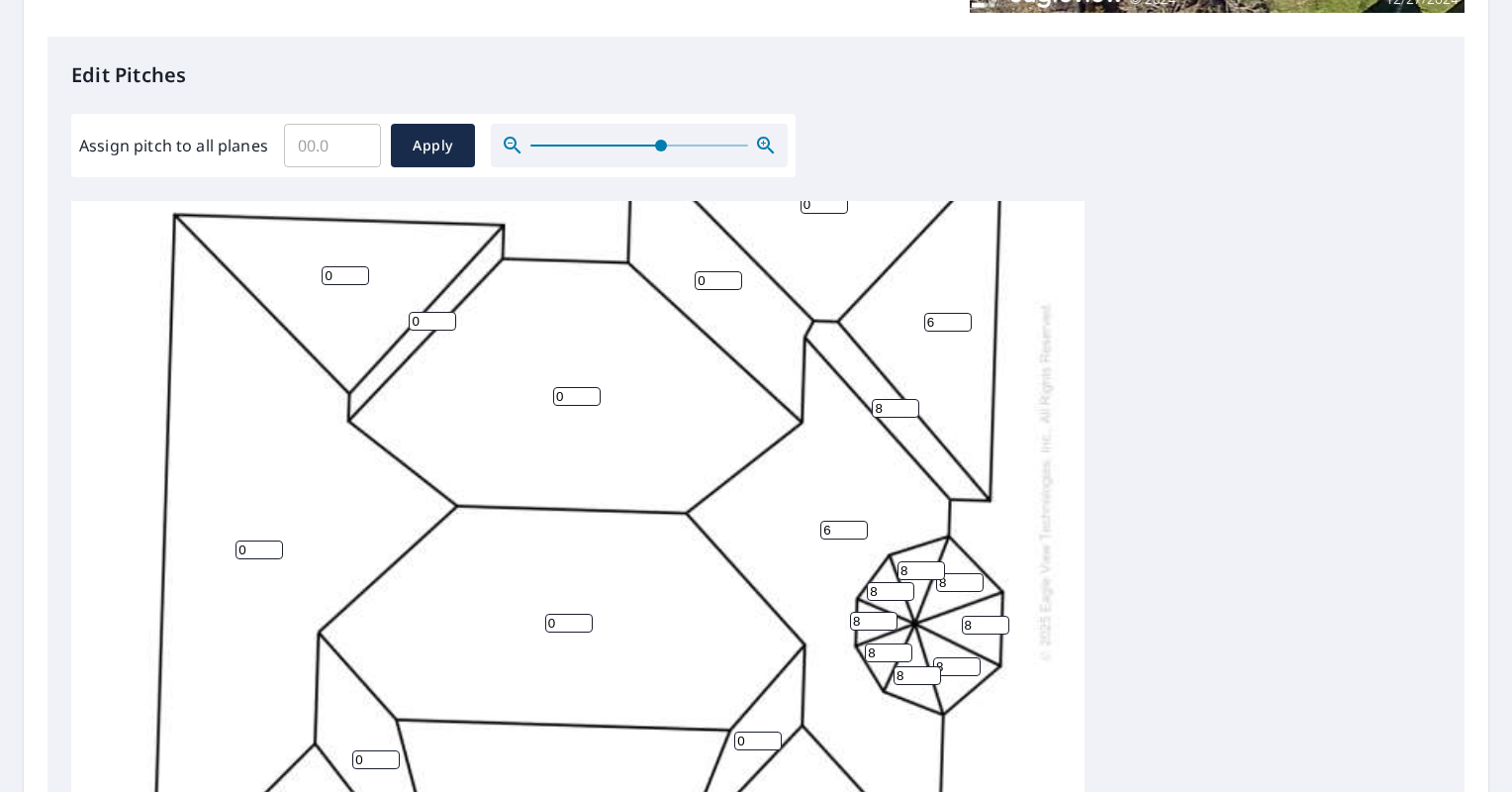 drag, startPoint x: 944, startPoint y: 346, endPoint x: 942, endPoint y: 327, distance: 19.10497 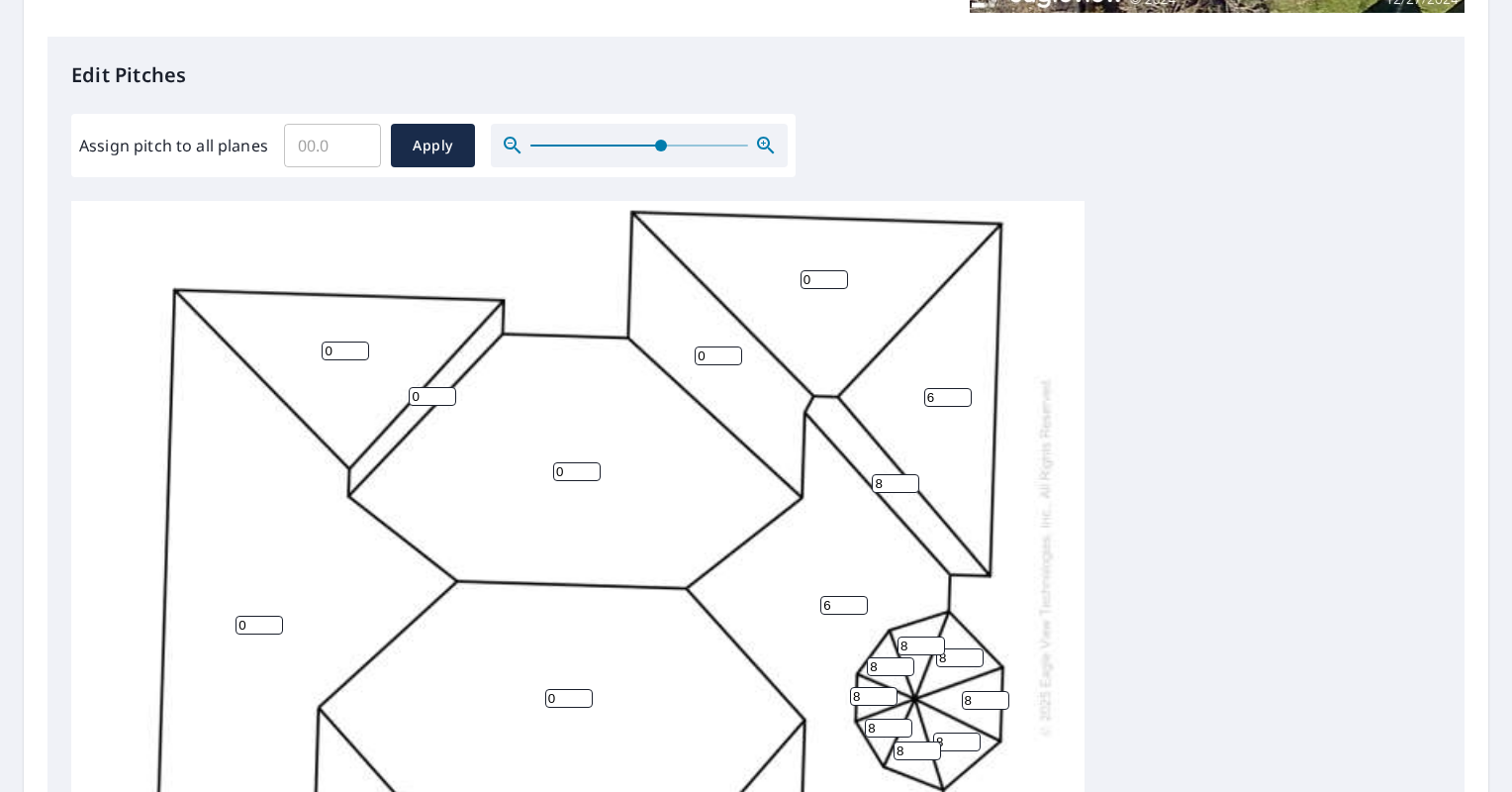 scroll, scrollTop: 20, scrollLeft: 0, axis: vertical 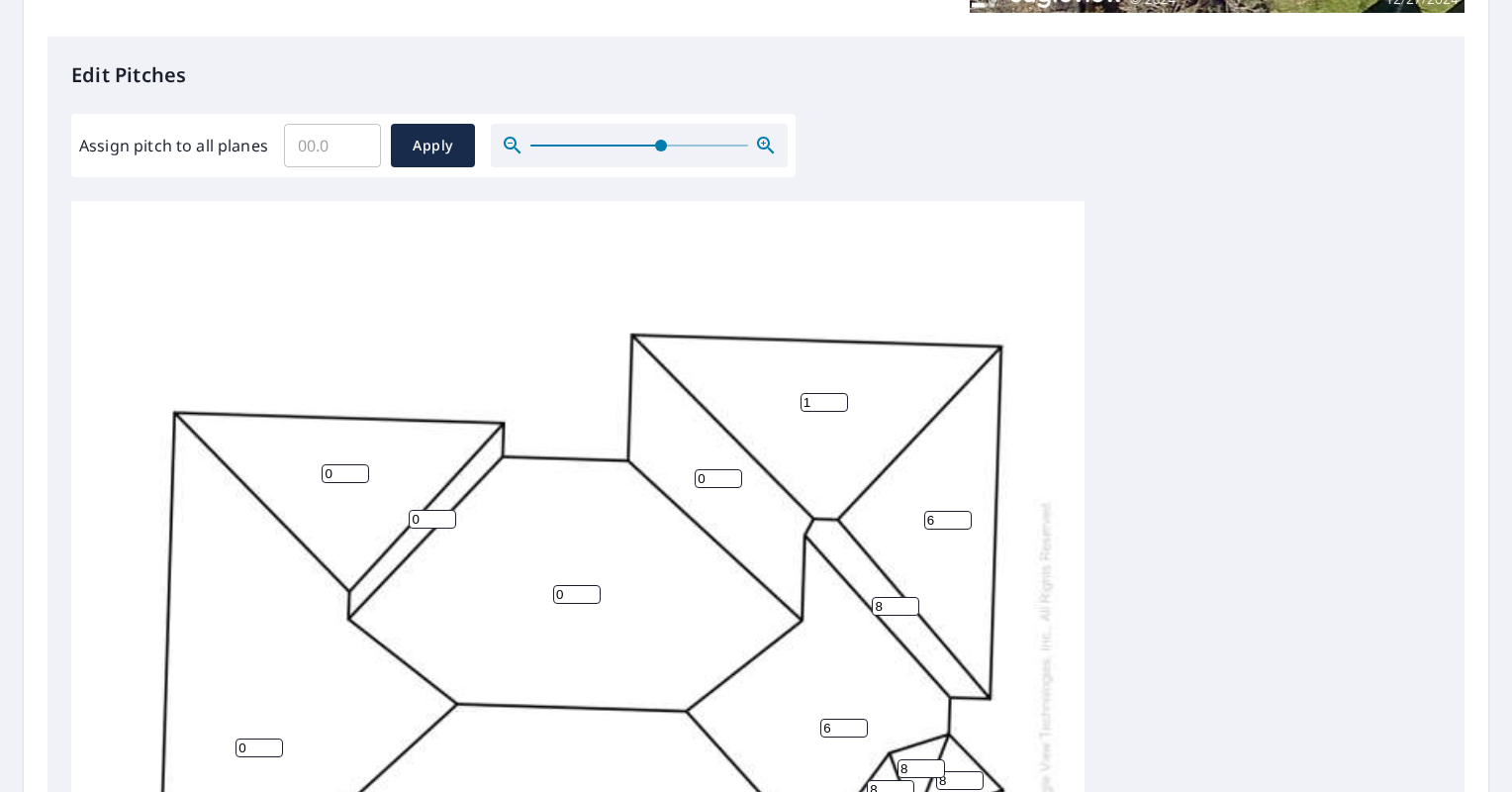 click on "1" at bounding box center (824, 402) 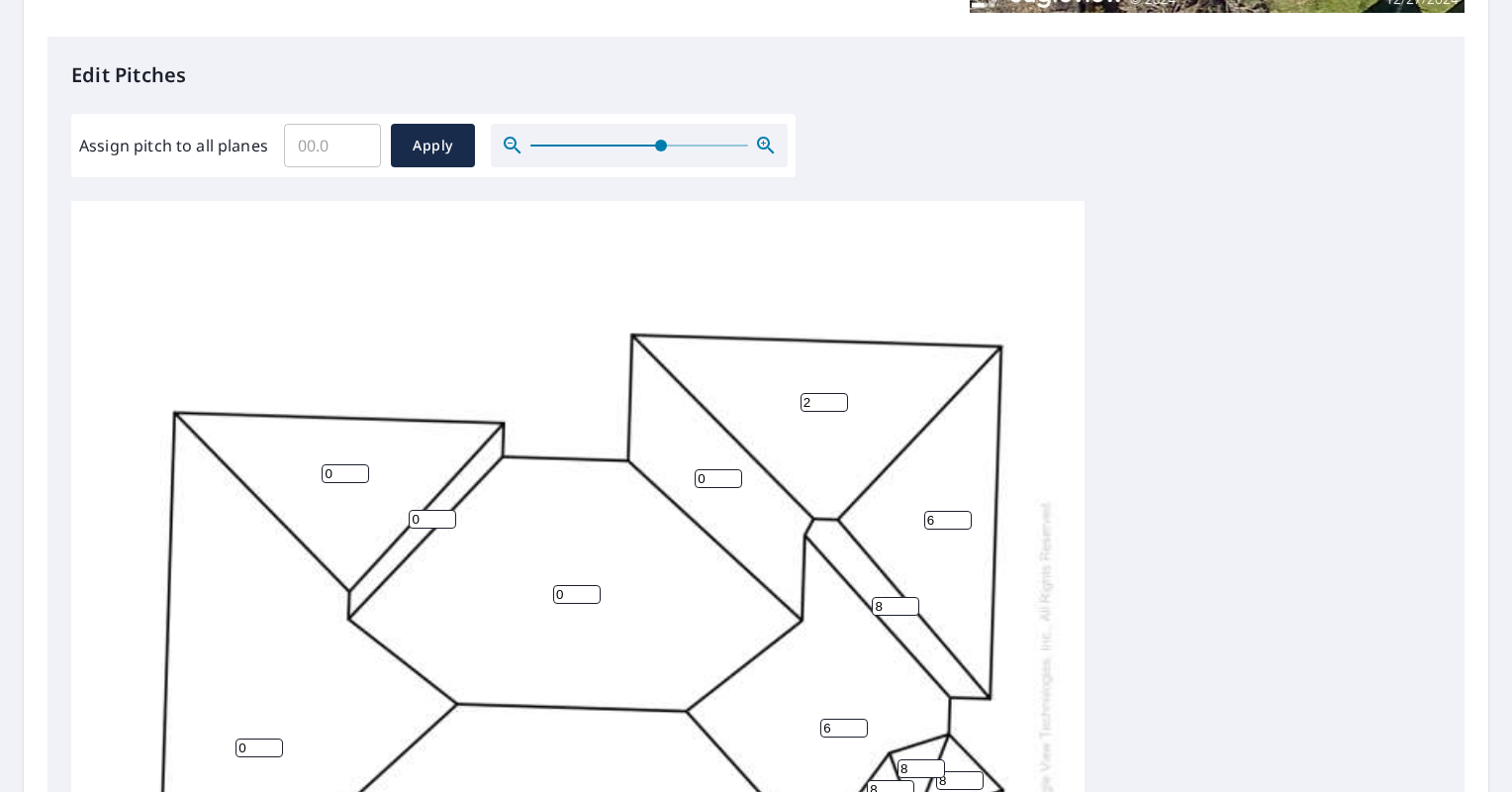 click on "2" at bounding box center (824, 402) 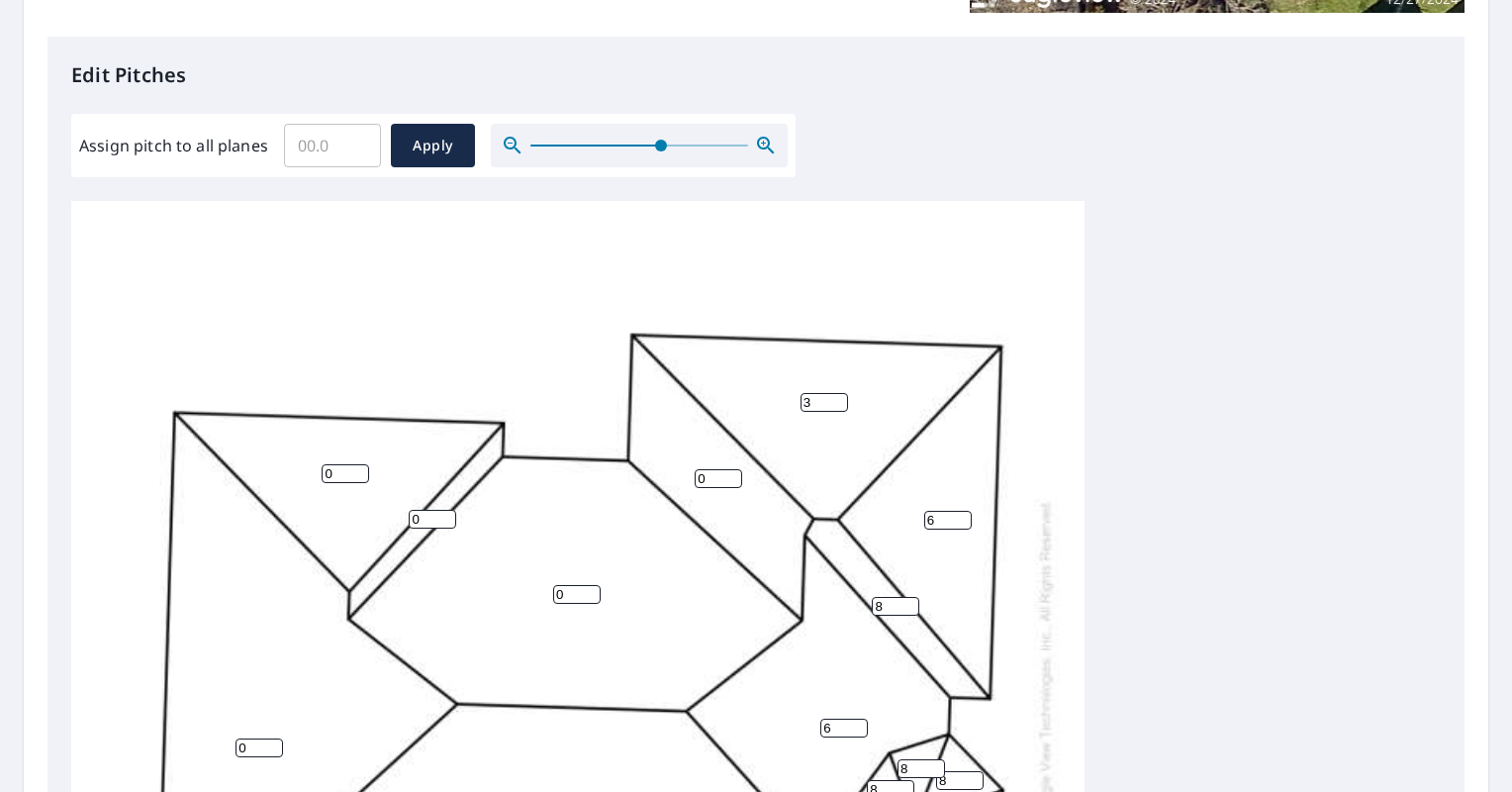 click on "3" at bounding box center [824, 402] 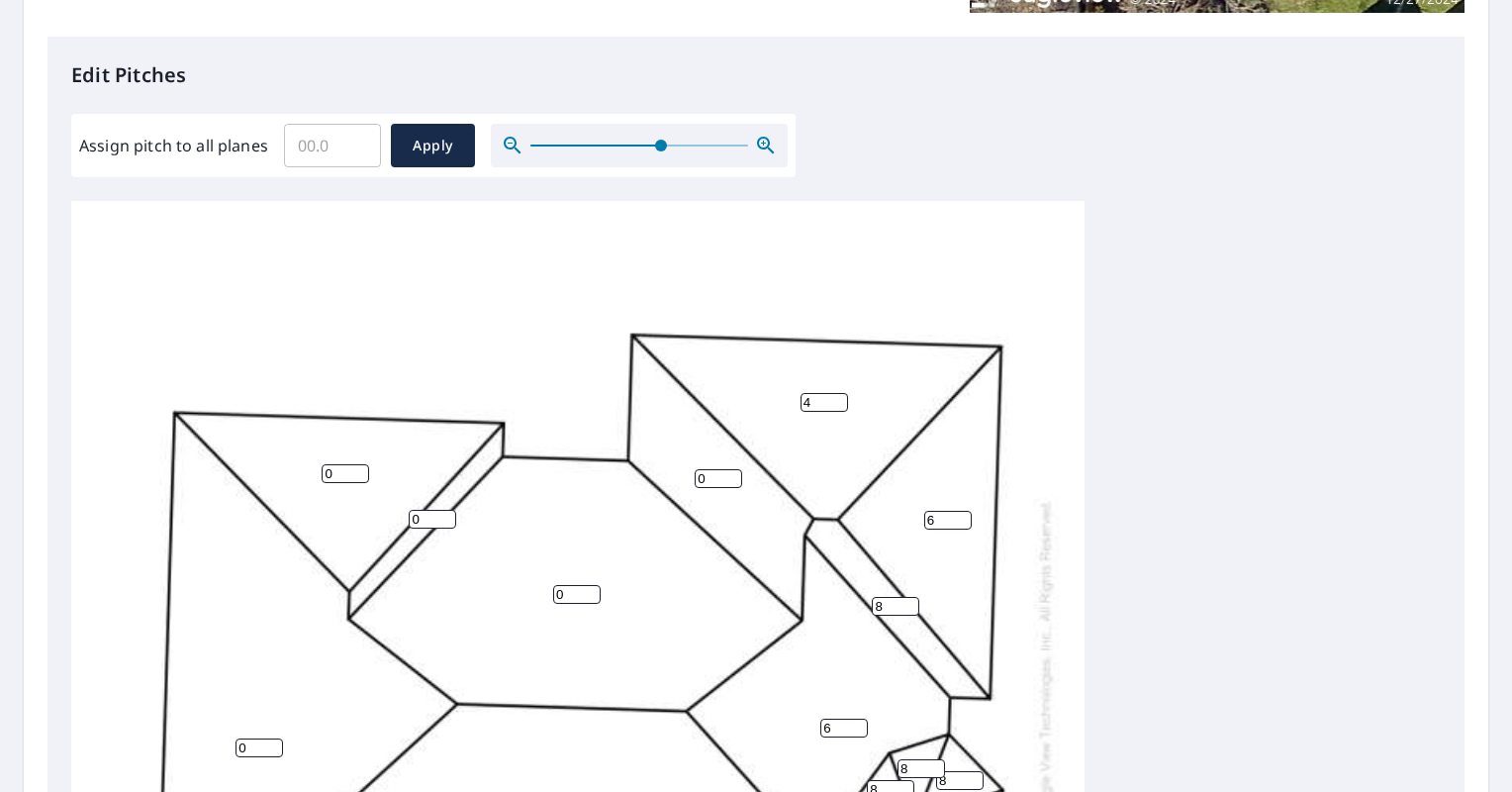 click on "4" at bounding box center (824, 402) 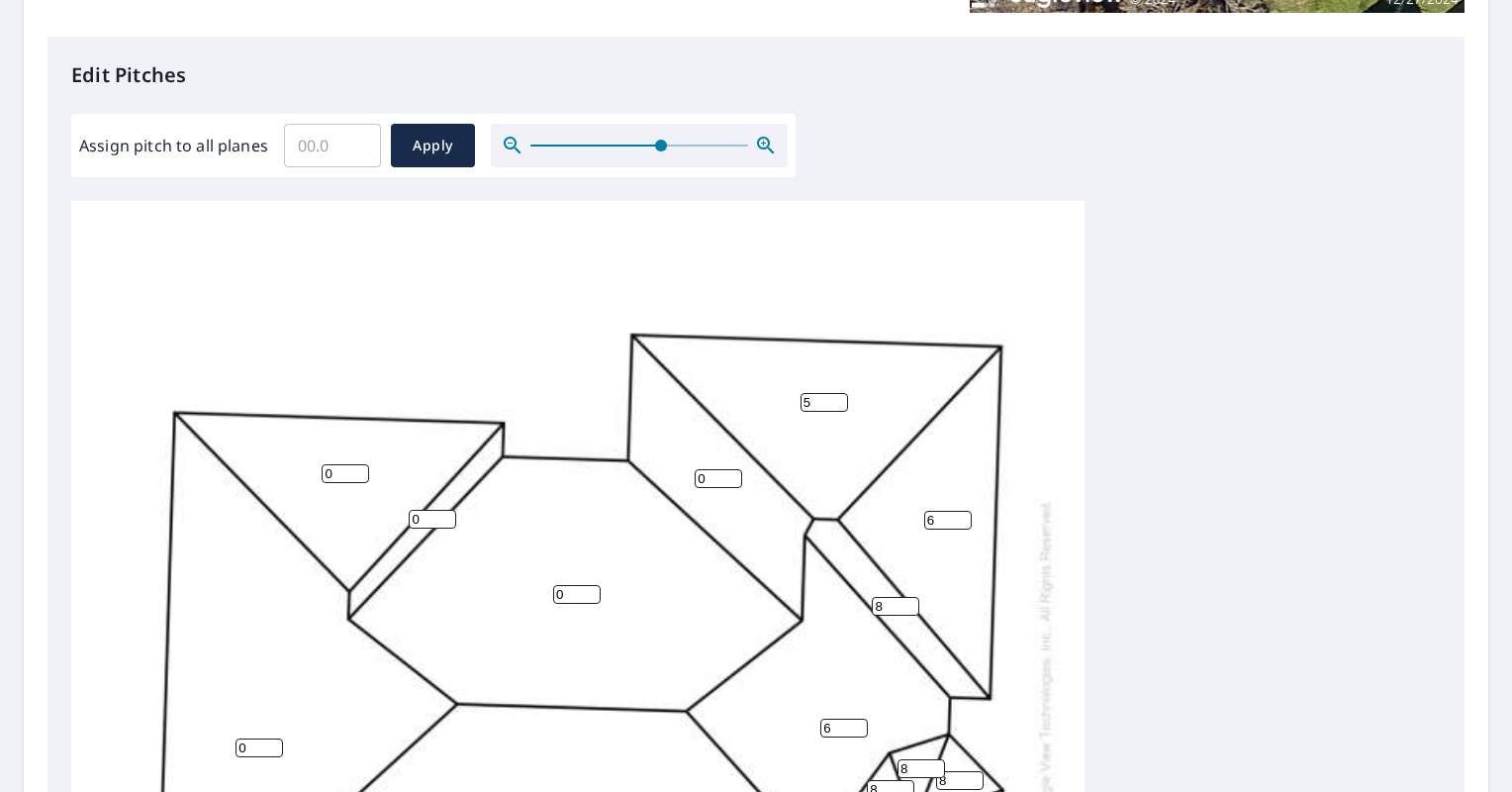 click on "5" at bounding box center [824, 402] 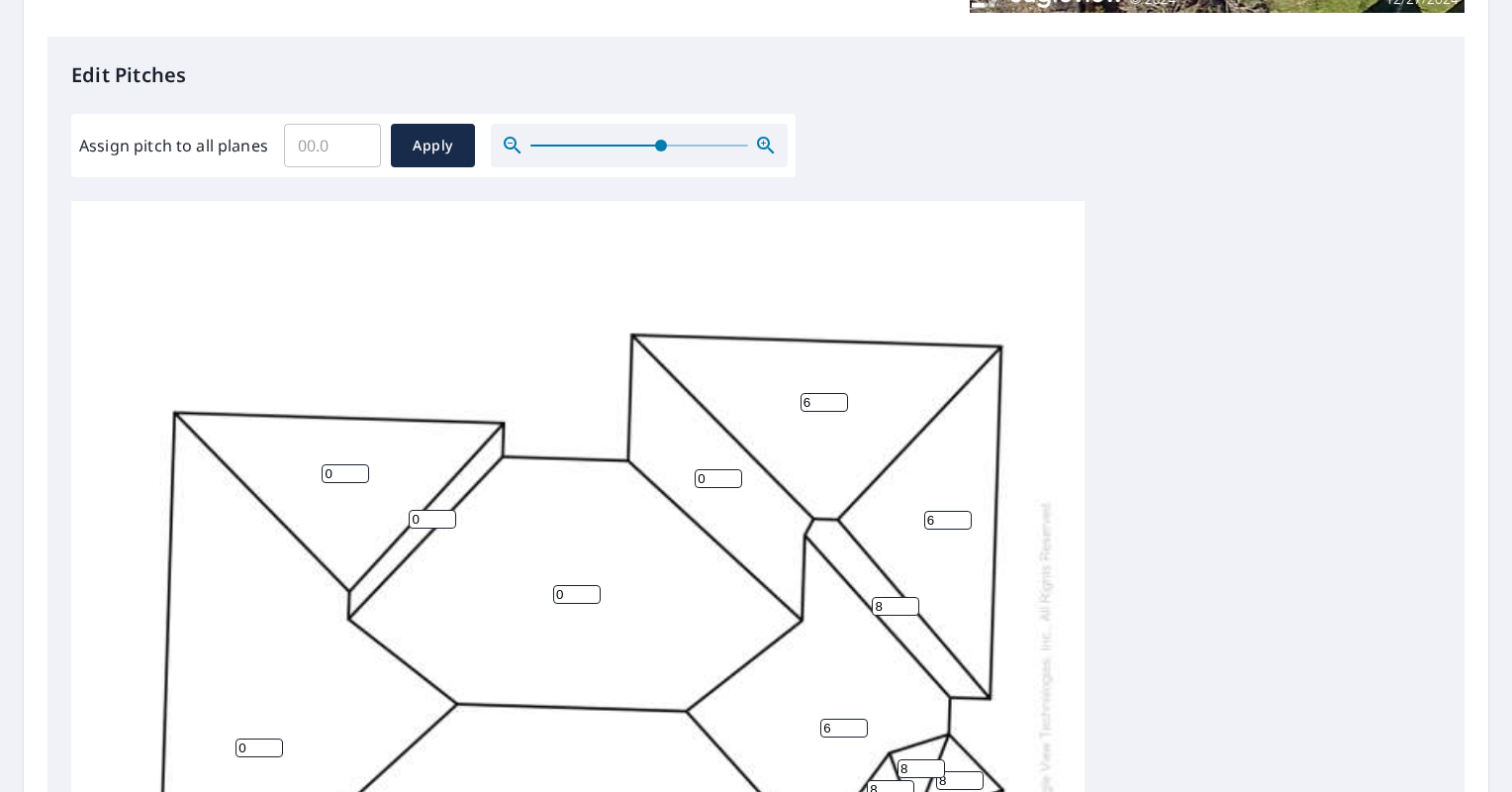 click on "6" at bounding box center [824, 402] 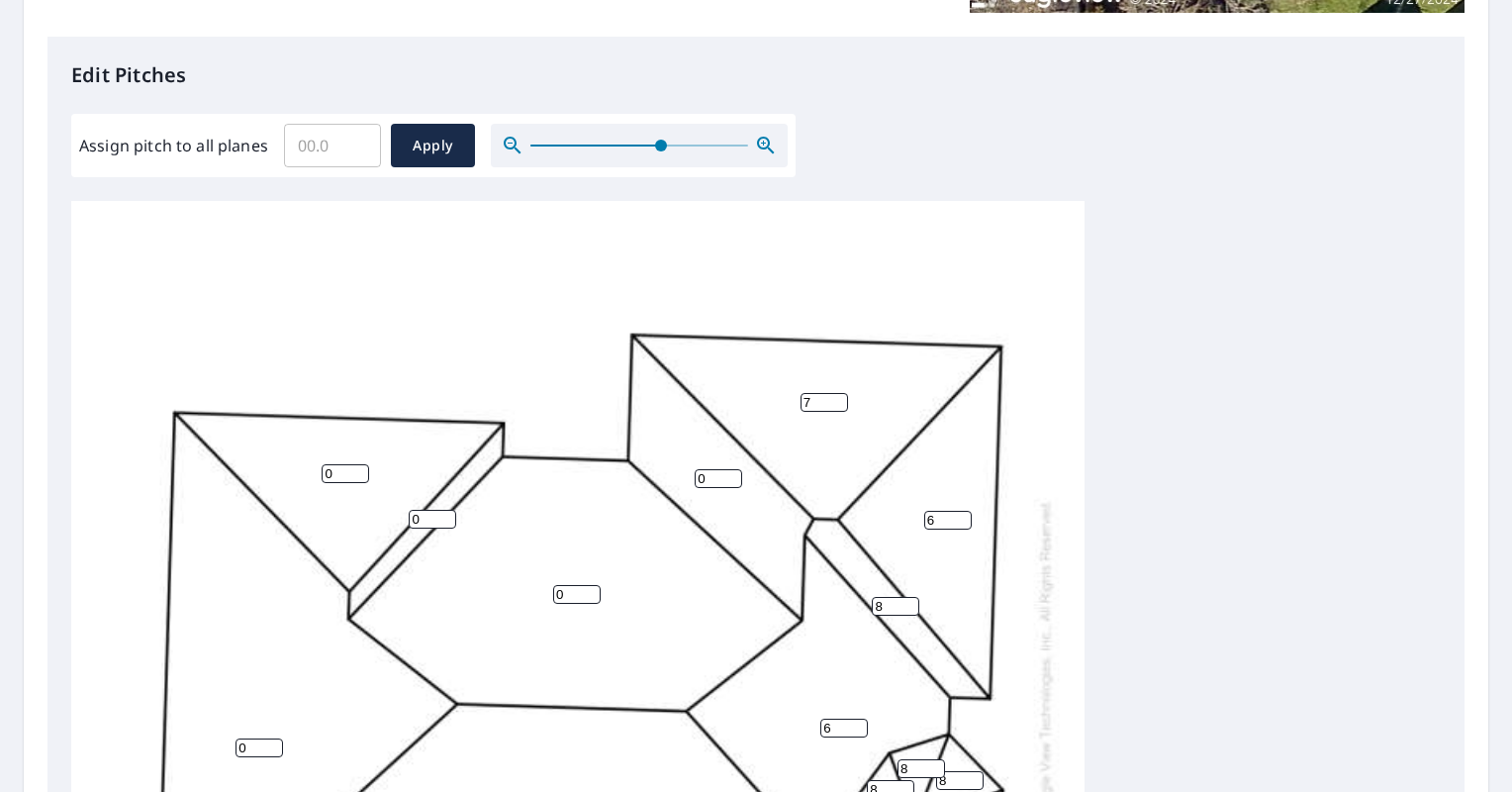 click on "7" at bounding box center (824, 402) 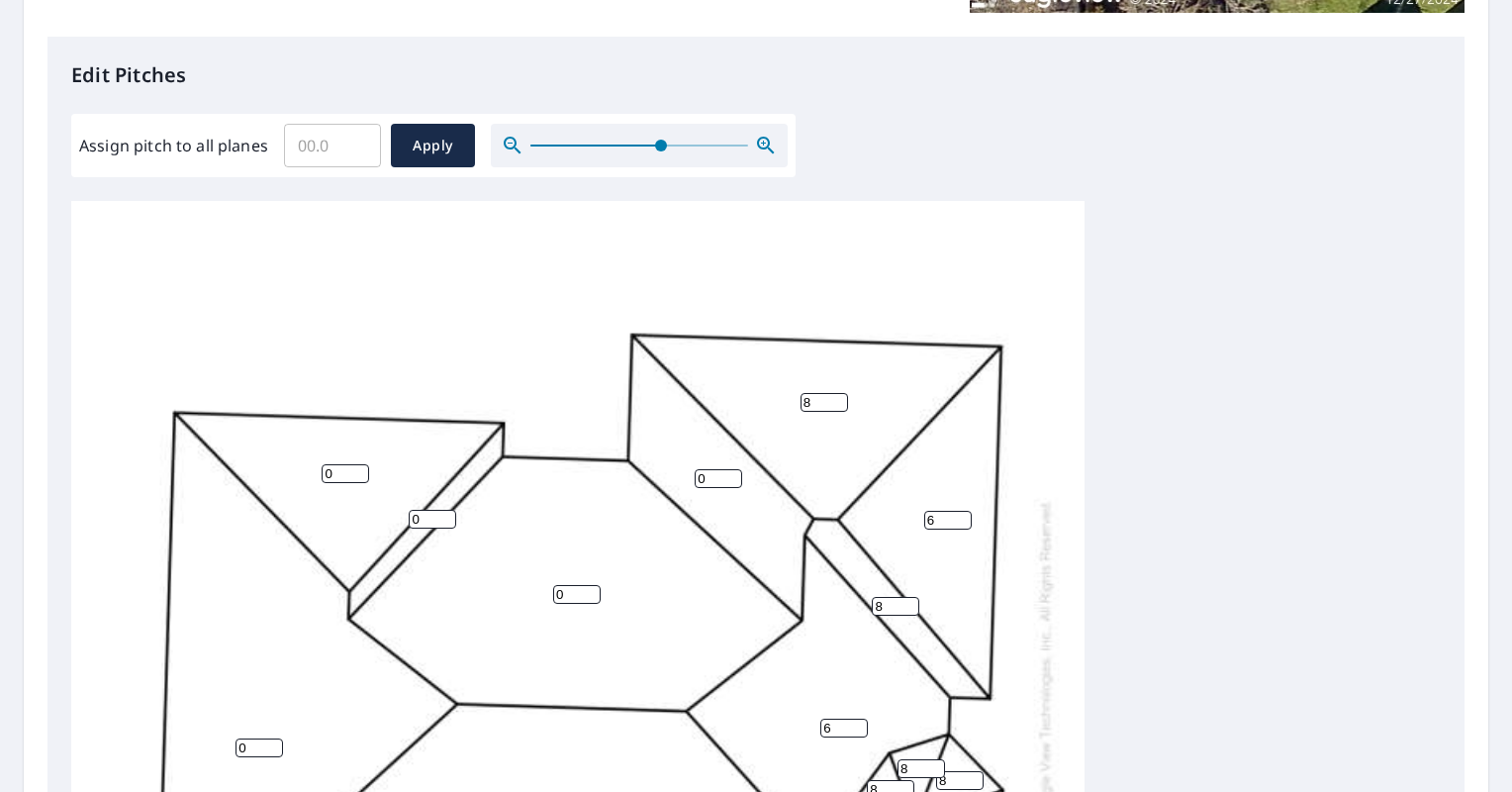 click on "8" at bounding box center [824, 402] 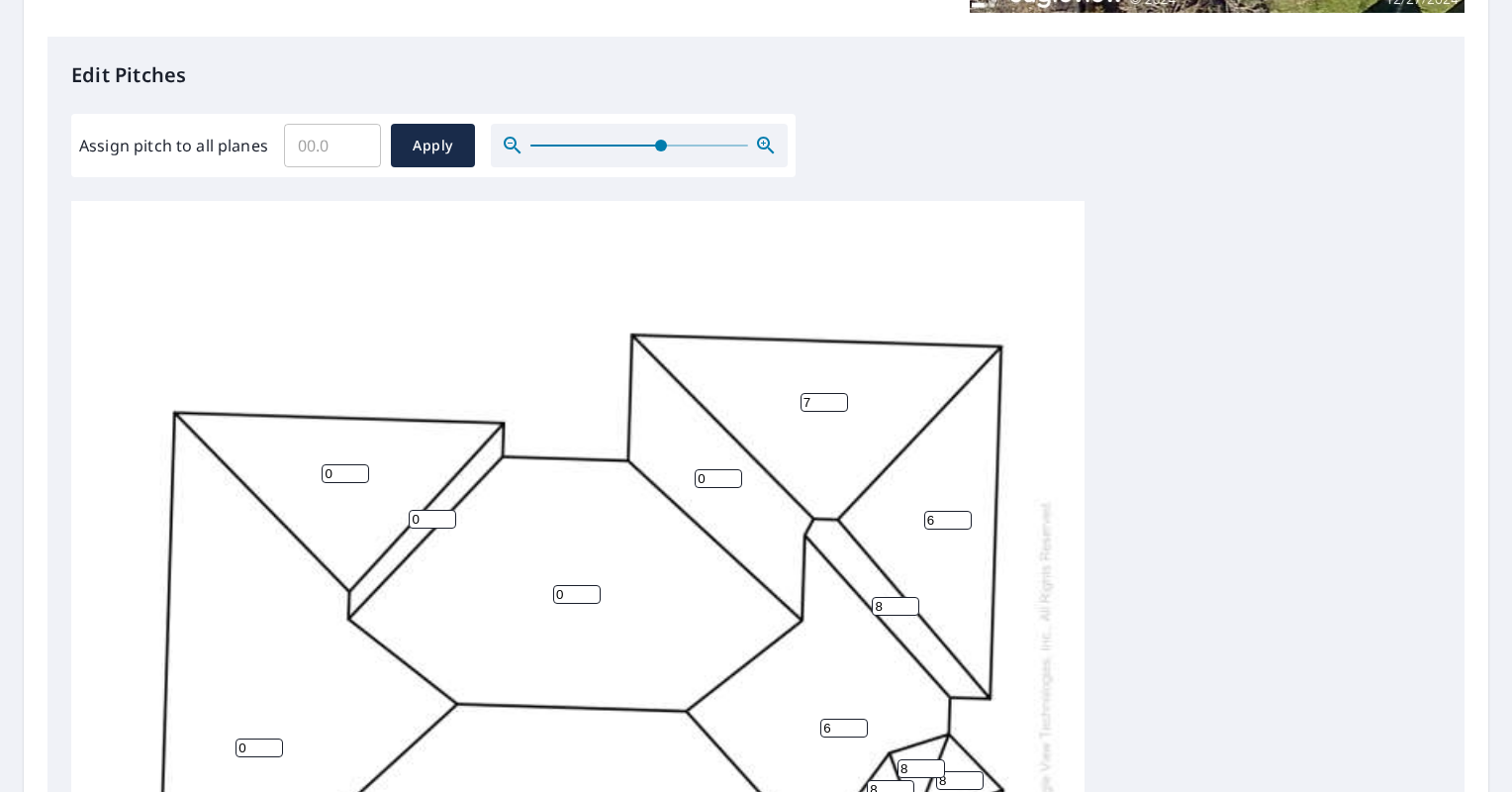 click on "7" at bounding box center [824, 402] 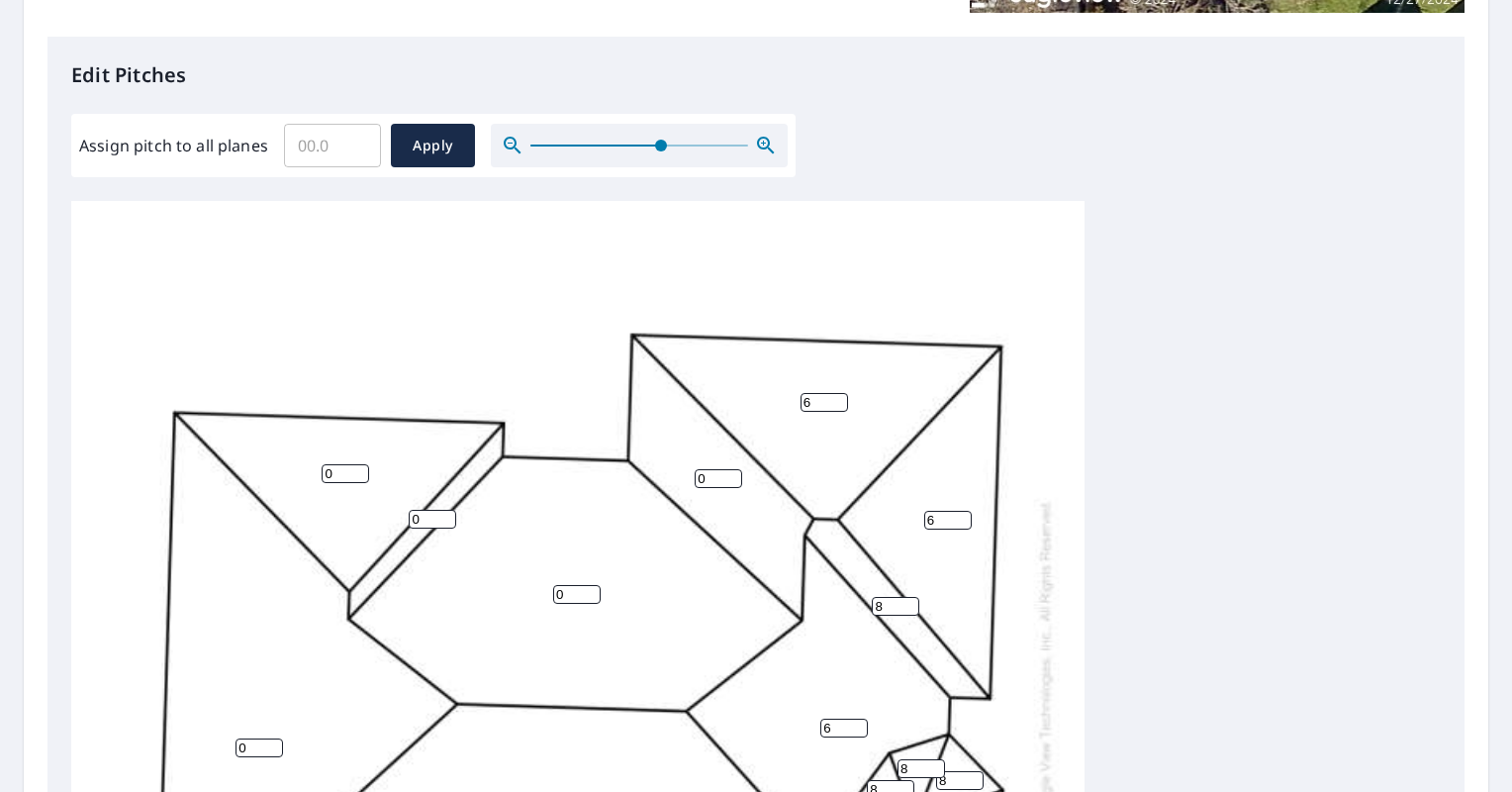 type on "6" 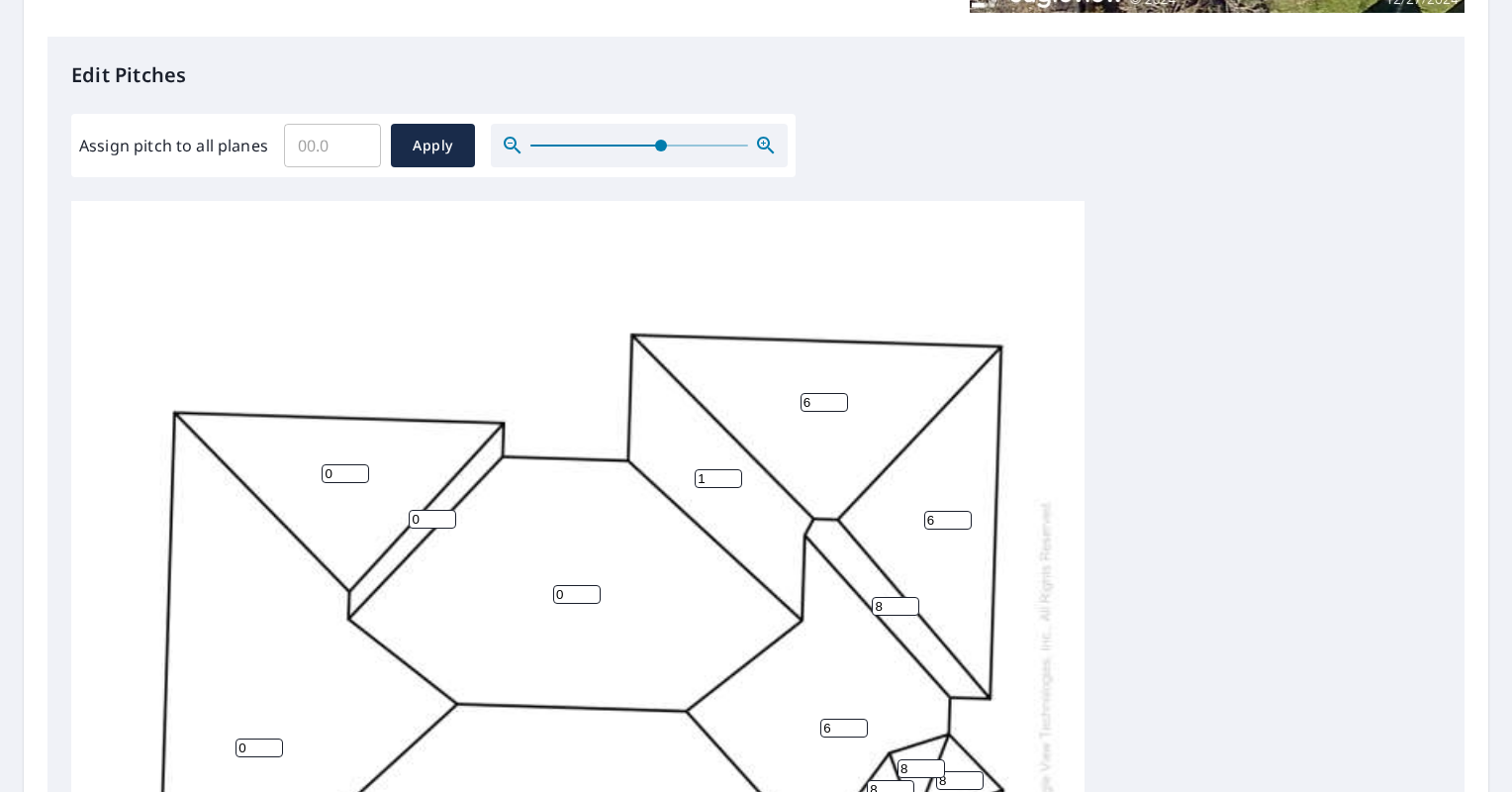 click on "1" at bounding box center (718, 478) 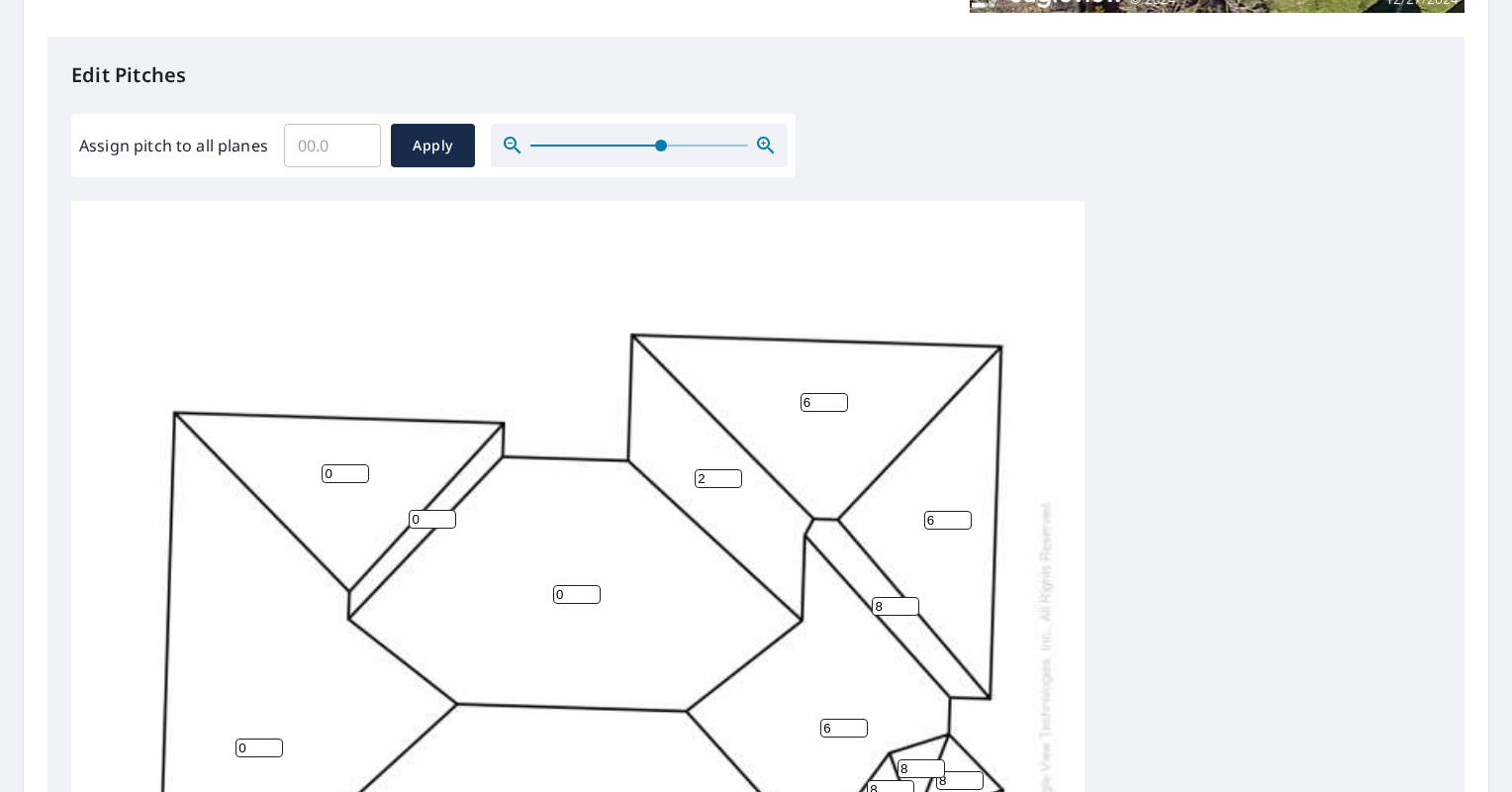 click on "2" at bounding box center [718, 478] 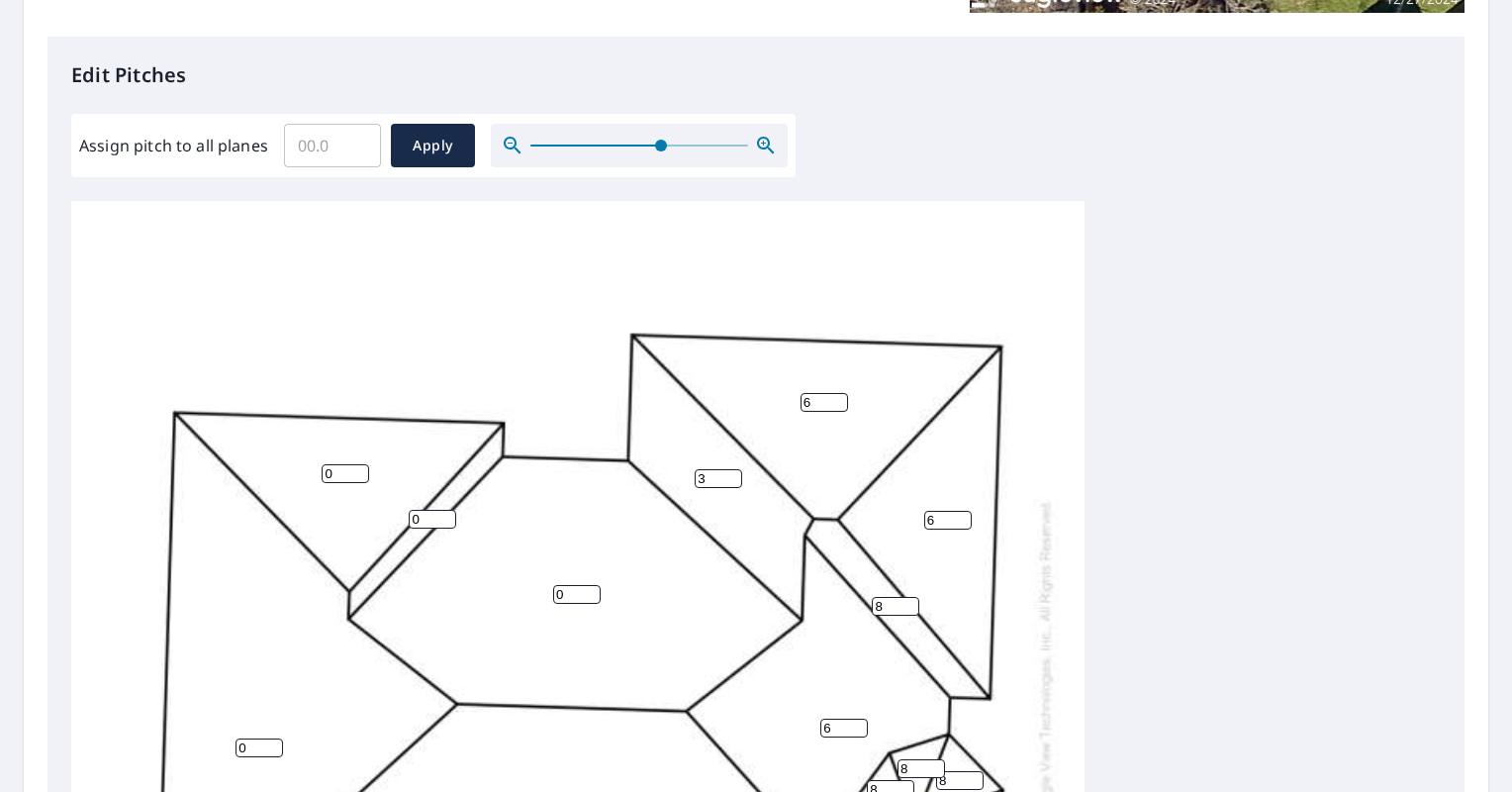 click on "3" at bounding box center (718, 478) 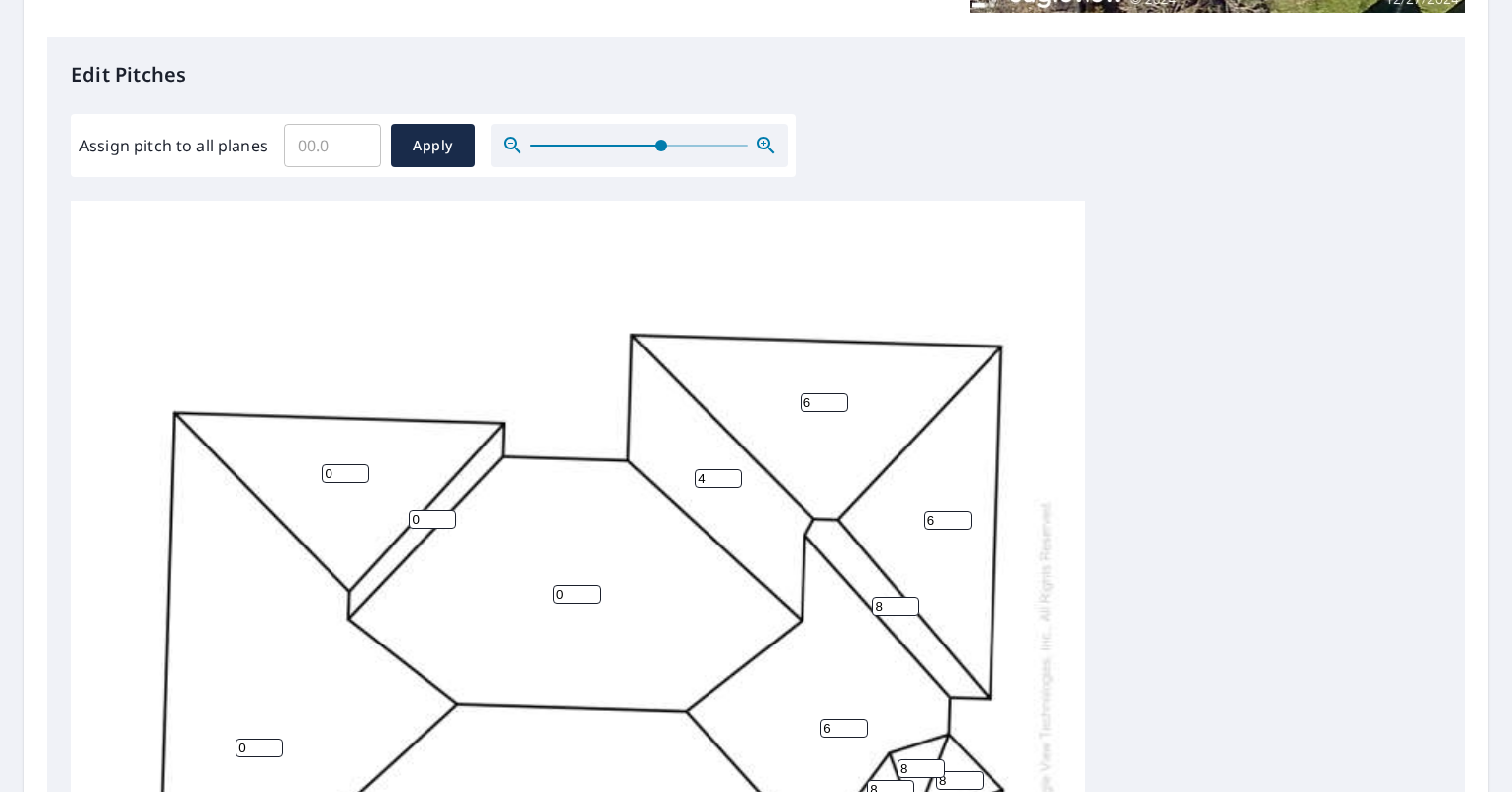 click on "4" at bounding box center [718, 478] 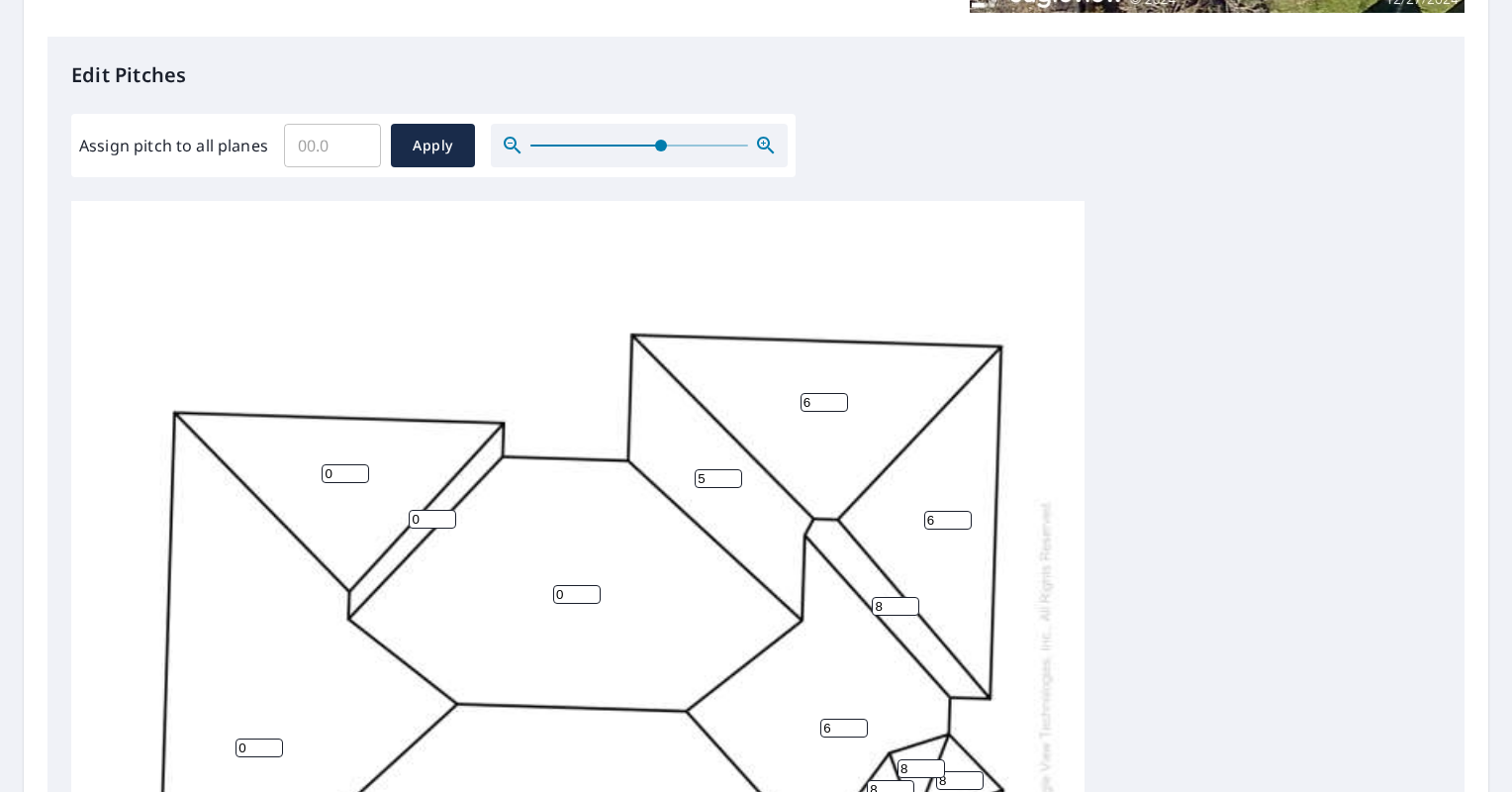 click on "5" at bounding box center (718, 478) 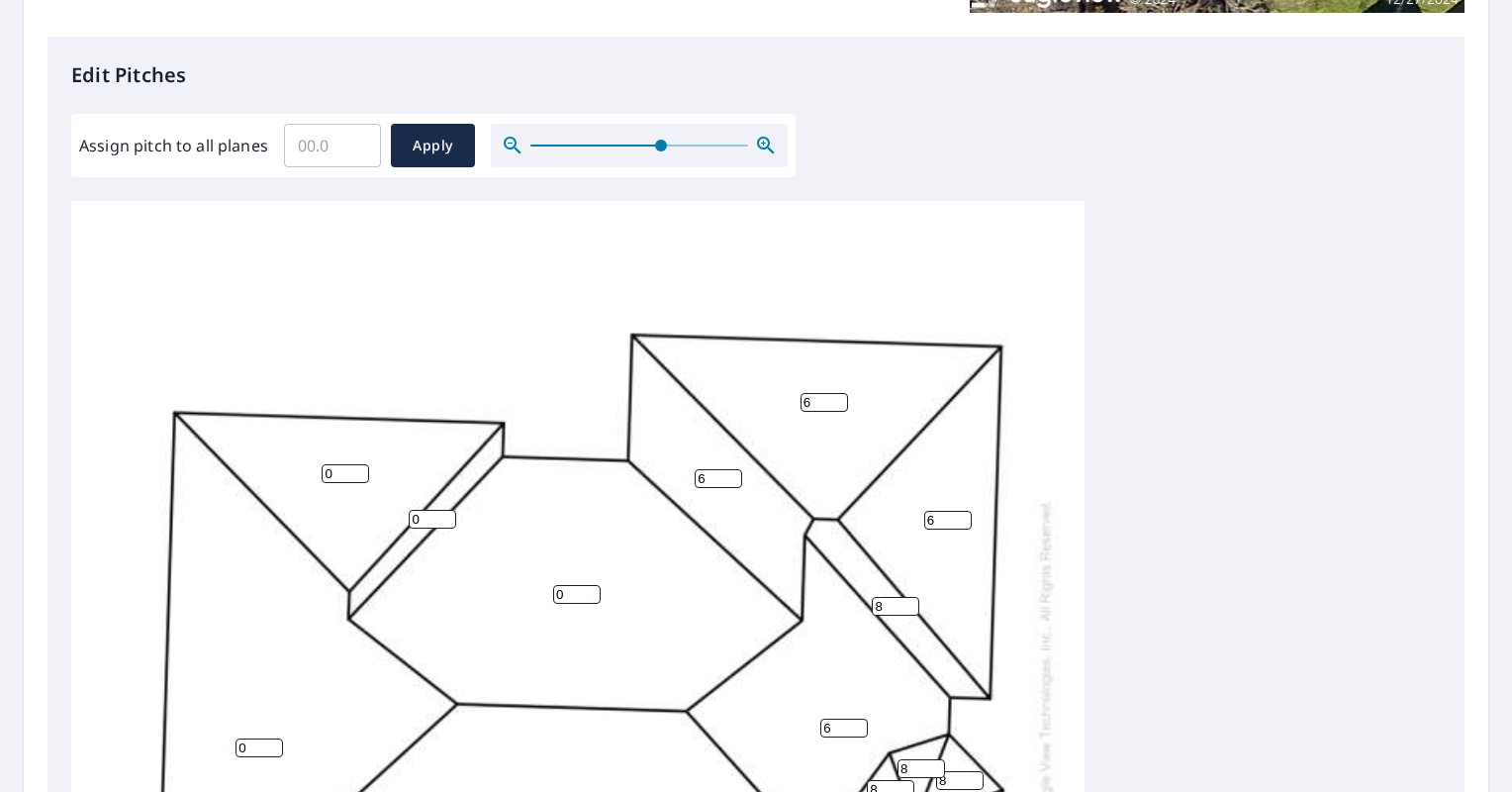 type on "6" 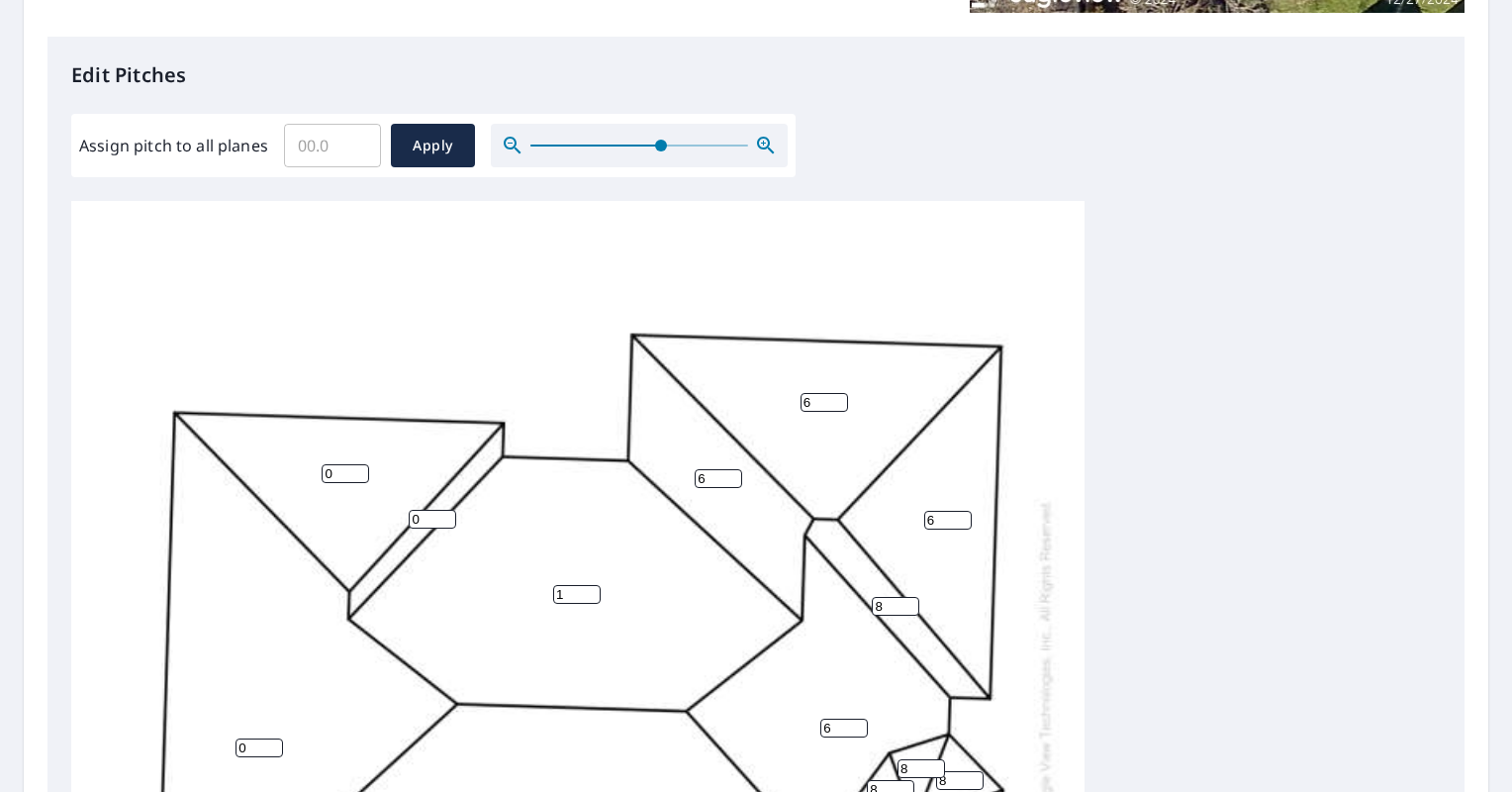 click on "1" at bounding box center [577, 594] 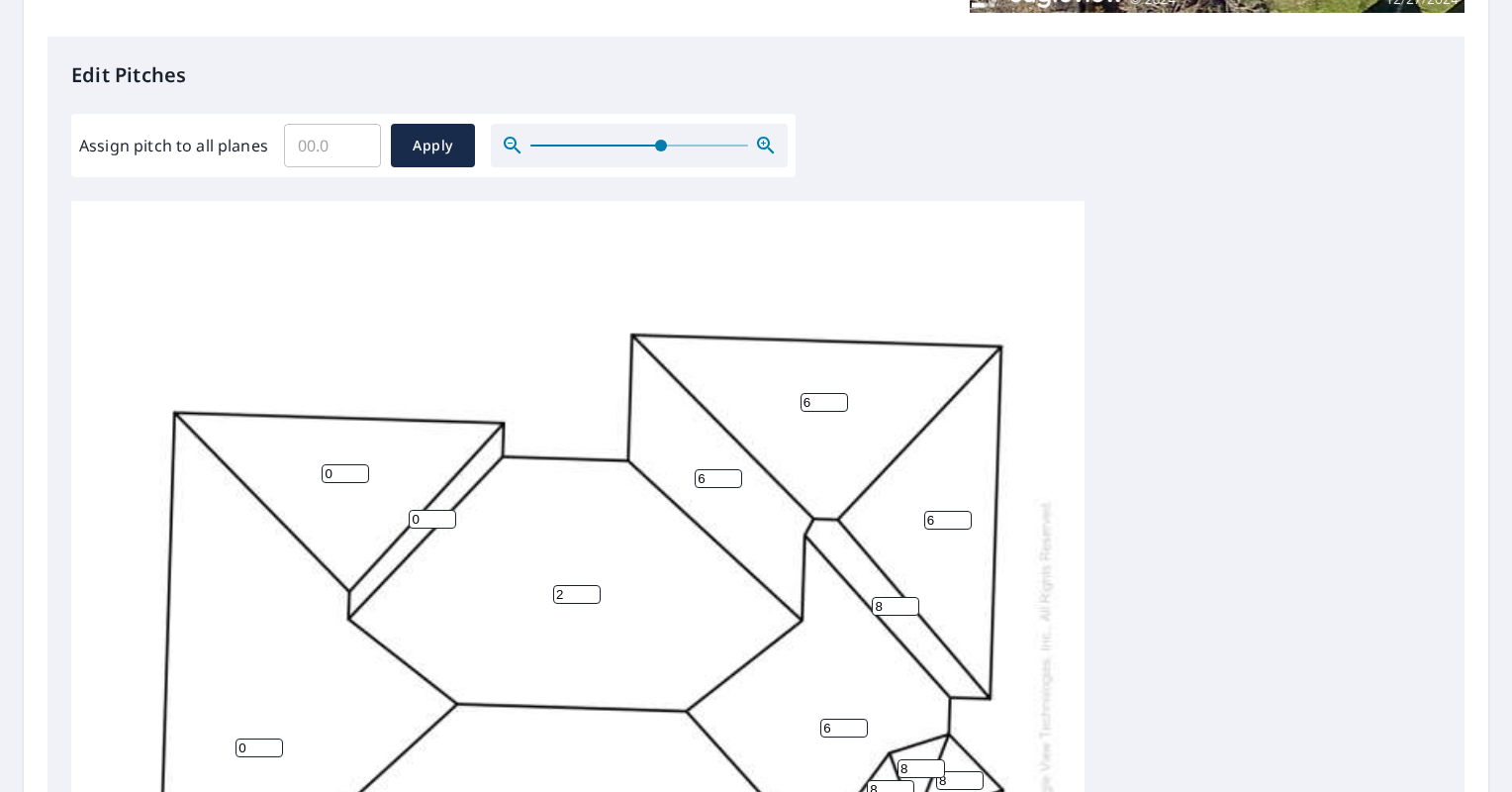 click on "2" at bounding box center [577, 594] 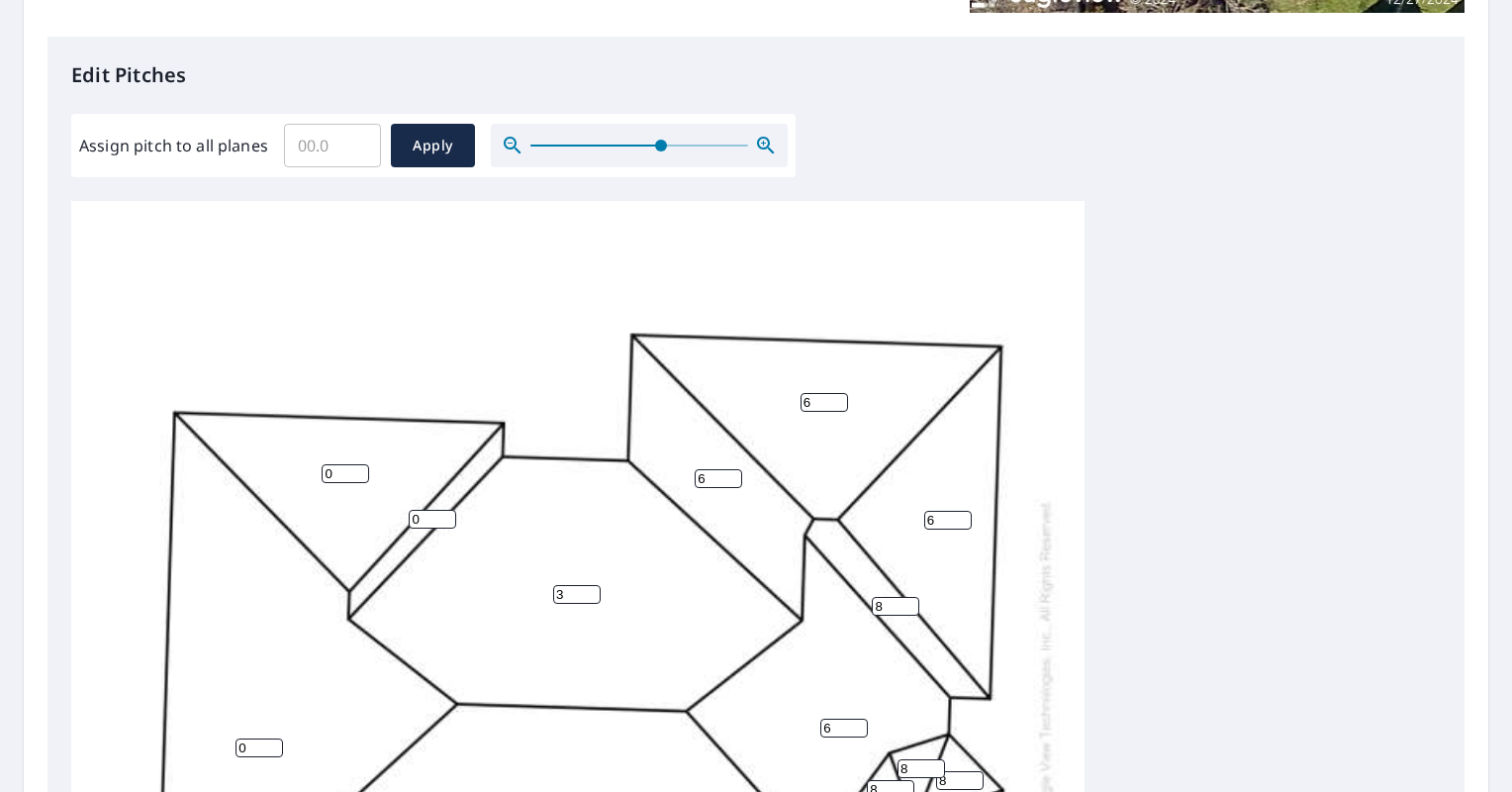 click on "3" at bounding box center [577, 594] 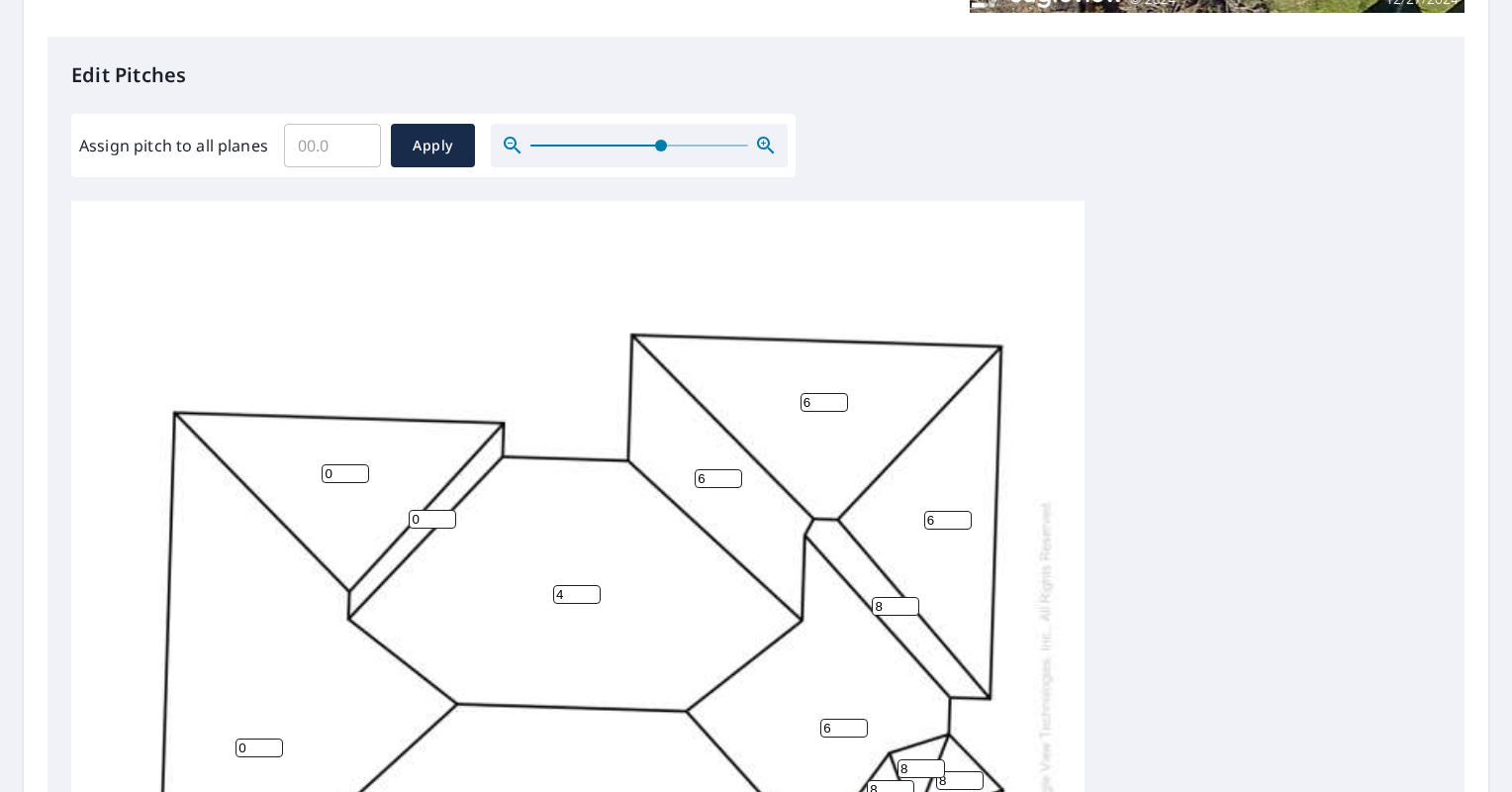 click on "4" at bounding box center [577, 594] 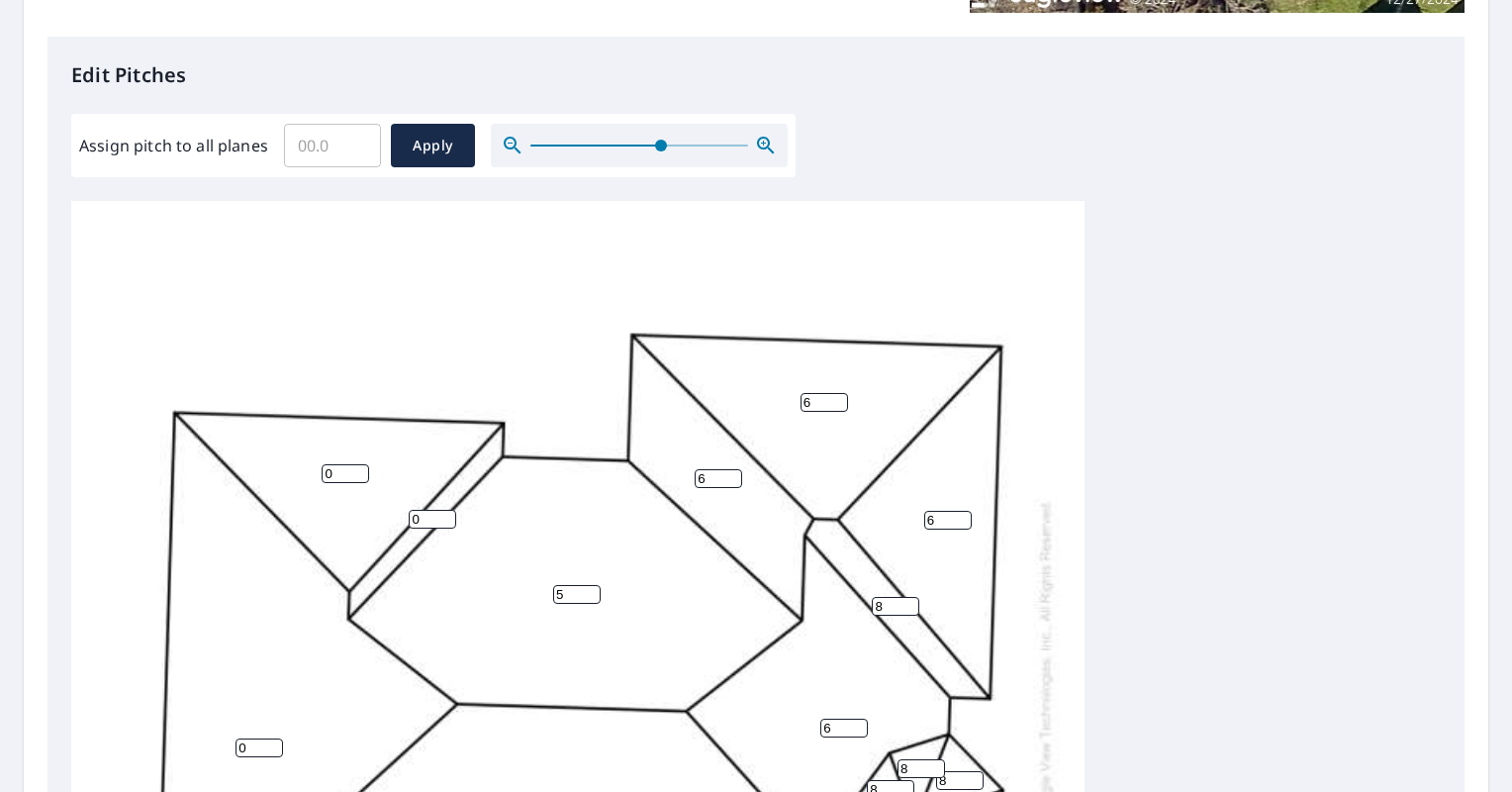 click on "5" at bounding box center [577, 594] 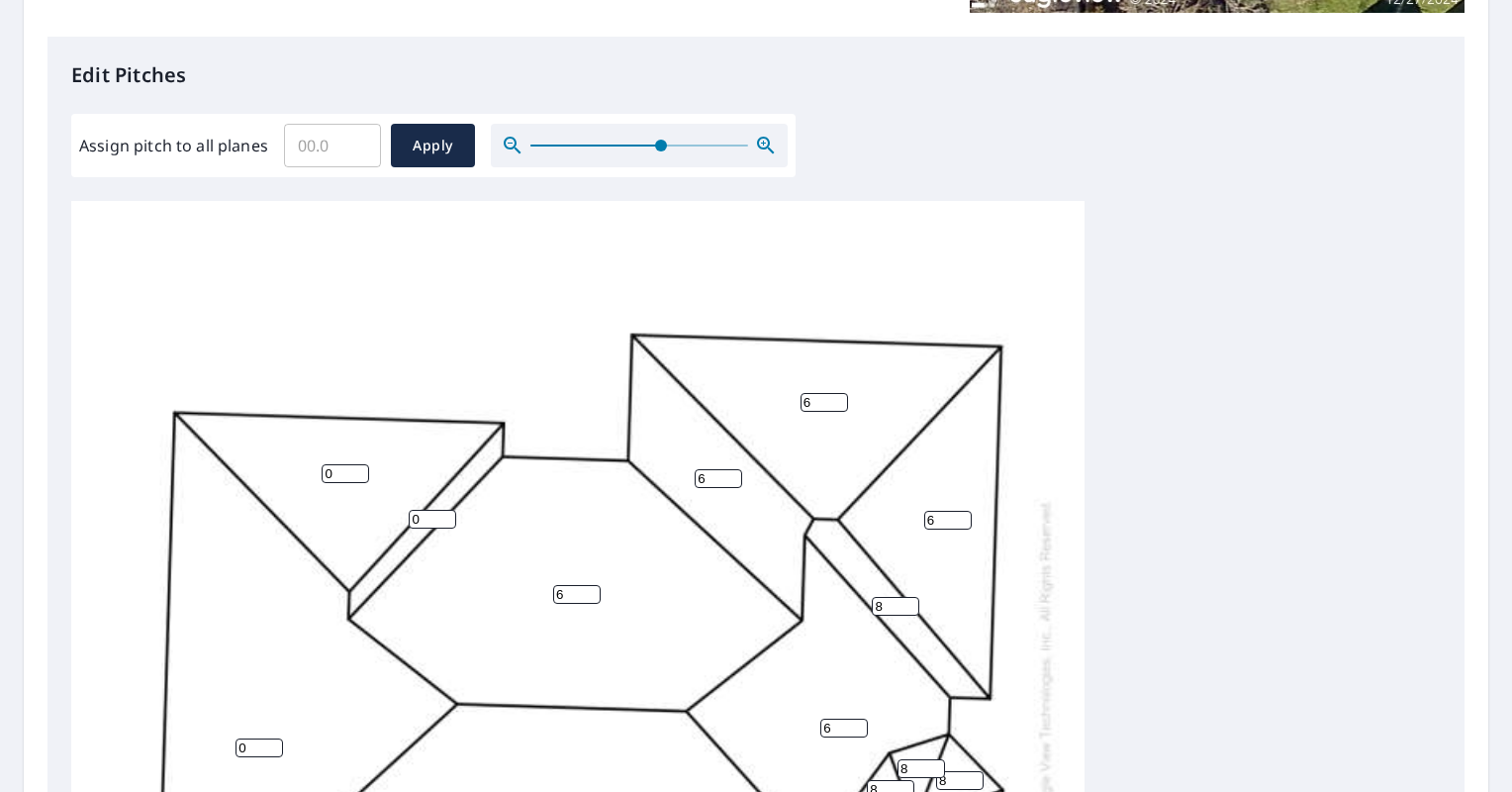 type on "6" 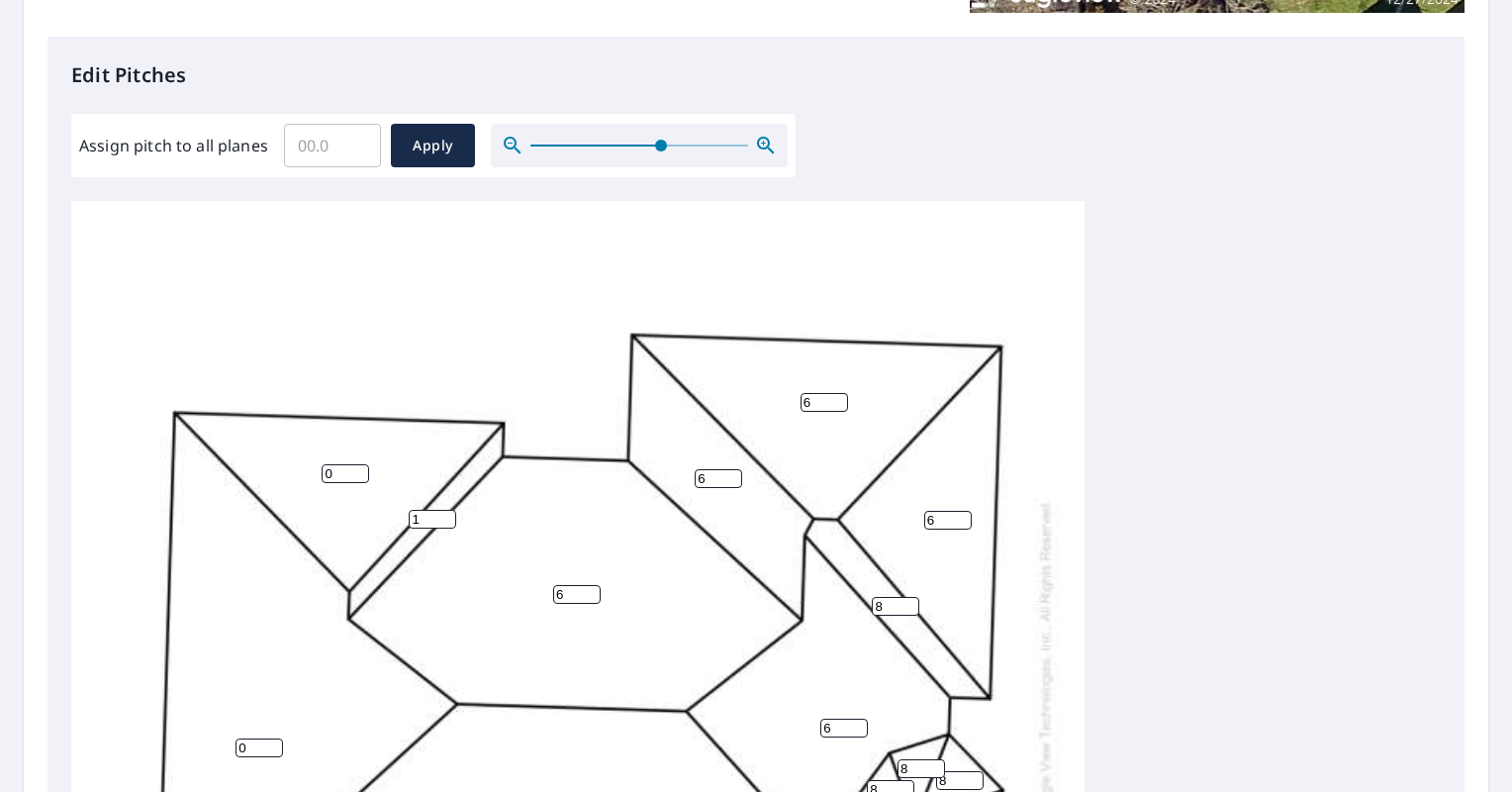 click on "1" at bounding box center (432, 519) 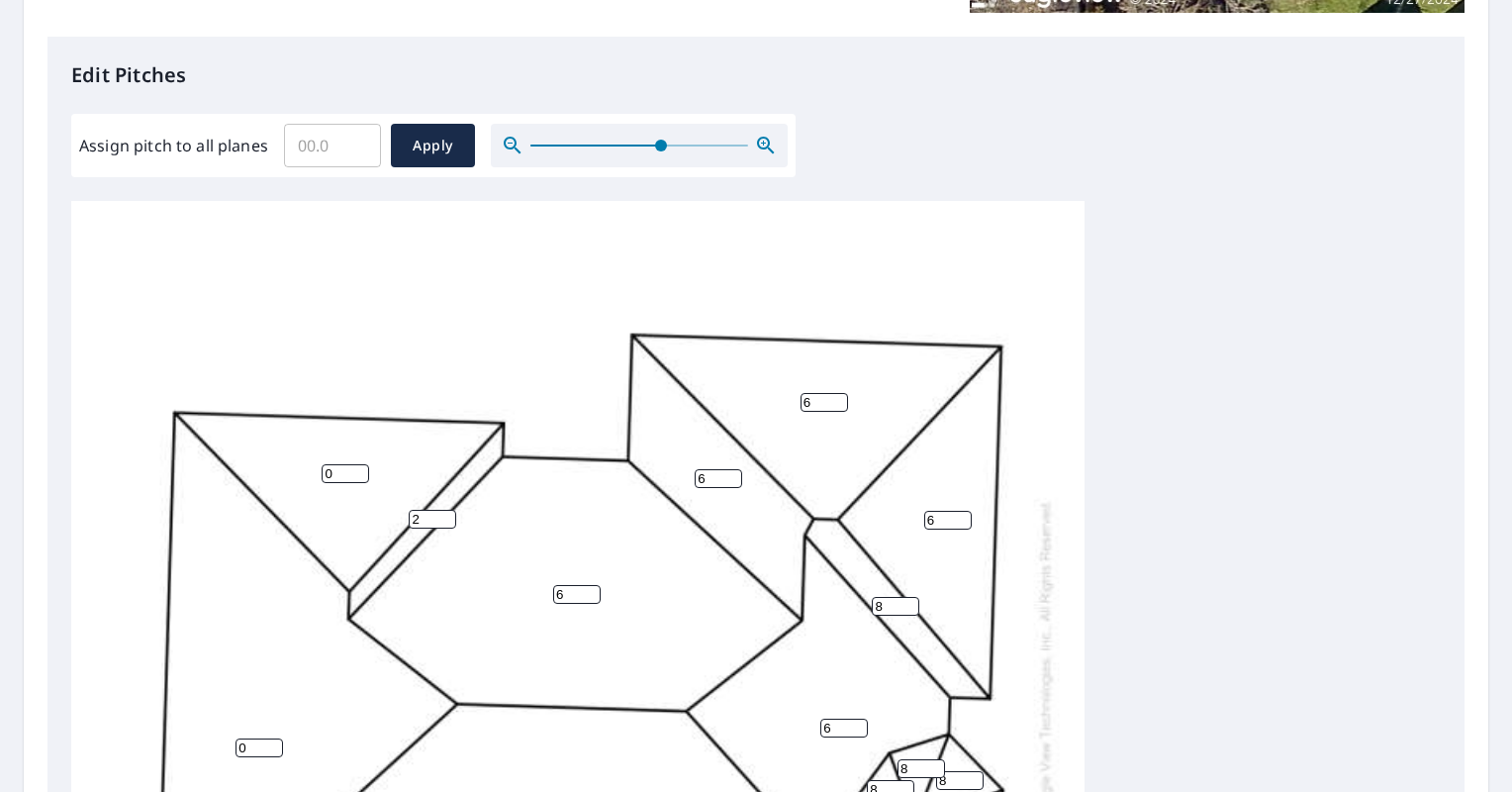 click on "2" at bounding box center [432, 519] 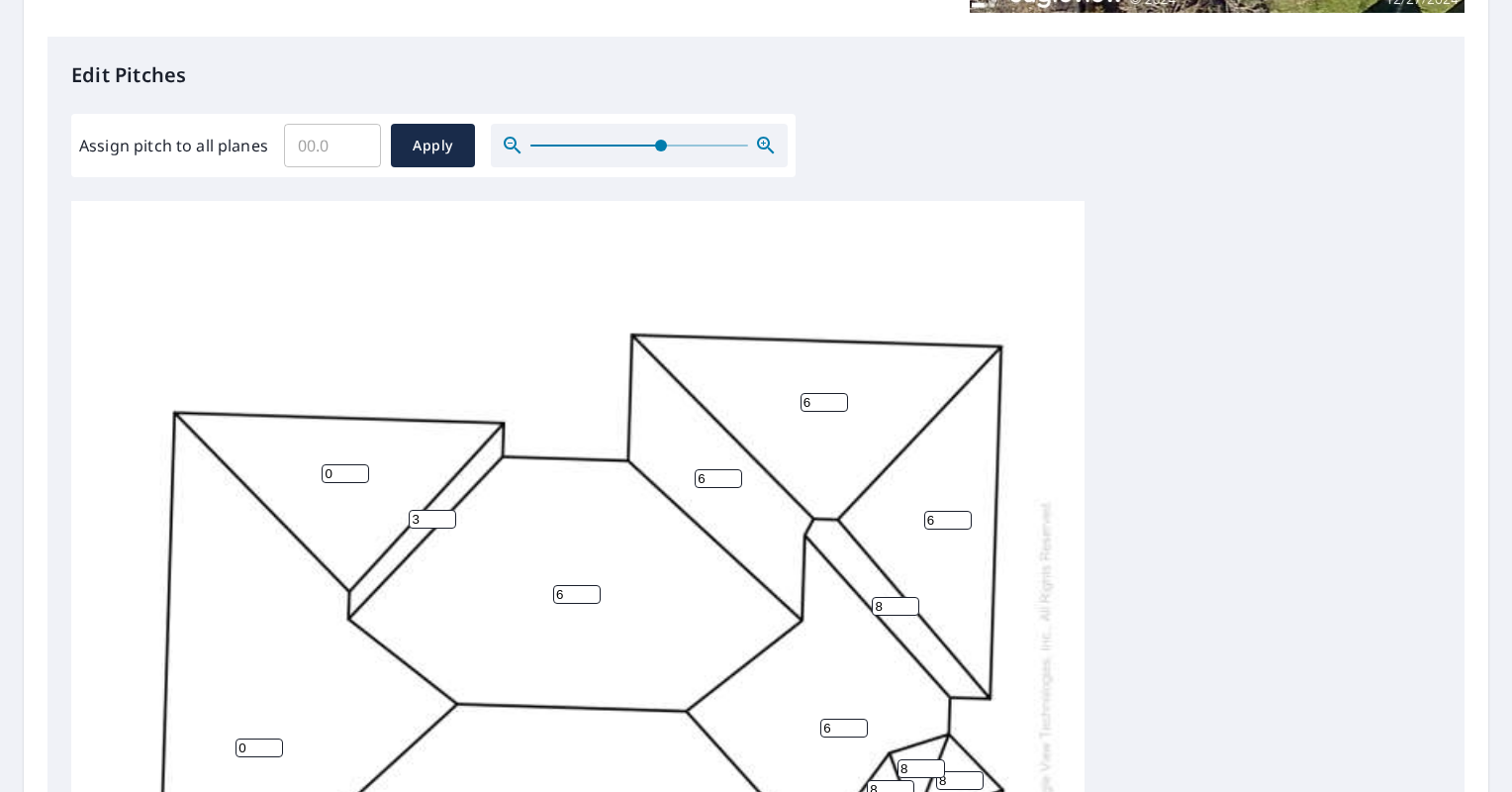 click on "3" at bounding box center (432, 519) 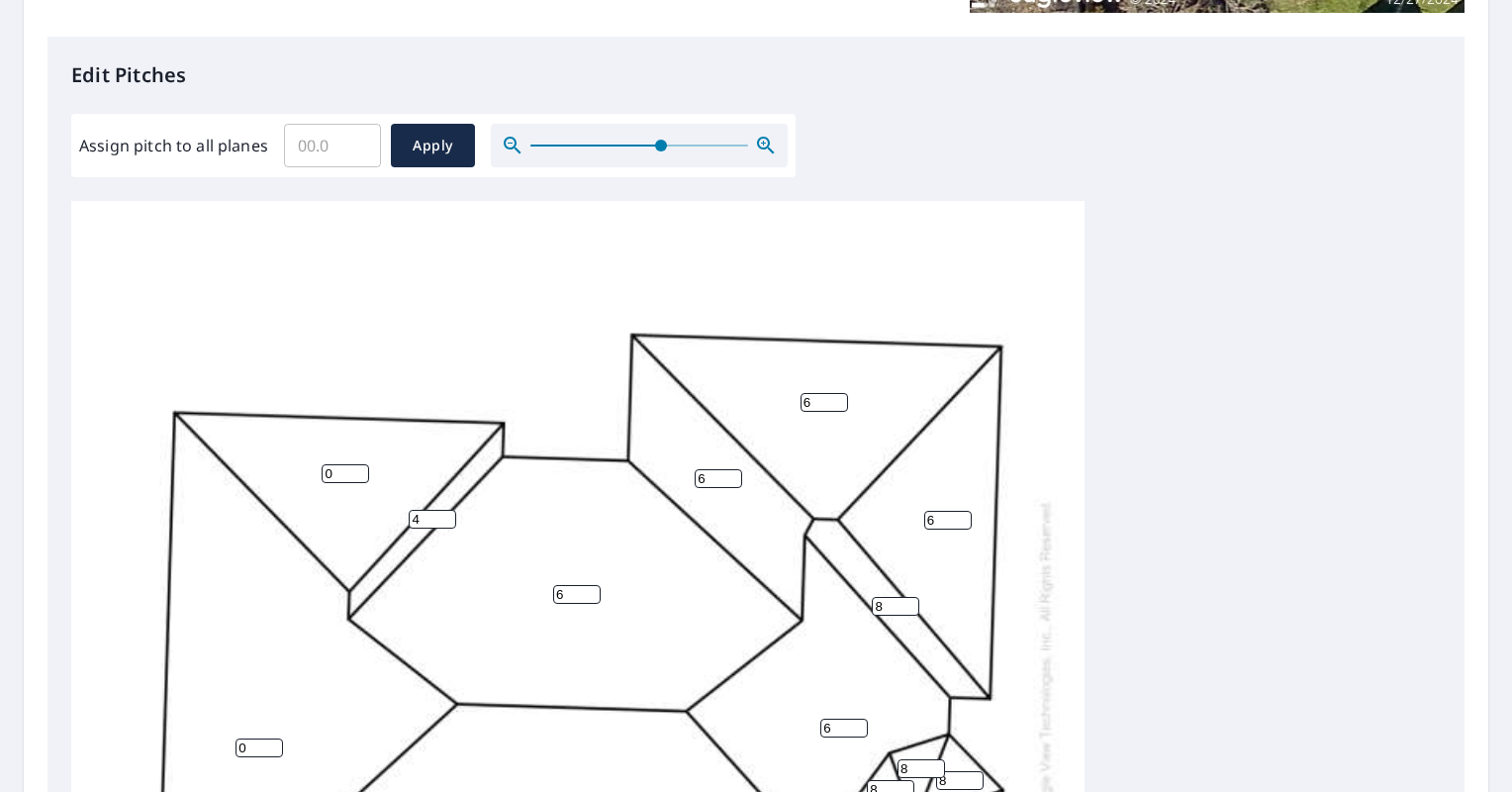 click on "4" at bounding box center [432, 519] 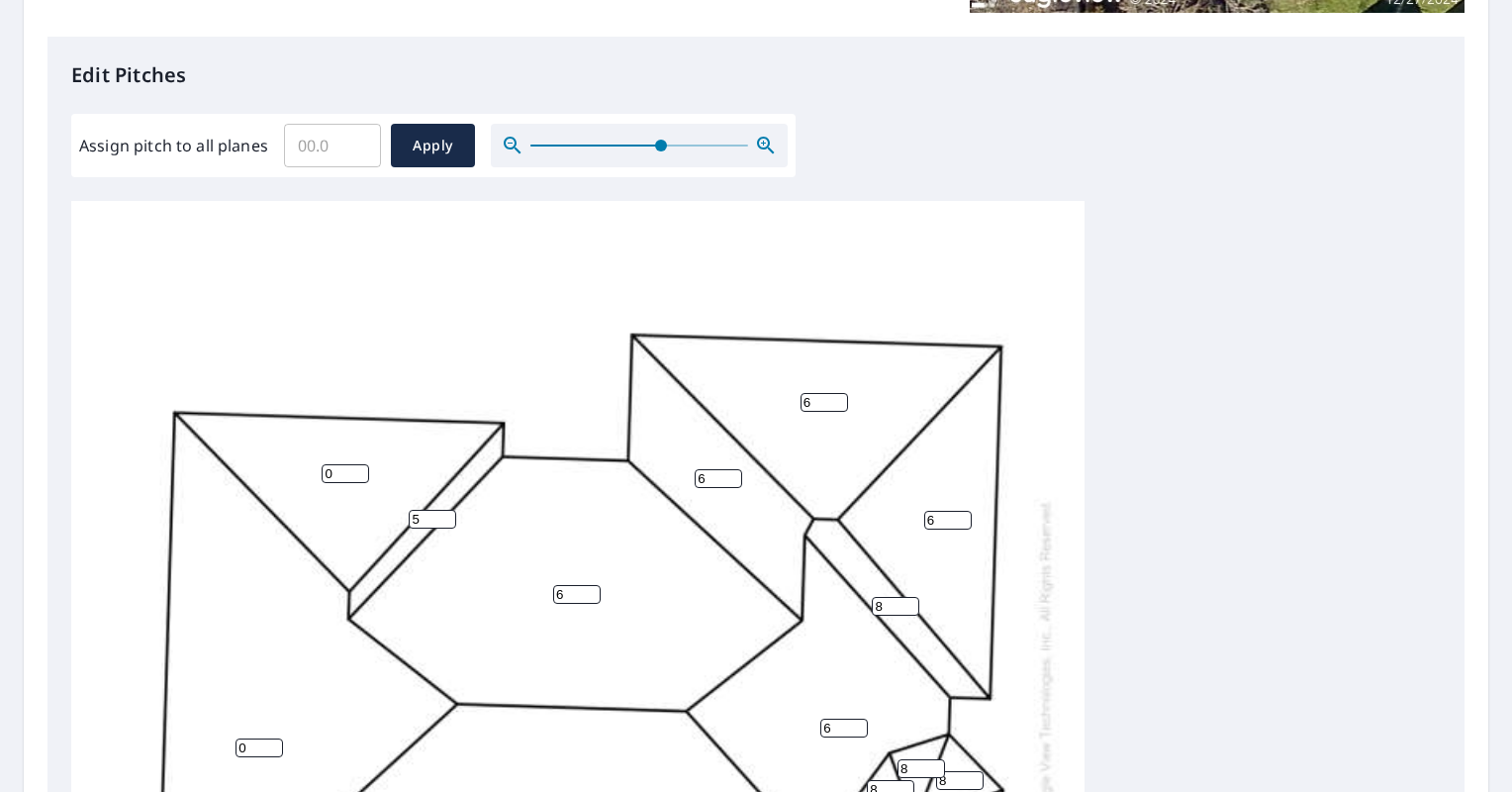 click on "5" at bounding box center [432, 519] 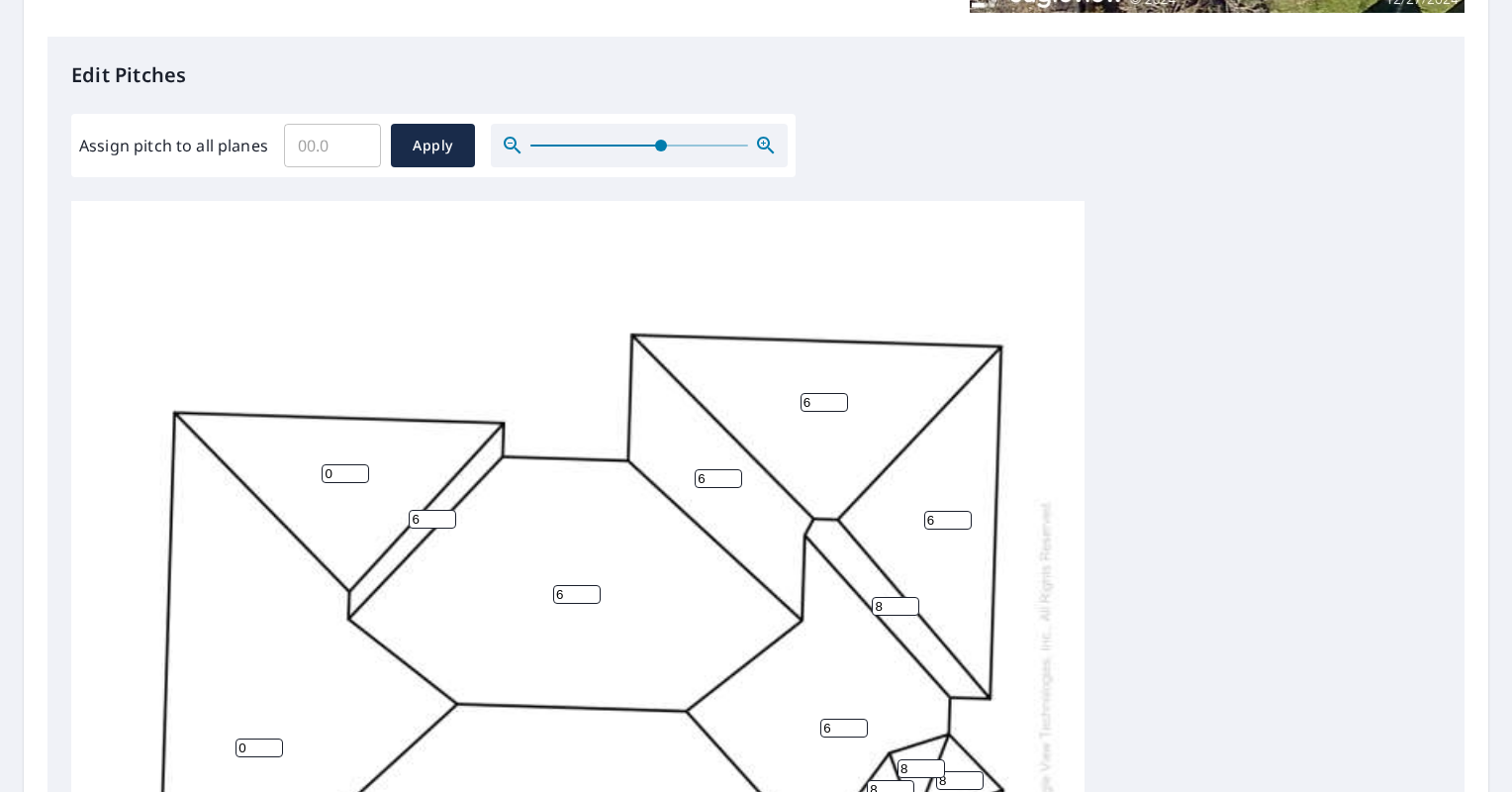 type on "6" 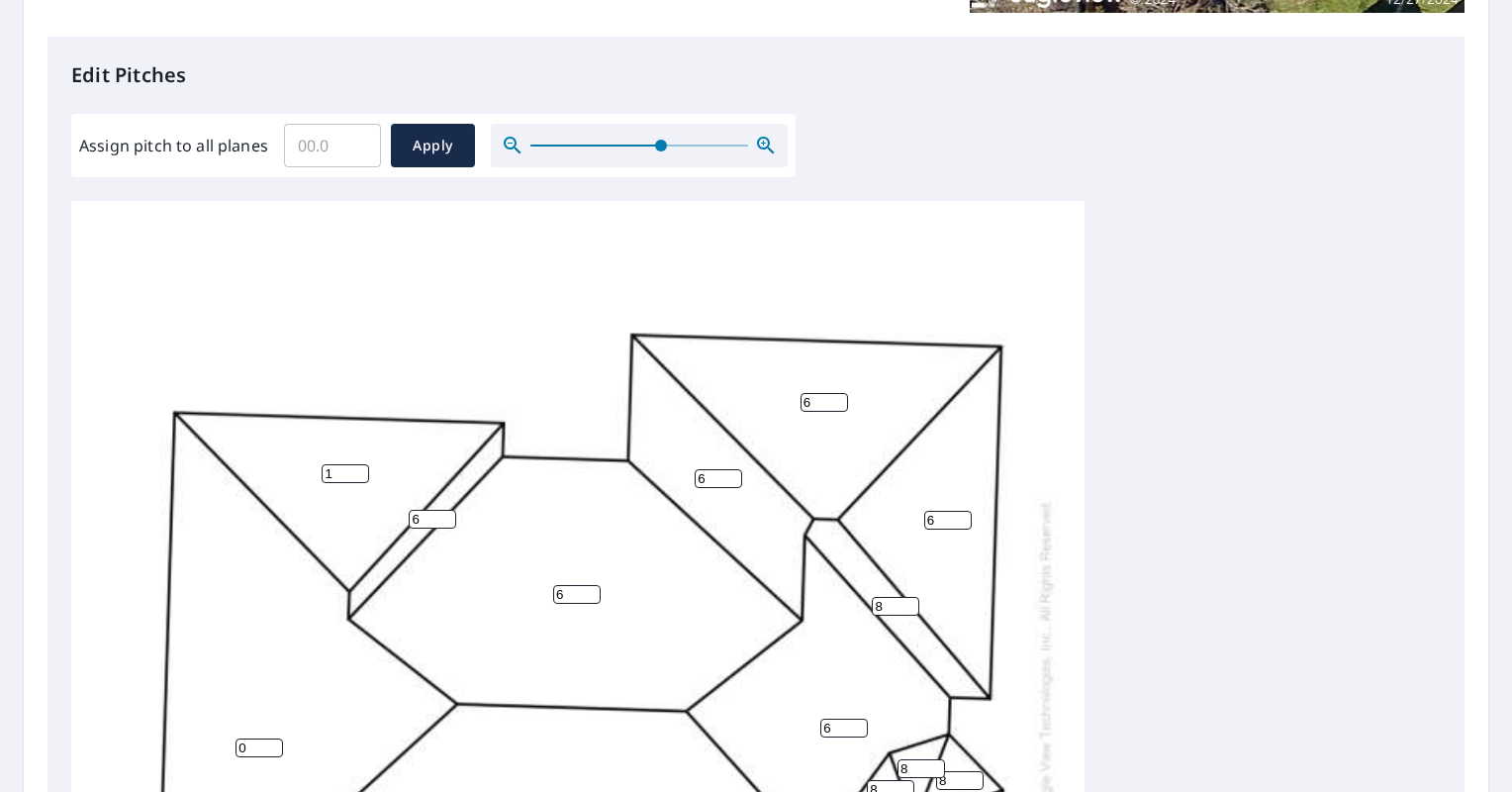 click on "1" at bounding box center (345, 473) 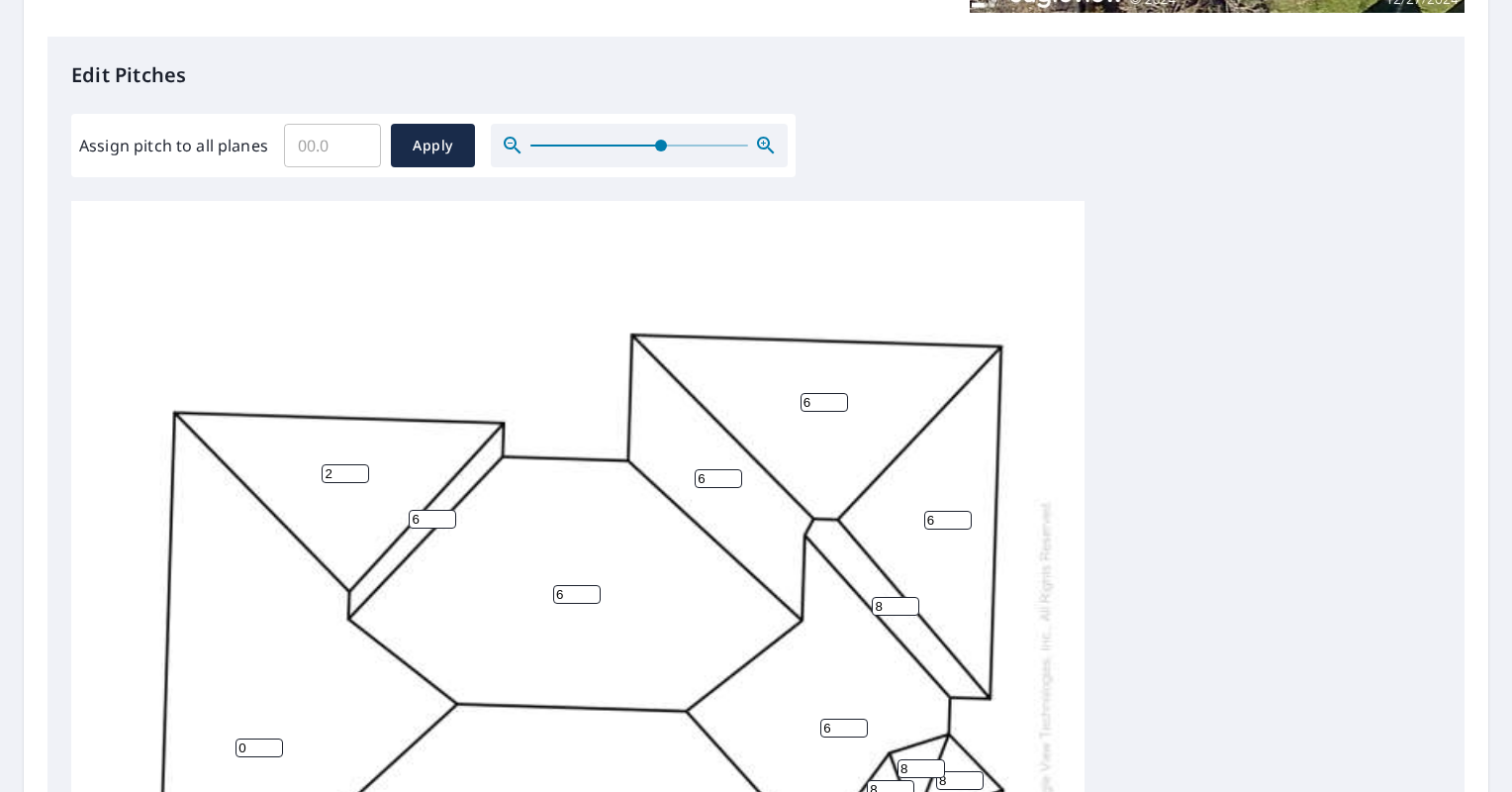 click on "2" at bounding box center [345, 473] 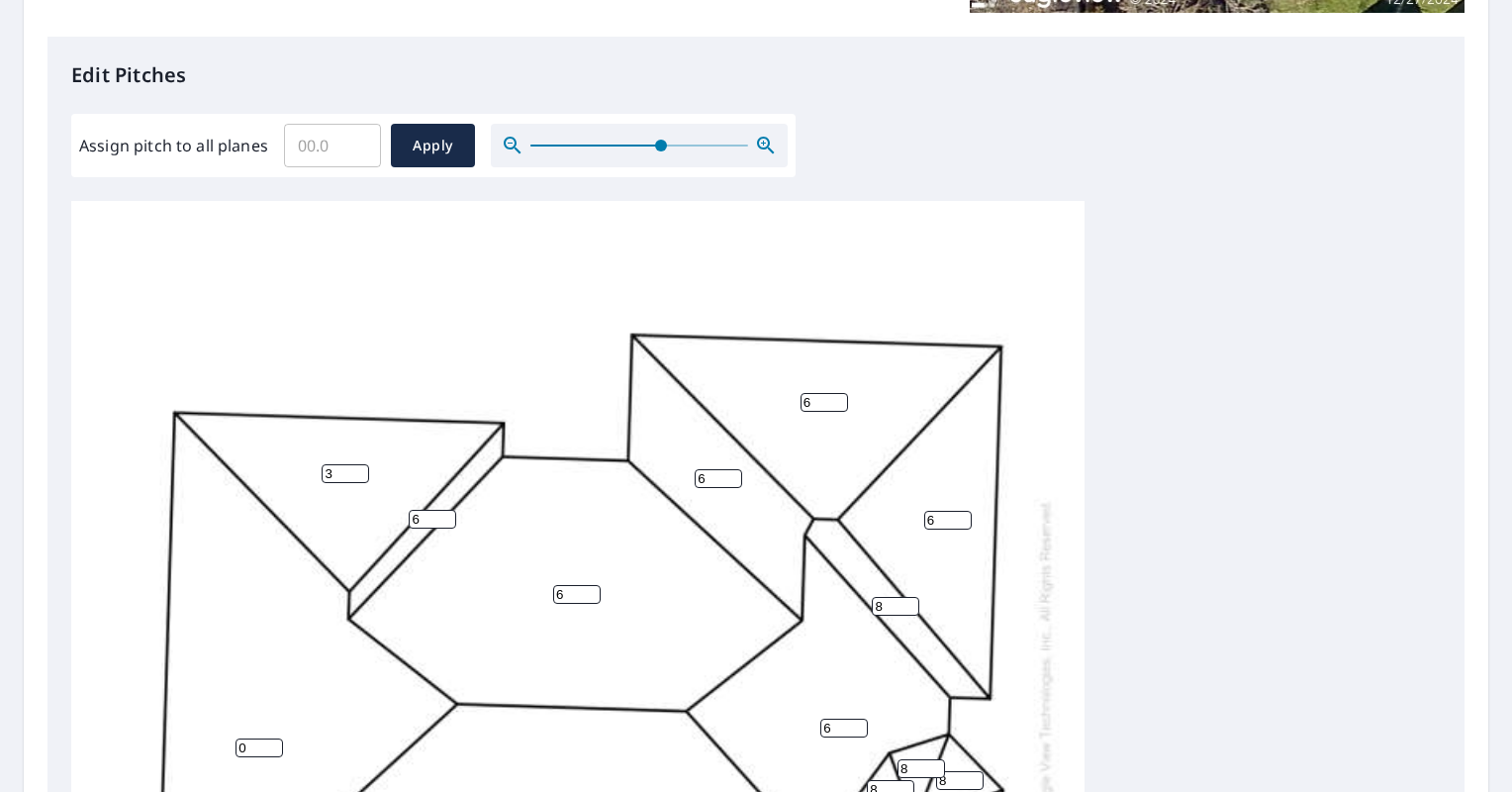 click on "3" at bounding box center (345, 473) 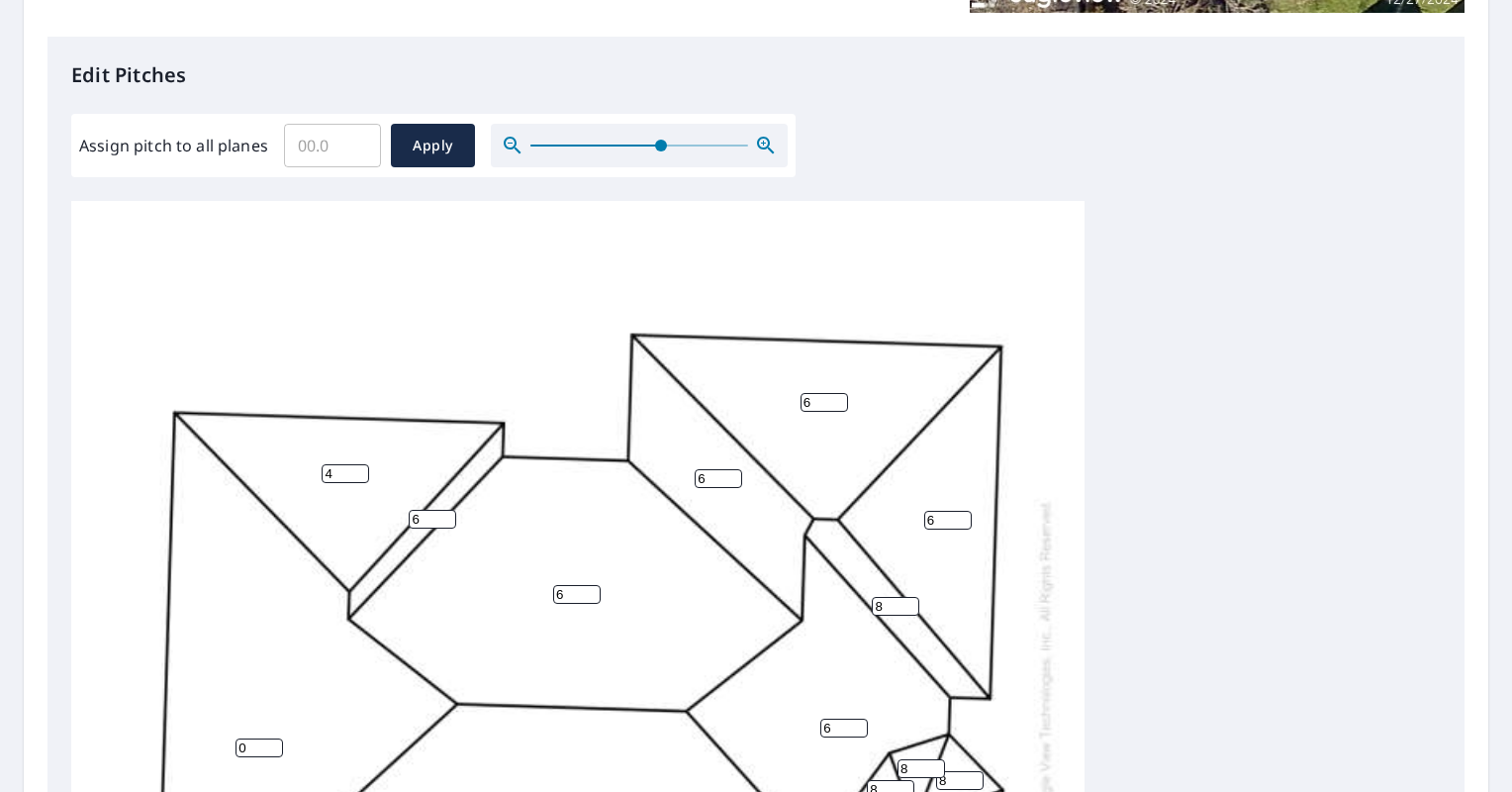 click on "4" at bounding box center (345, 473) 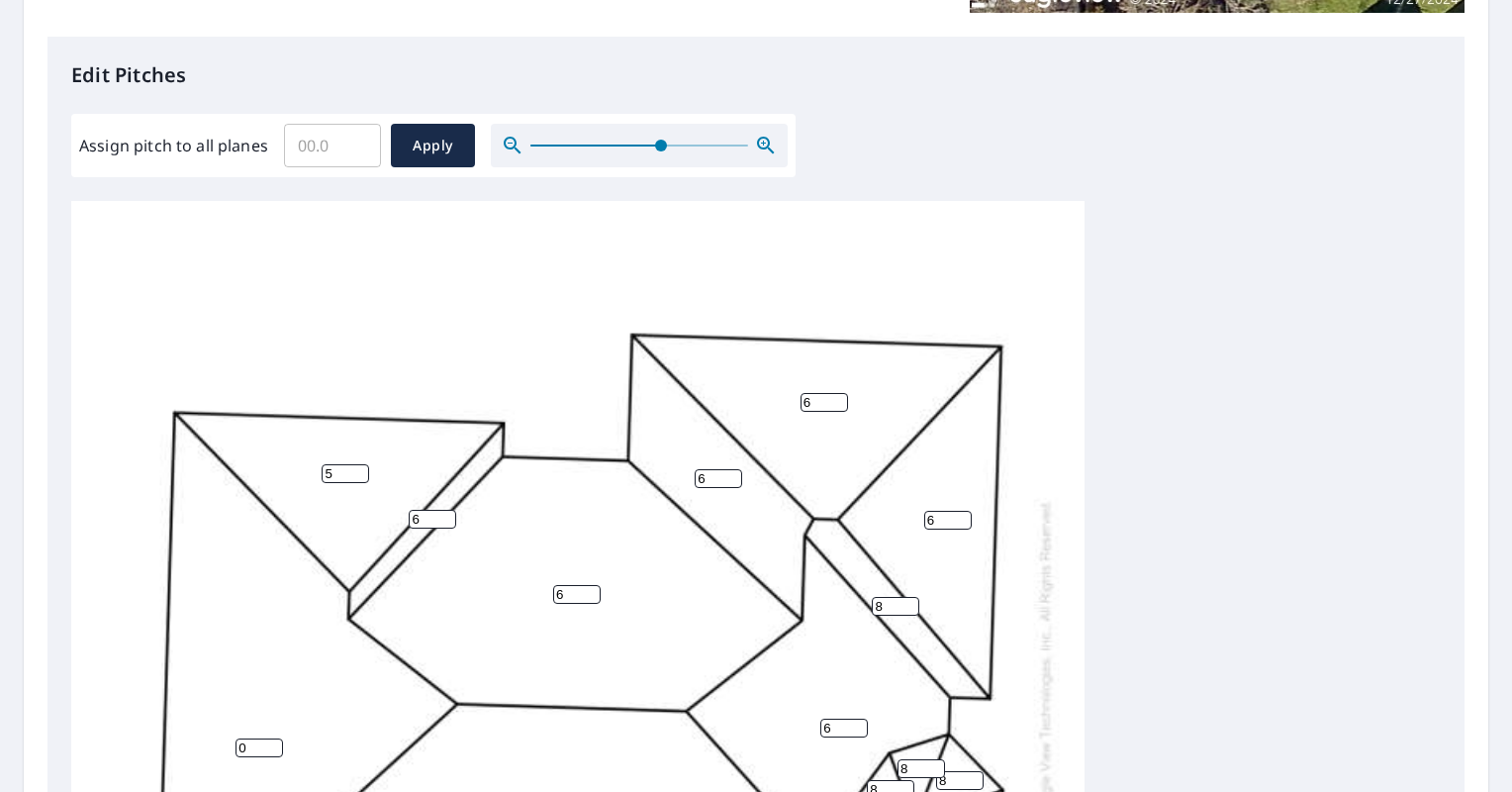 click on "5" at bounding box center (345, 473) 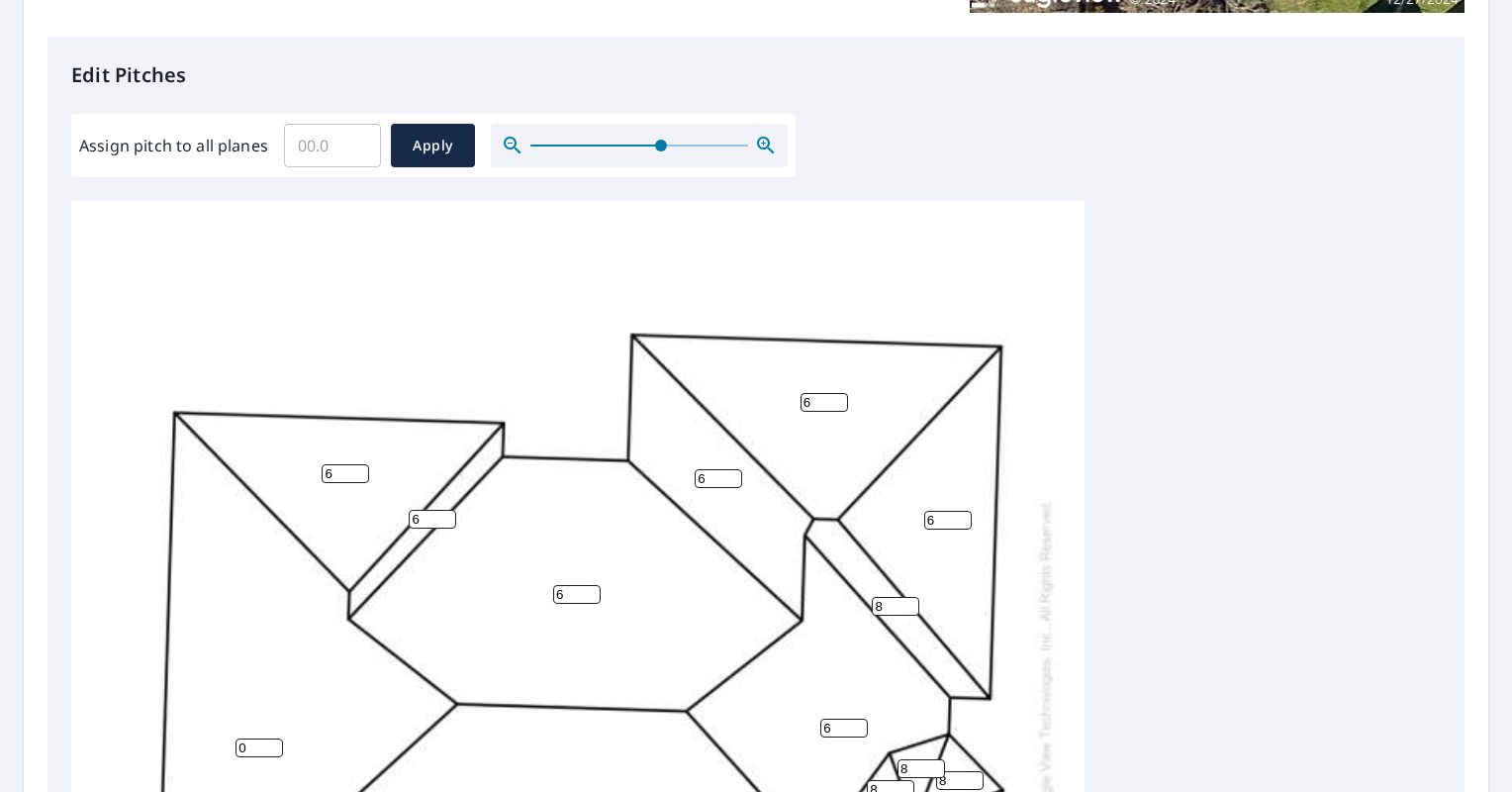 type on "6" 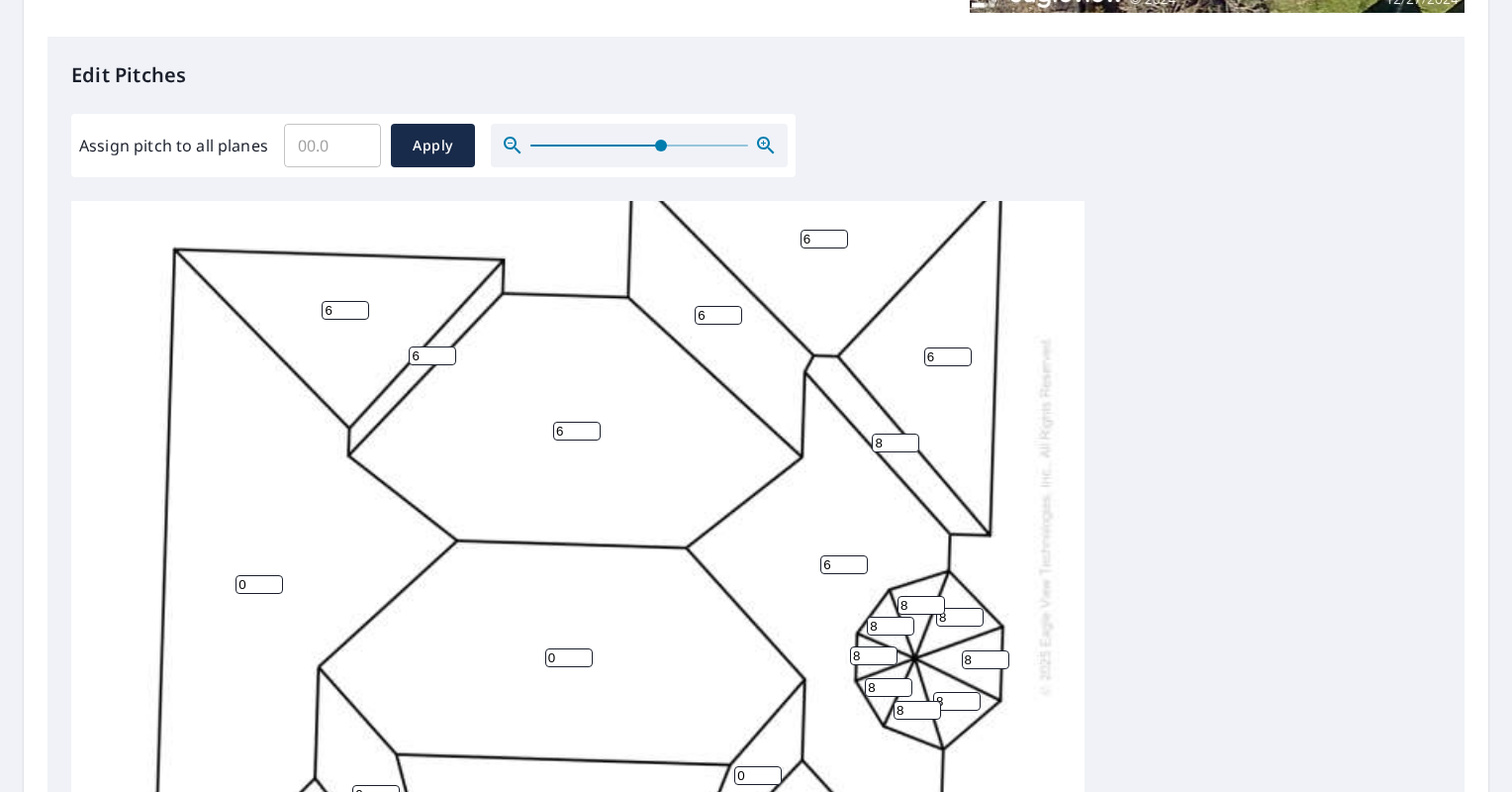 scroll, scrollTop: 218, scrollLeft: 0, axis: vertical 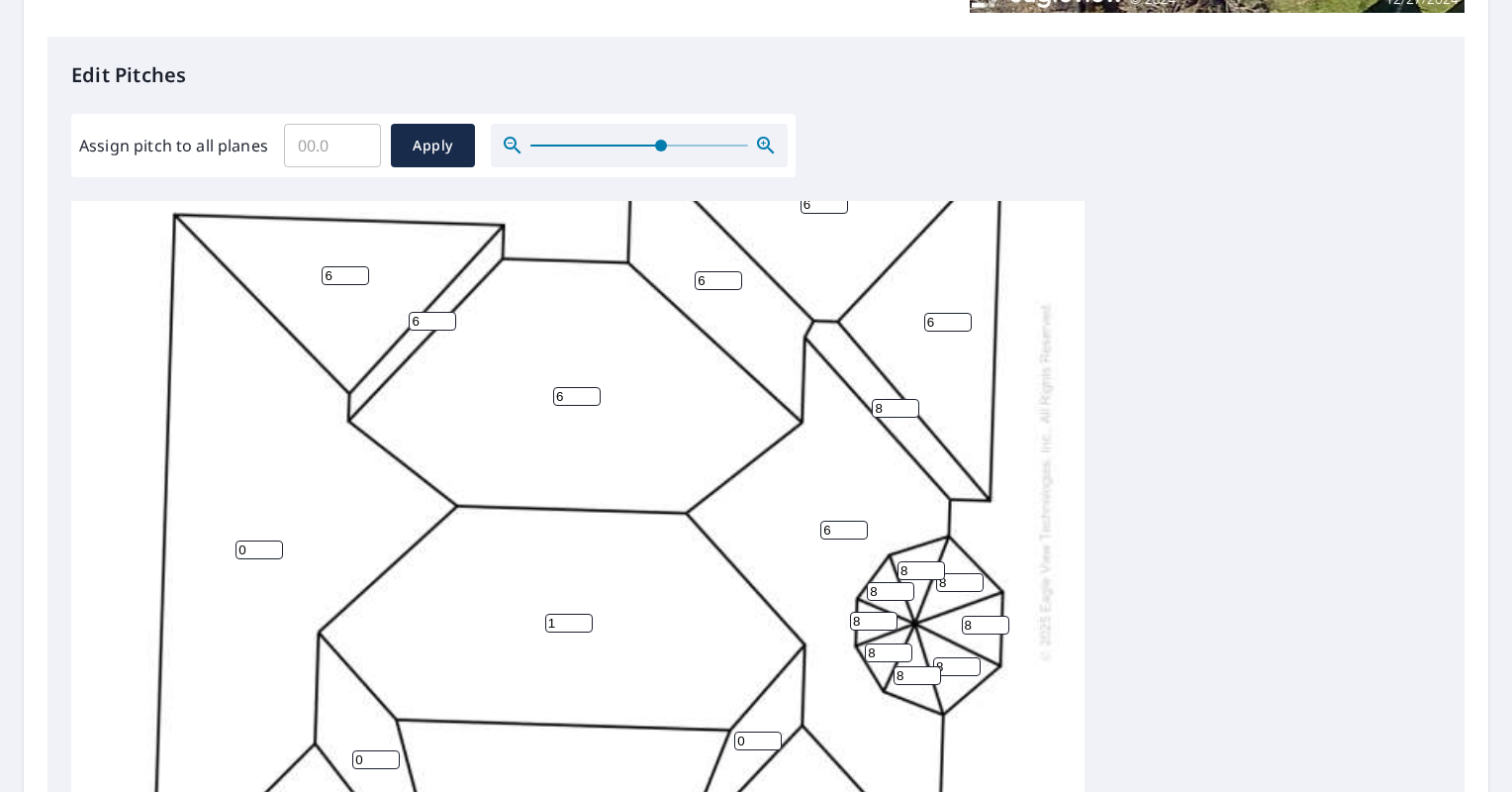 click on "1" at bounding box center [569, 623] 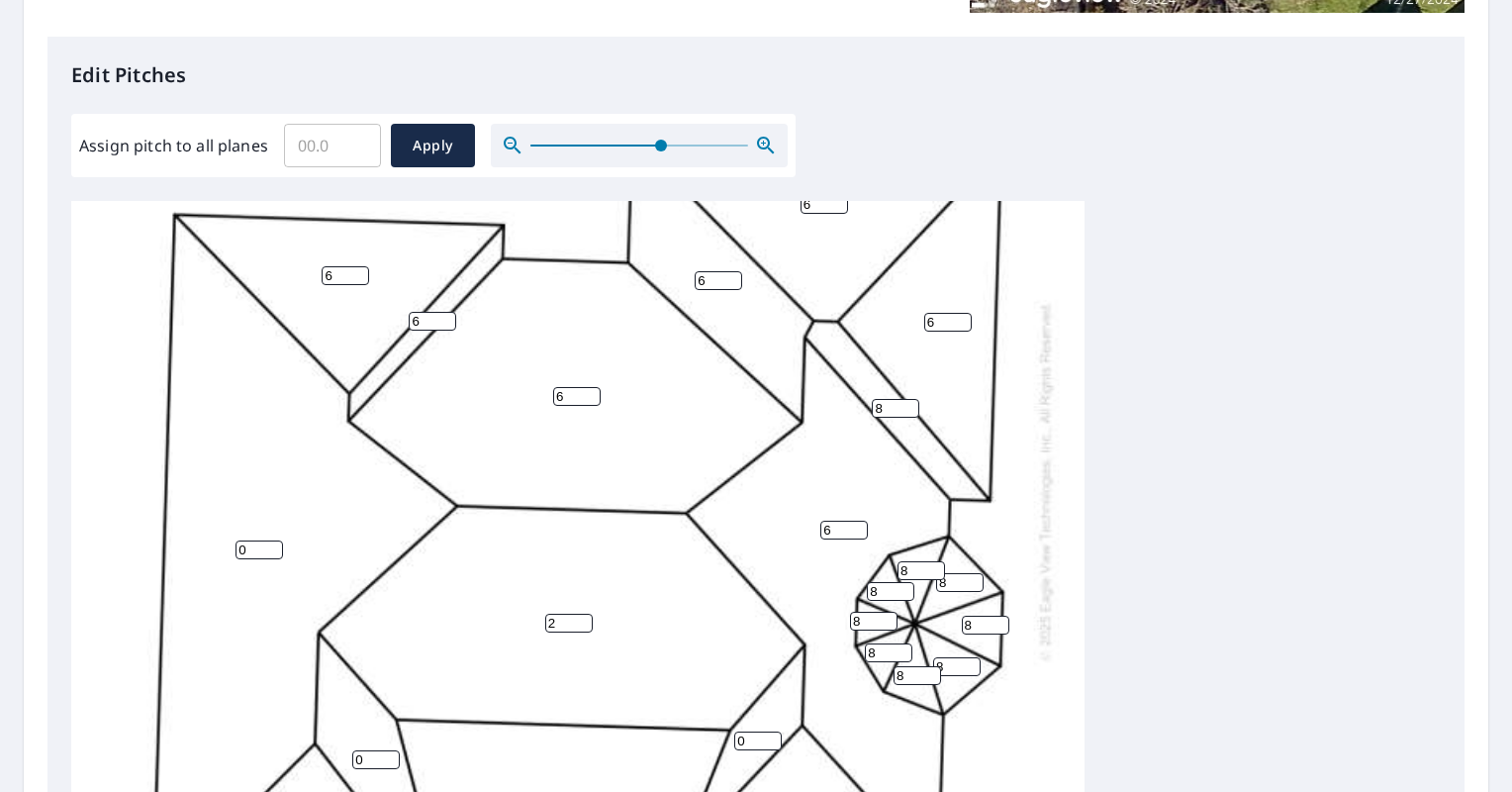 click on "2" at bounding box center [569, 623] 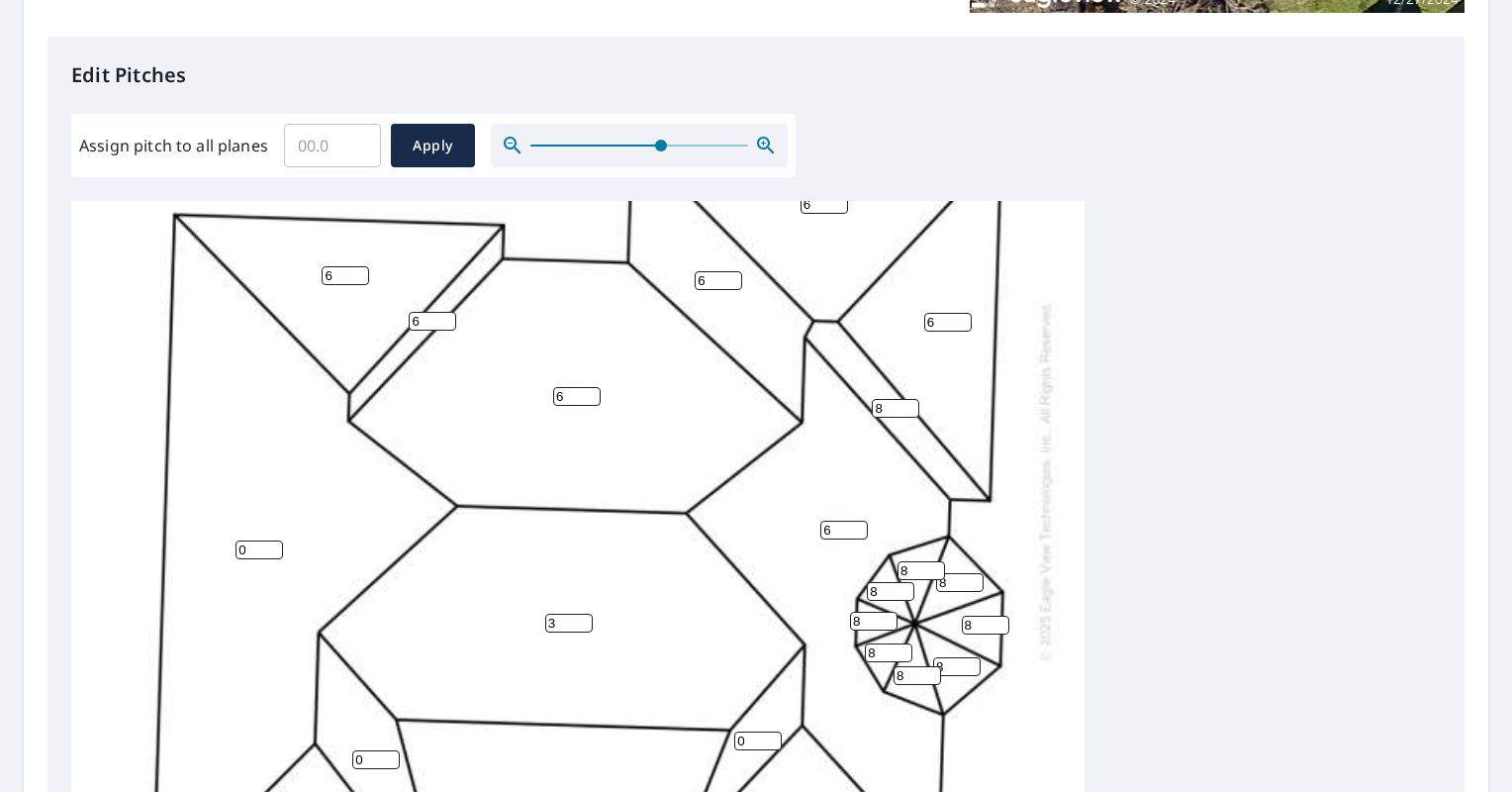 click on "3" at bounding box center (569, 623) 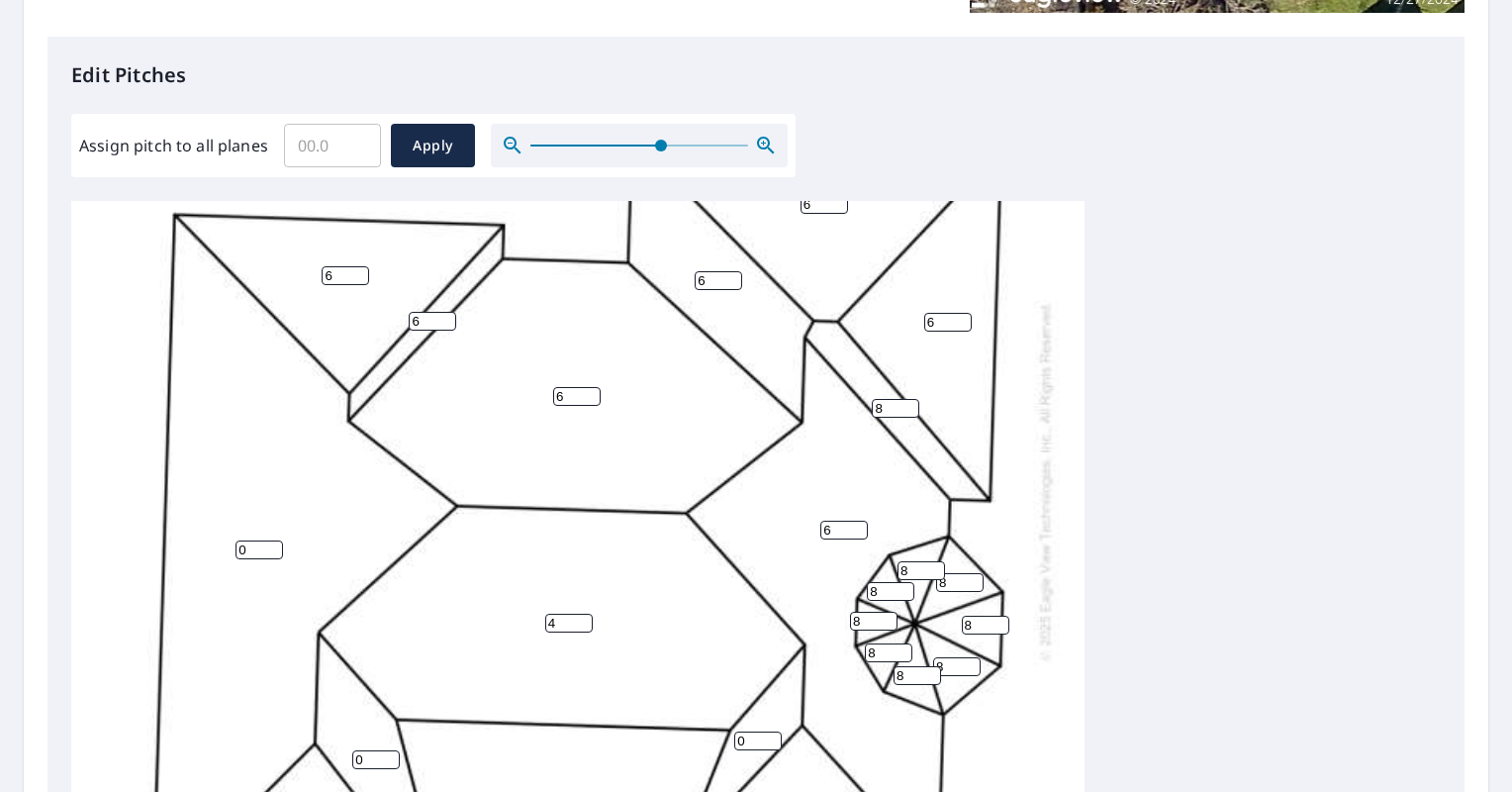 click on "4" at bounding box center [569, 623] 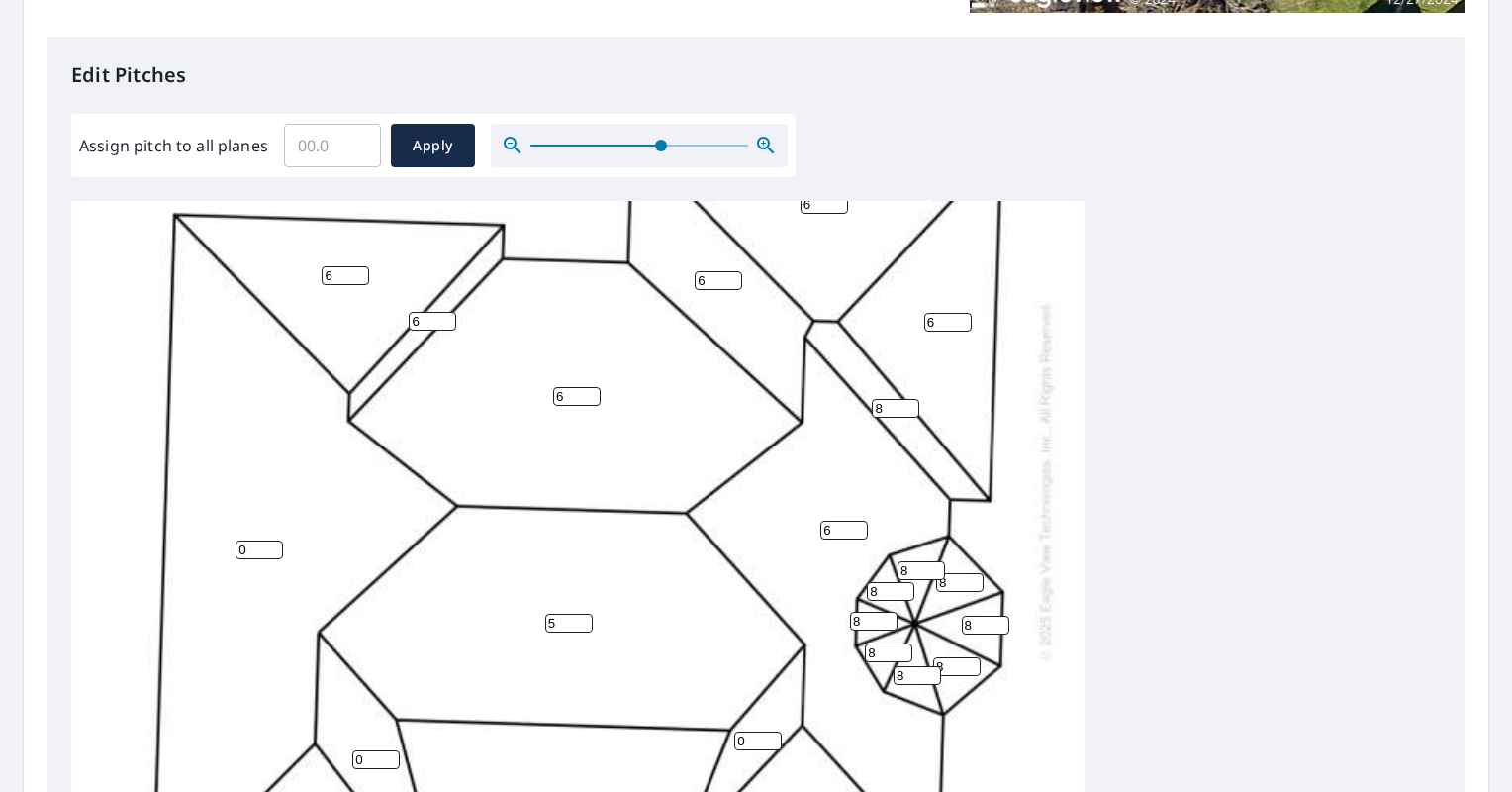 click on "5" at bounding box center (569, 623) 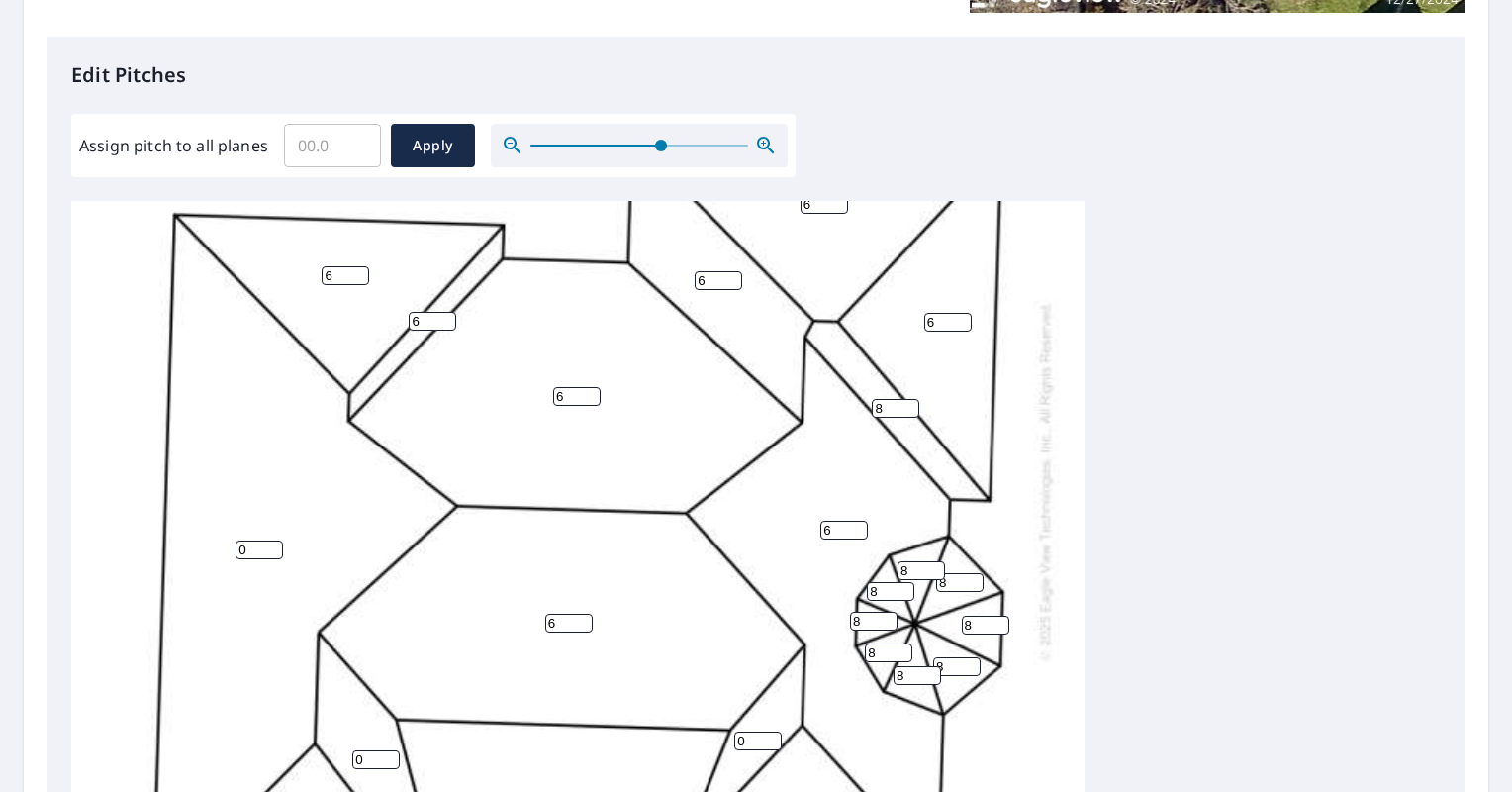 click on "6" at bounding box center [569, 623] 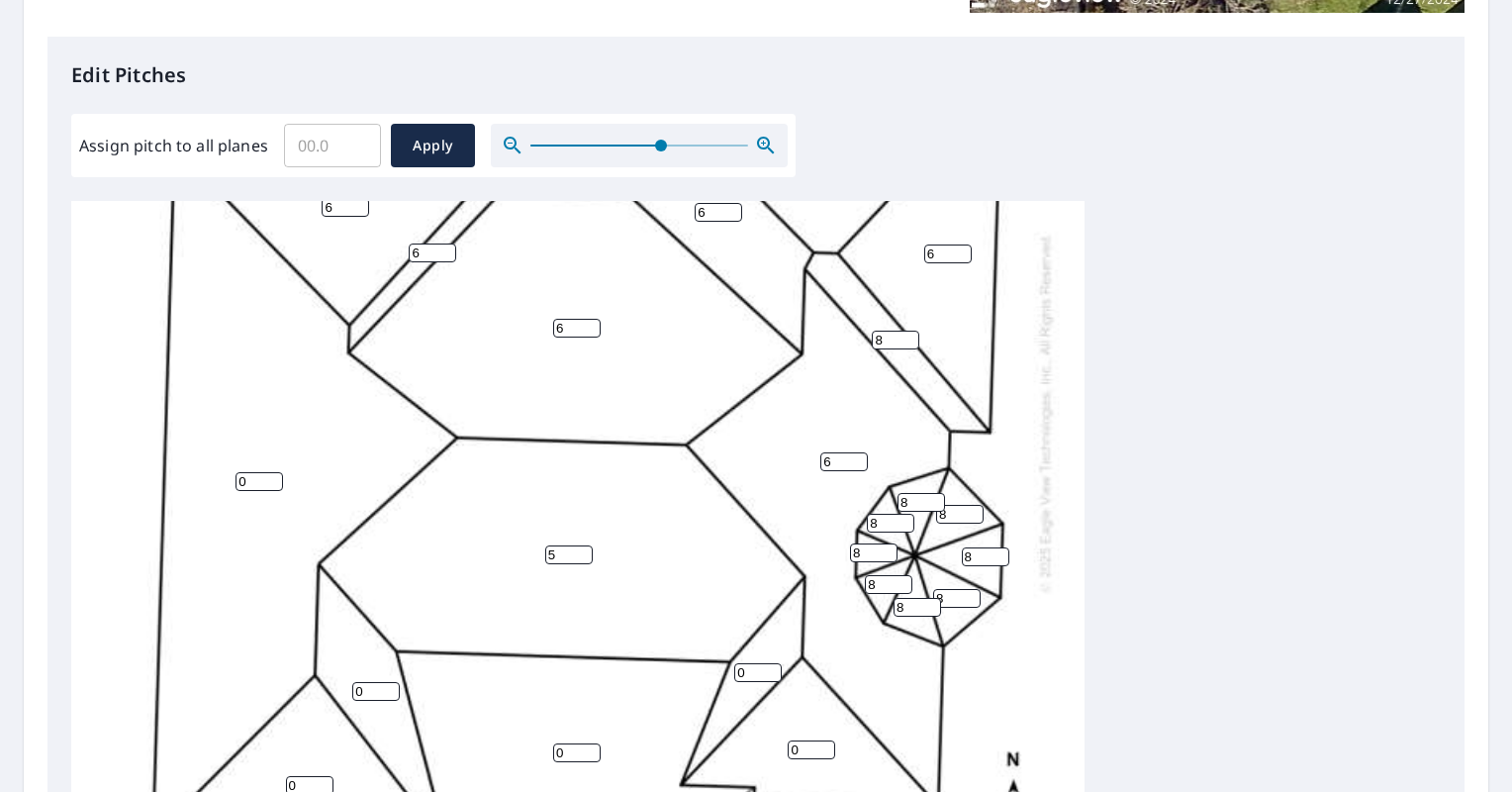 scroll, scrollTop: 317, scrollLeft: 0, axis: vertical 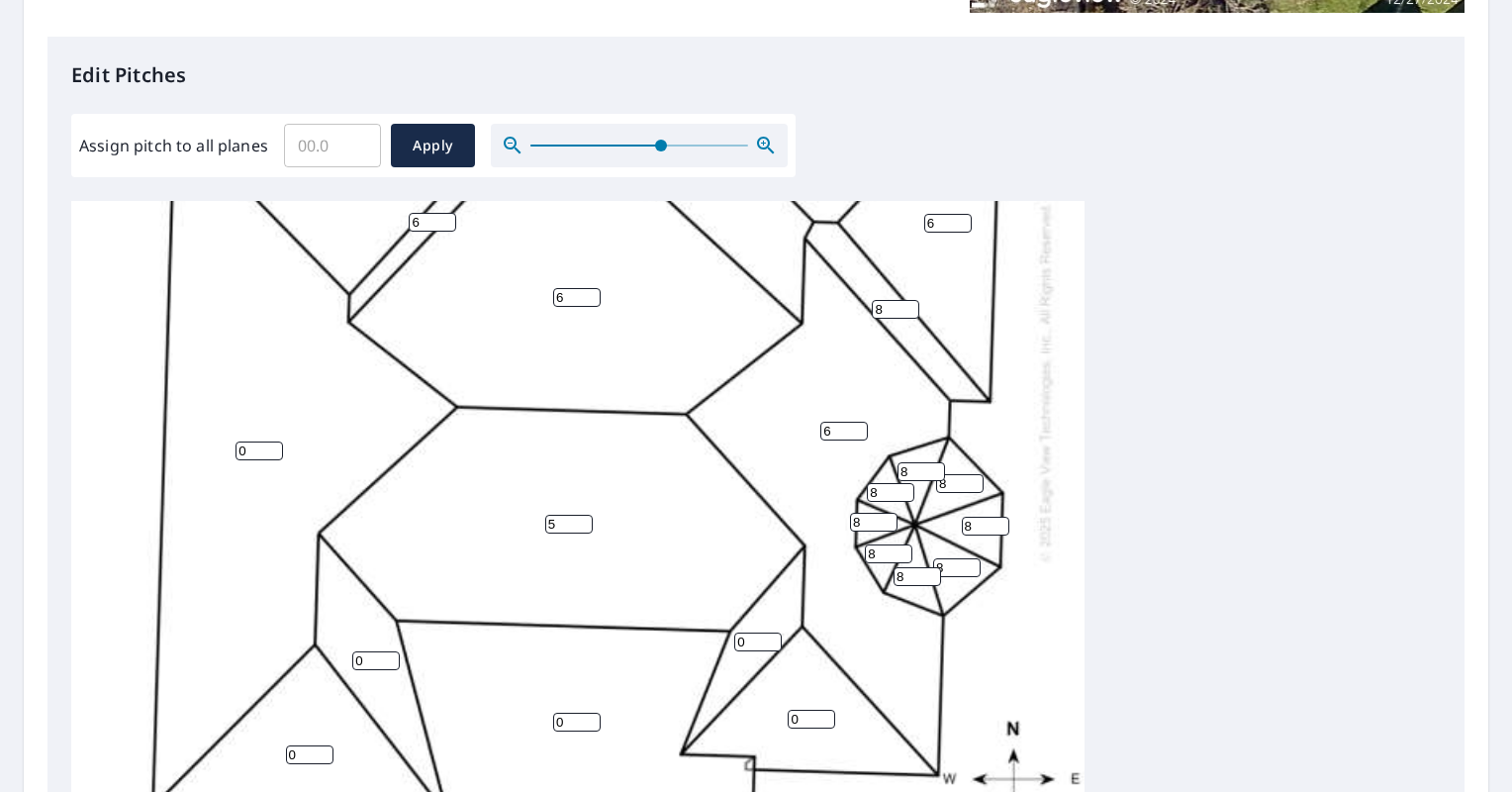 type on "5" 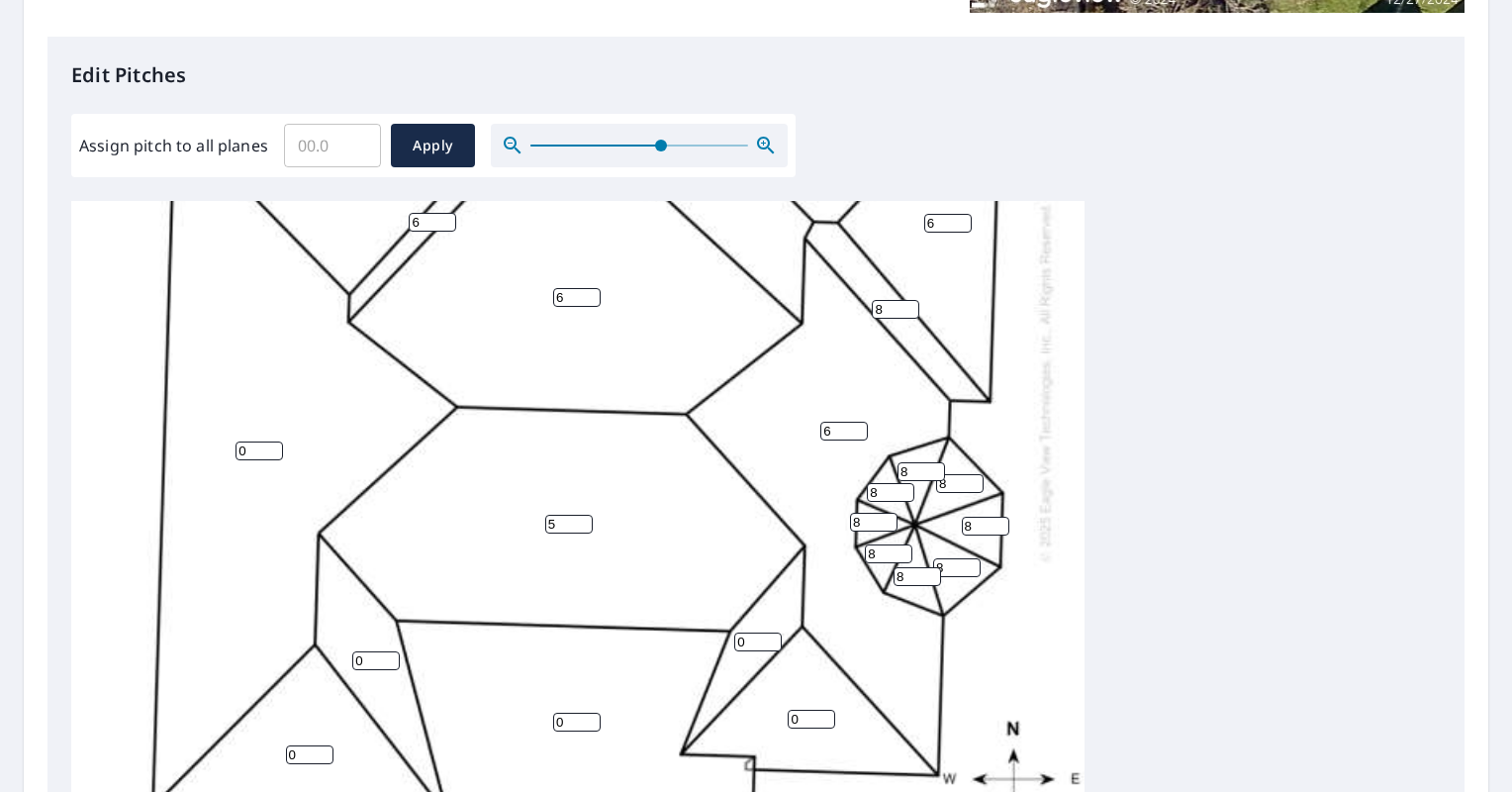 click on "0" at bounding box center (577, 722) 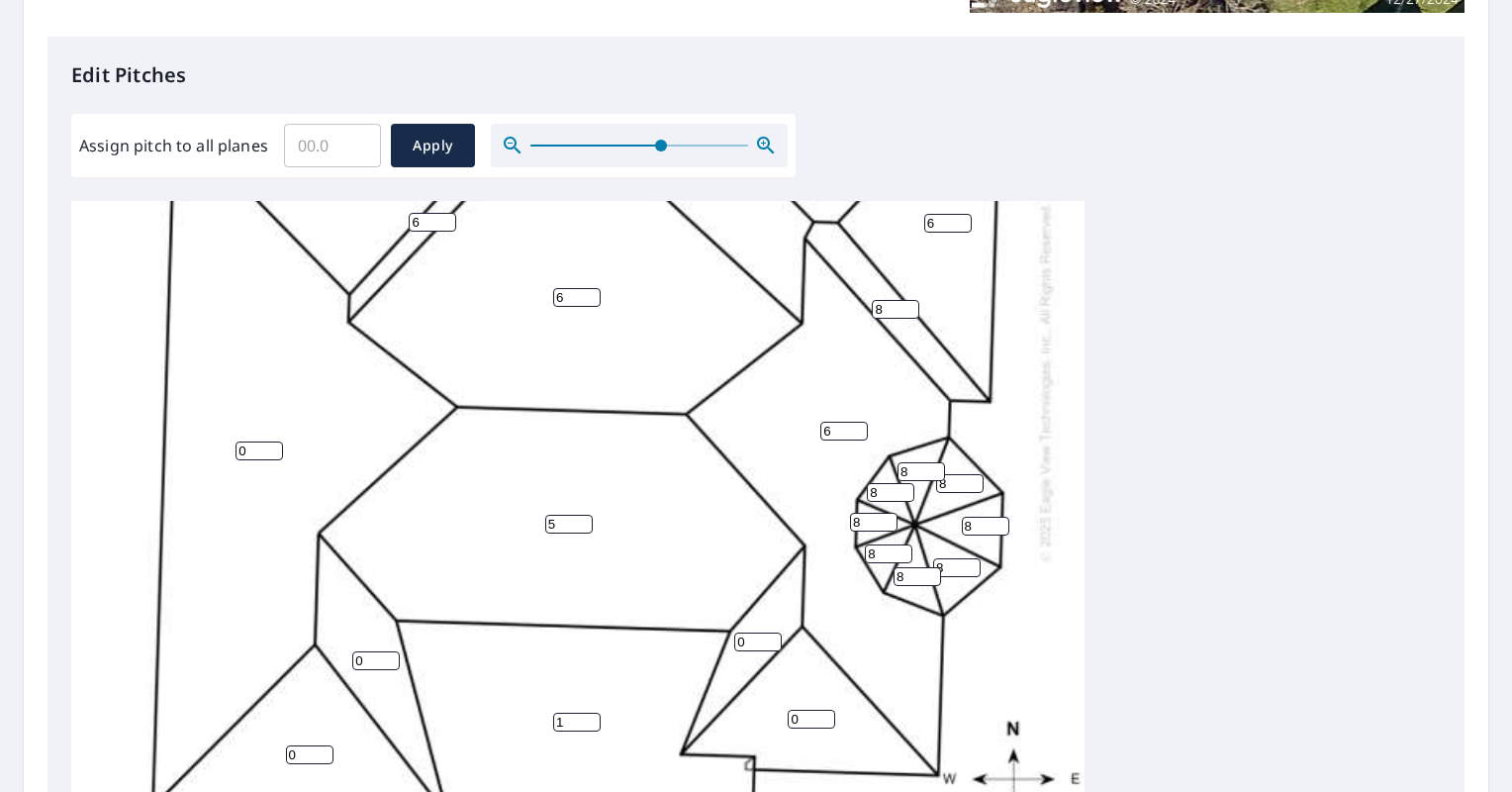 click on "1" at bounding box center [577, 722] 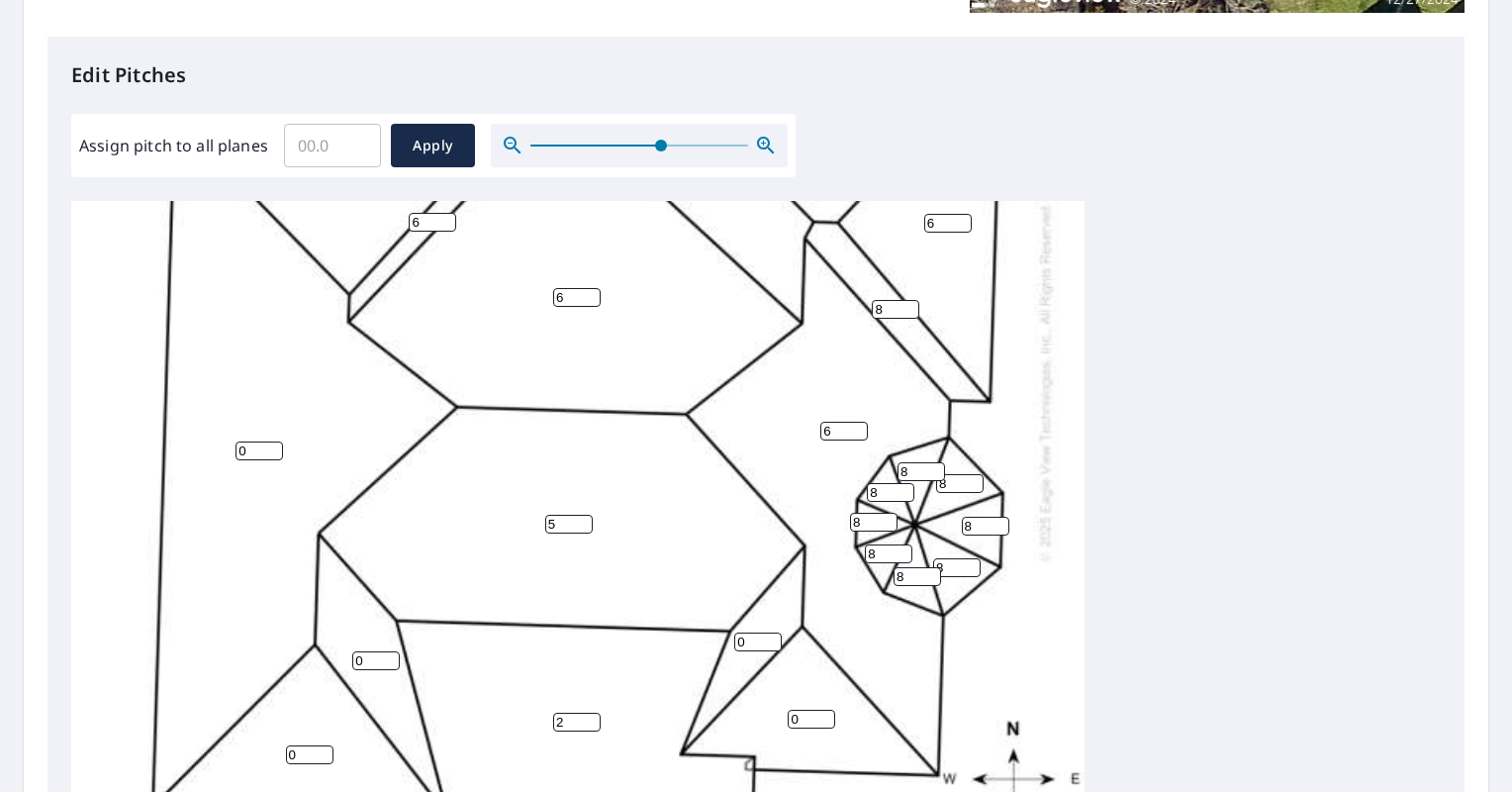 click on "2" at bounding box center [577, 722] 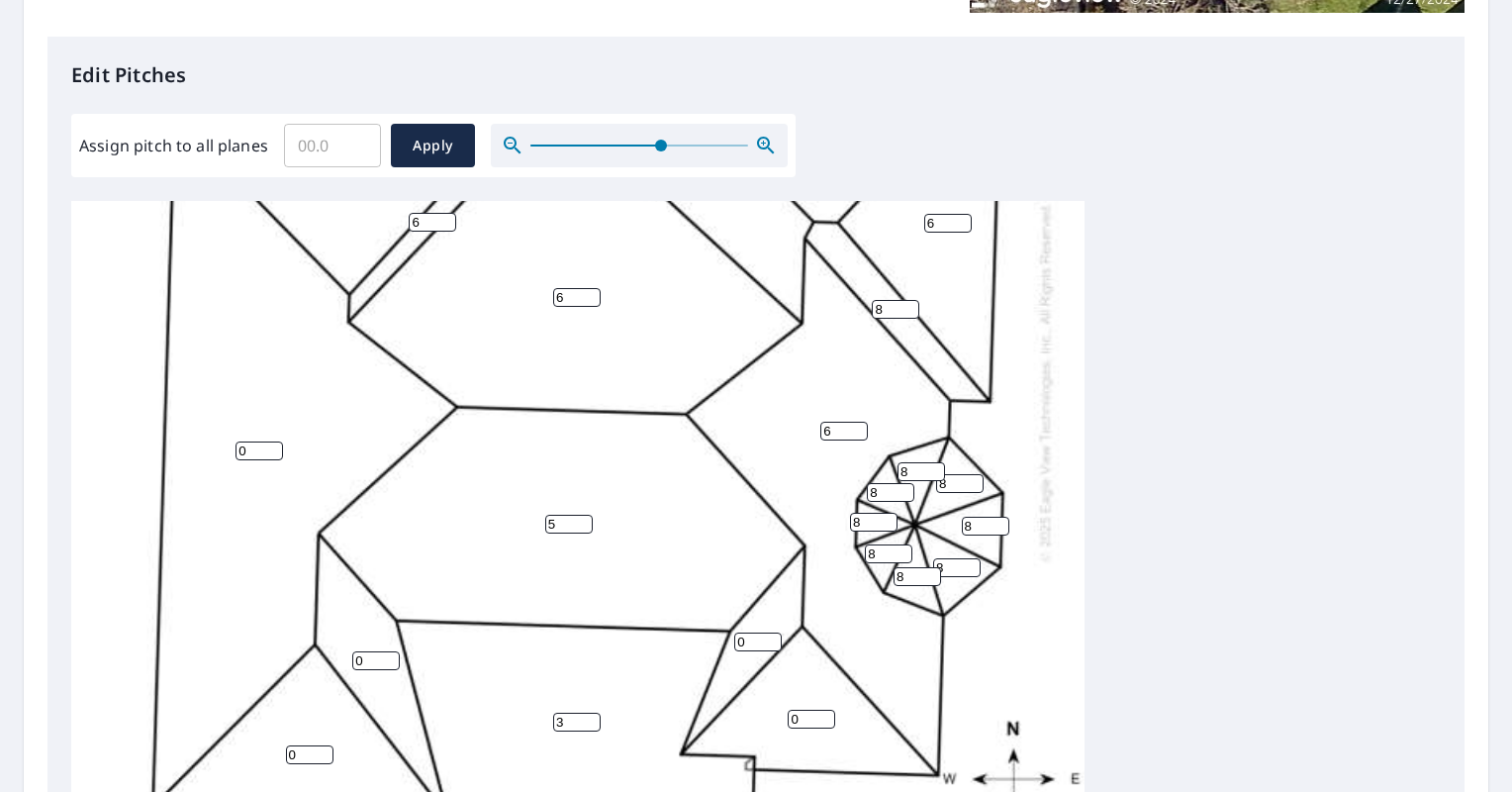 click on "3" at bounding box center [577, 722] 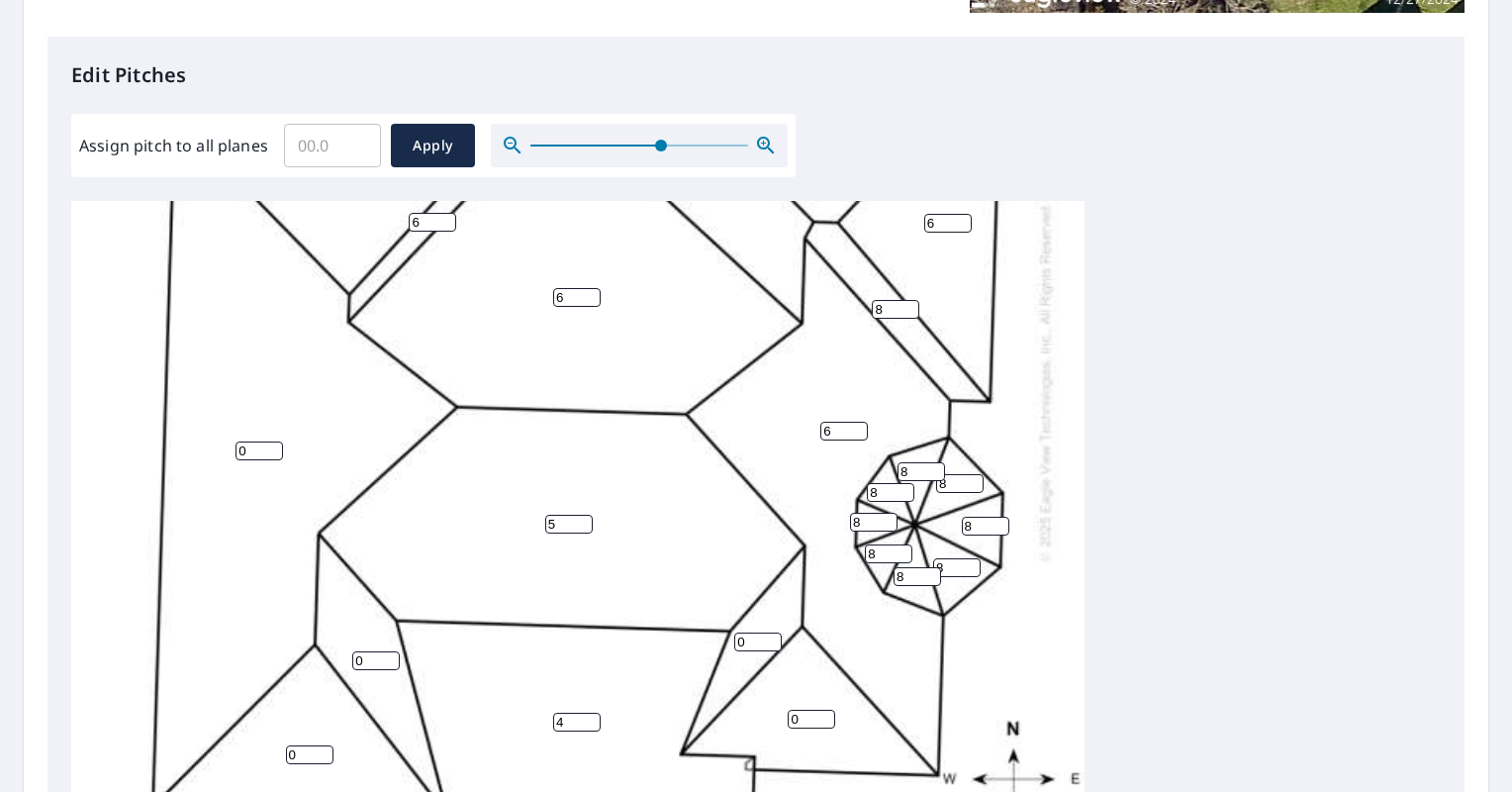 type on "4" 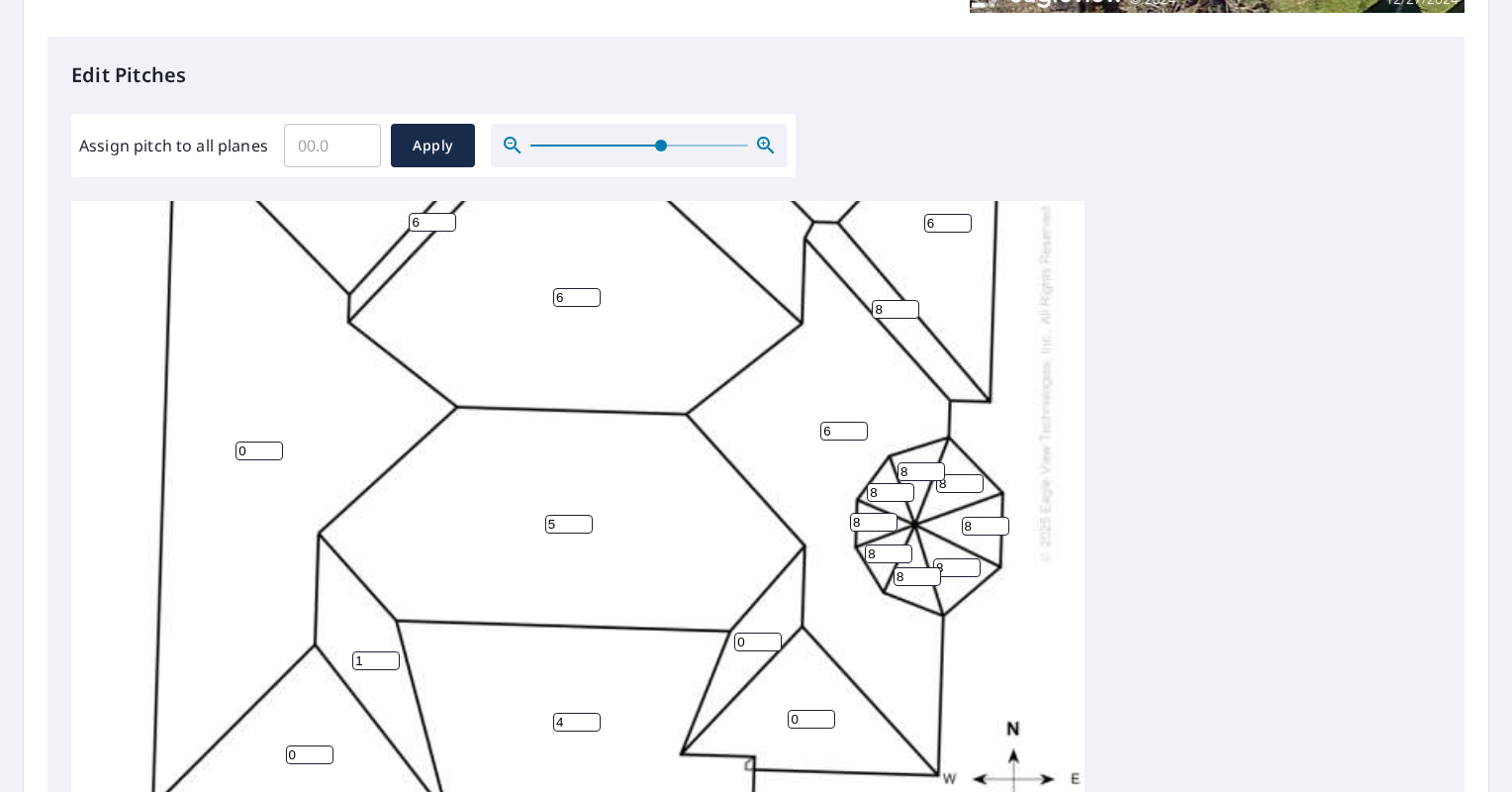 click on "1" at bounding box center [376, 660] 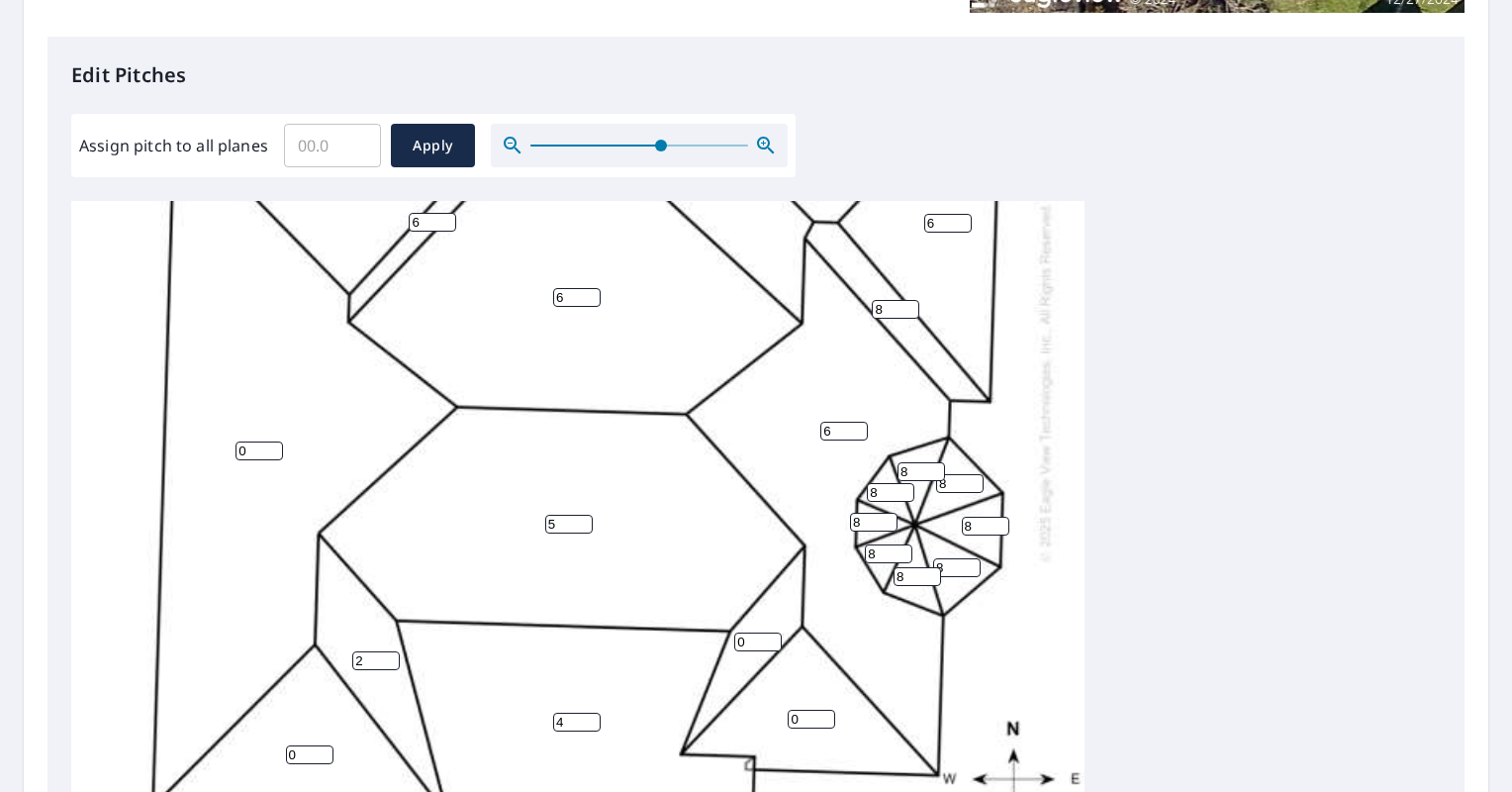 click on "2" at bounding box center [376, 660] 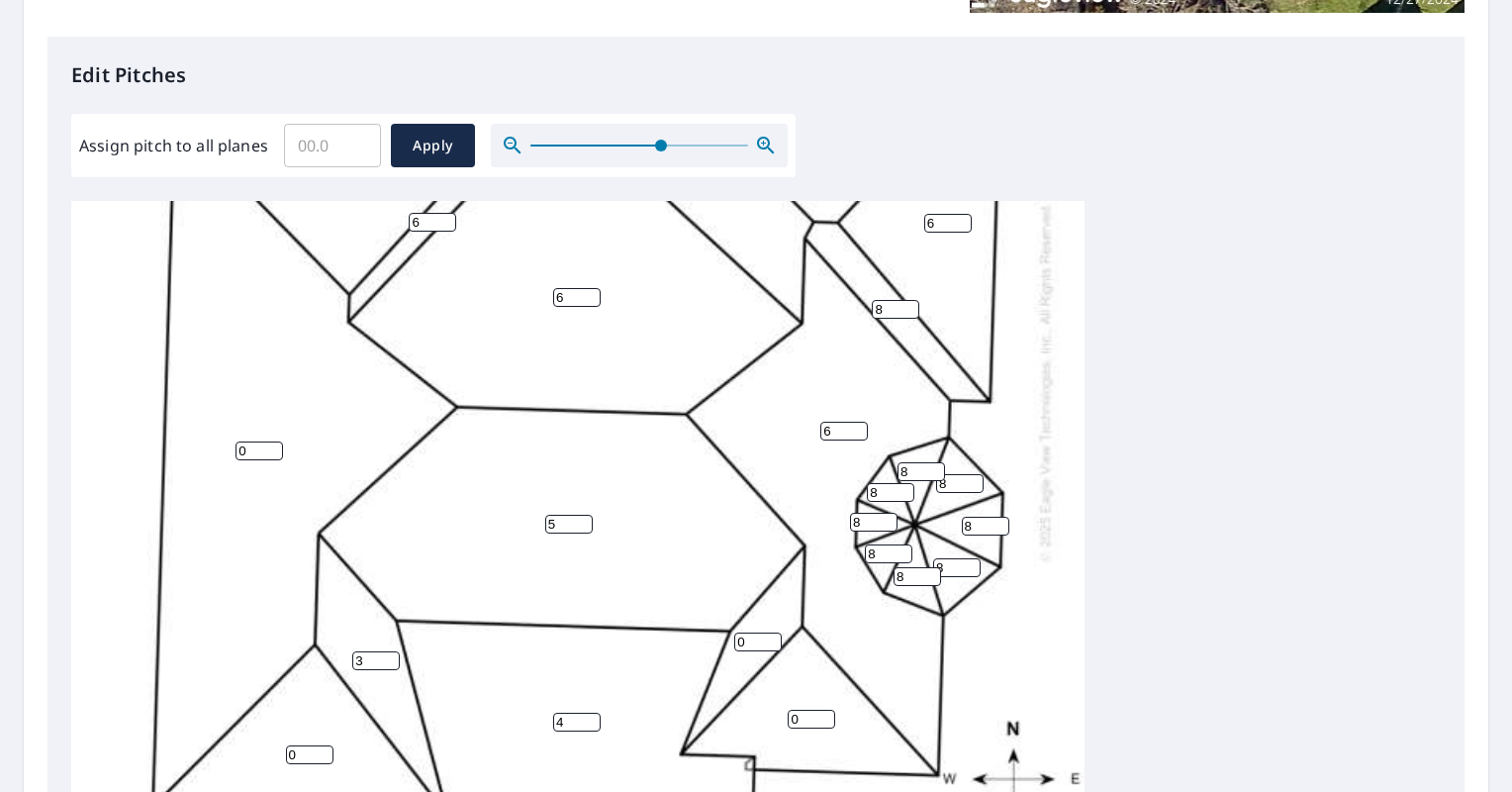 click on "3" at bounding box center [376, 660] 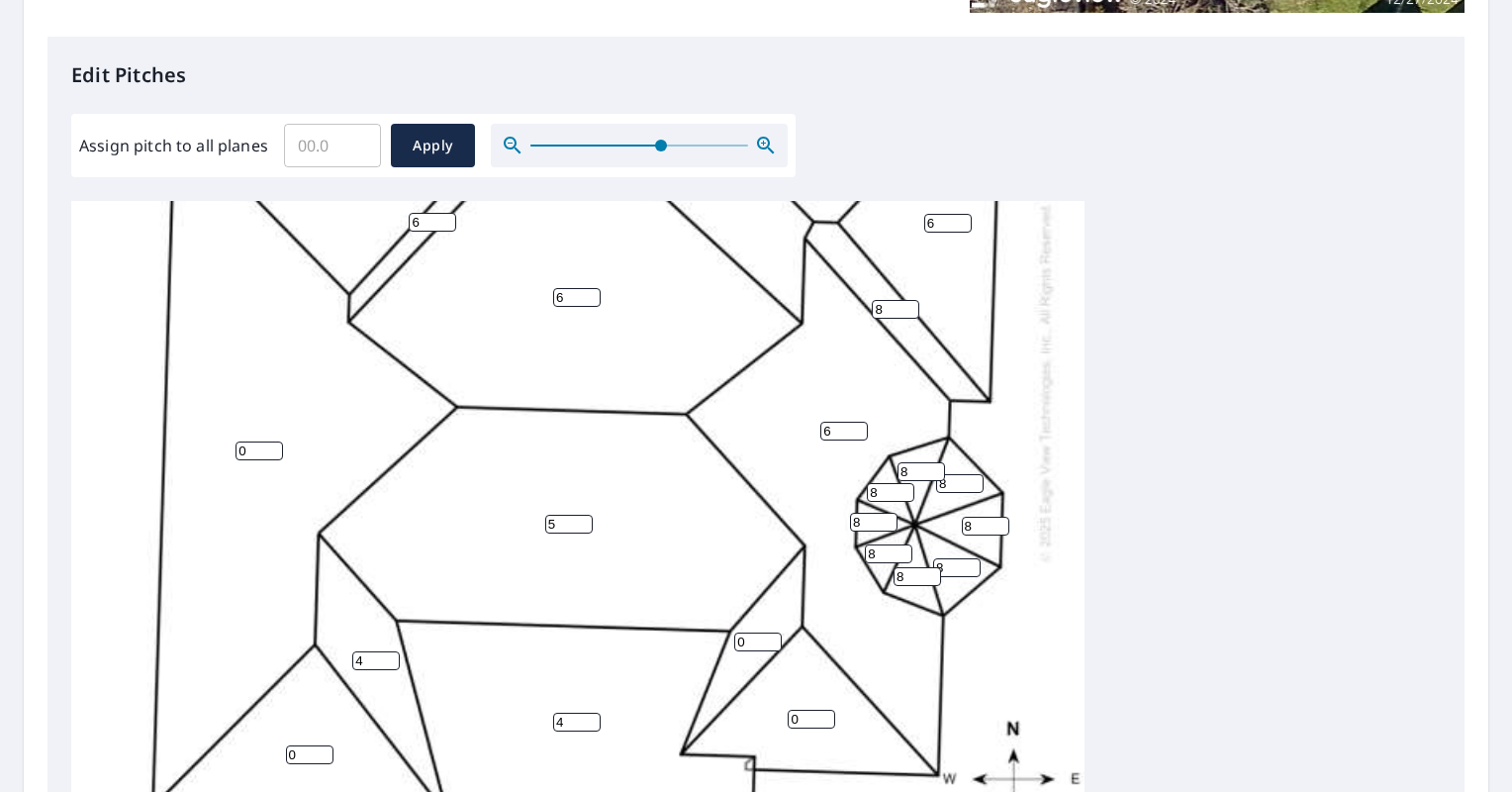 click on "4" at bounding box center (376, 660) 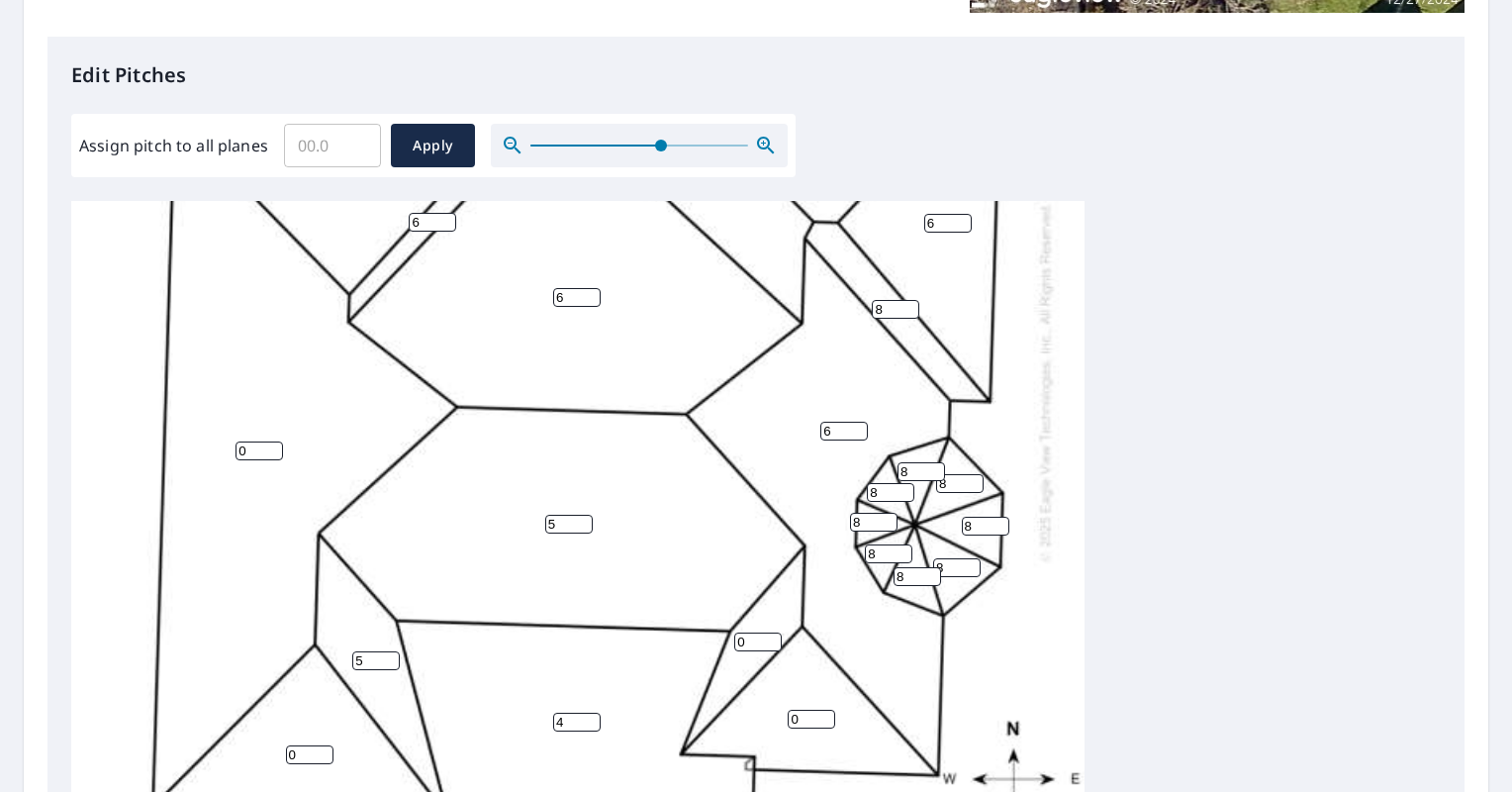 click on "5" at bounding box center [376, 660] 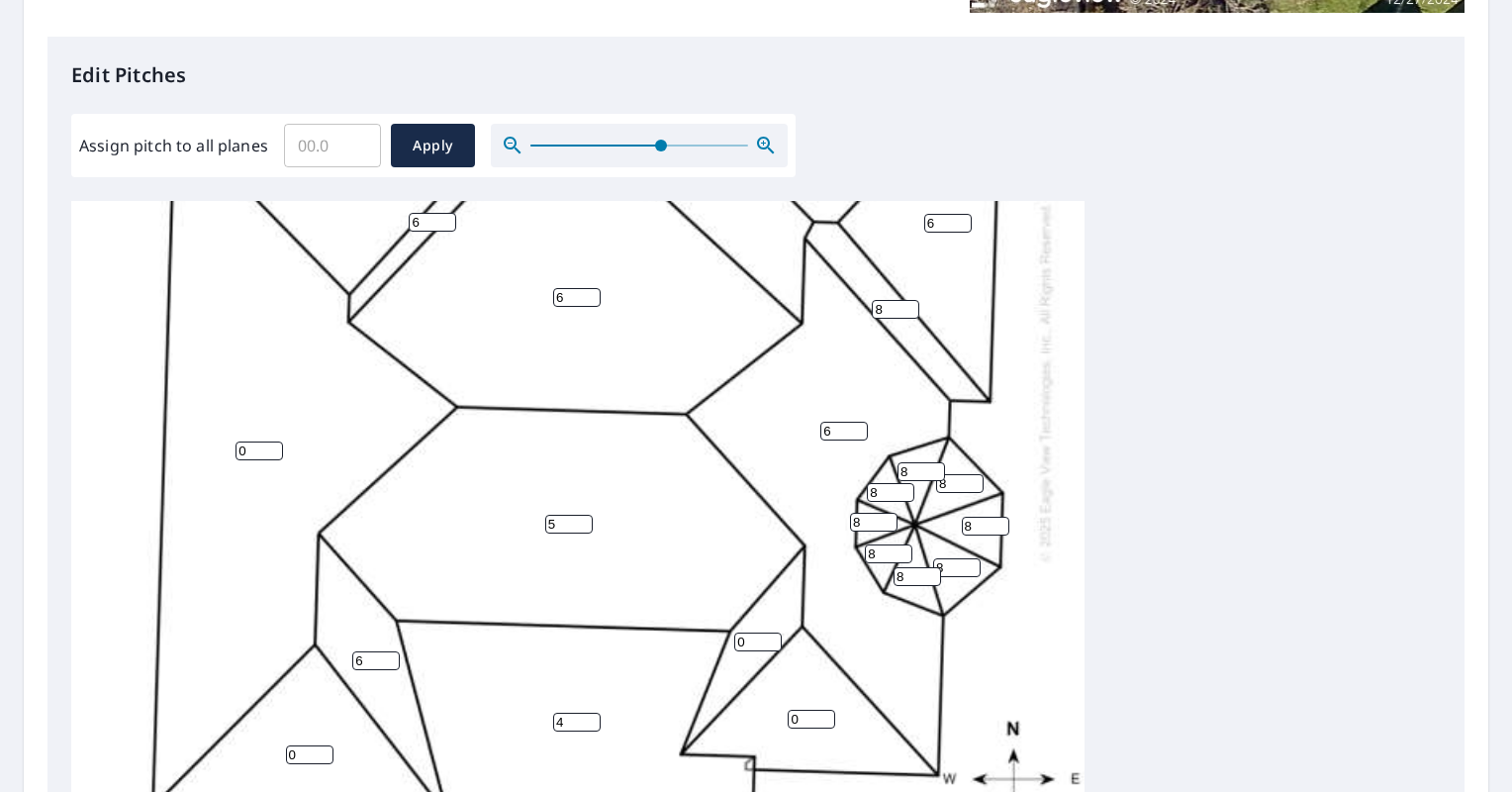 type on "6" 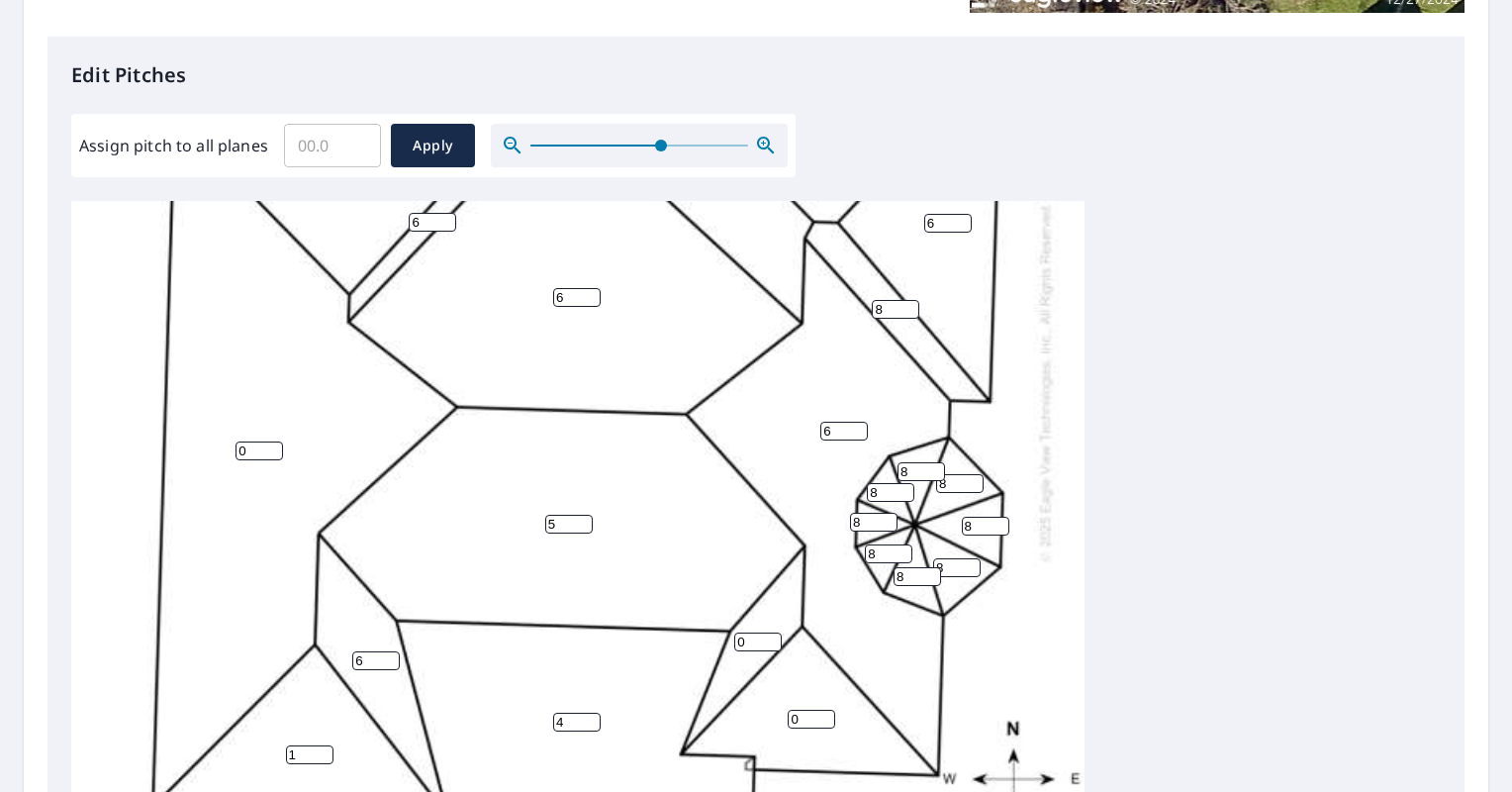 click on "1" at bounding box center [310, 754] 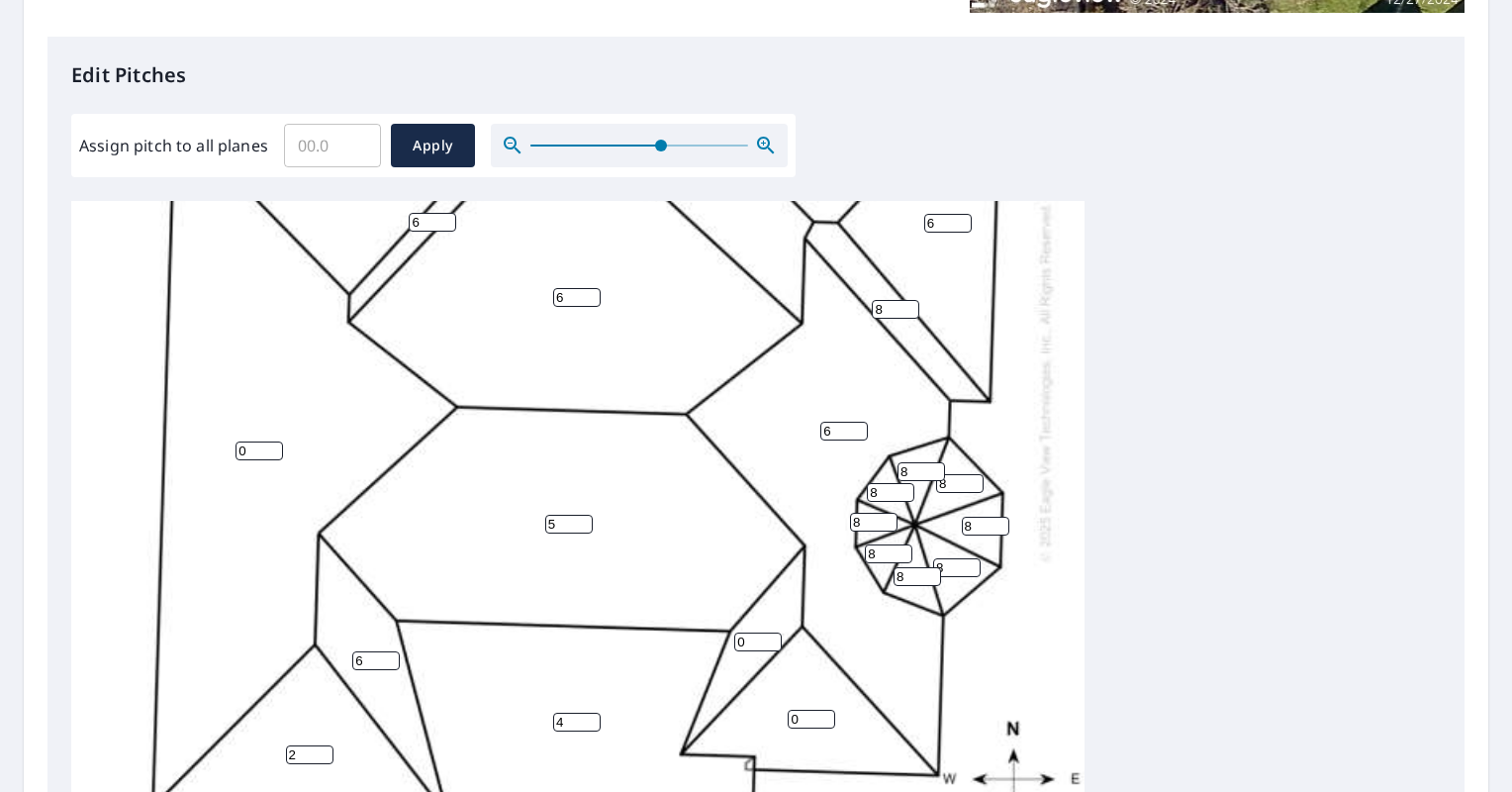 click on "2" at bounding box center [310, 754] 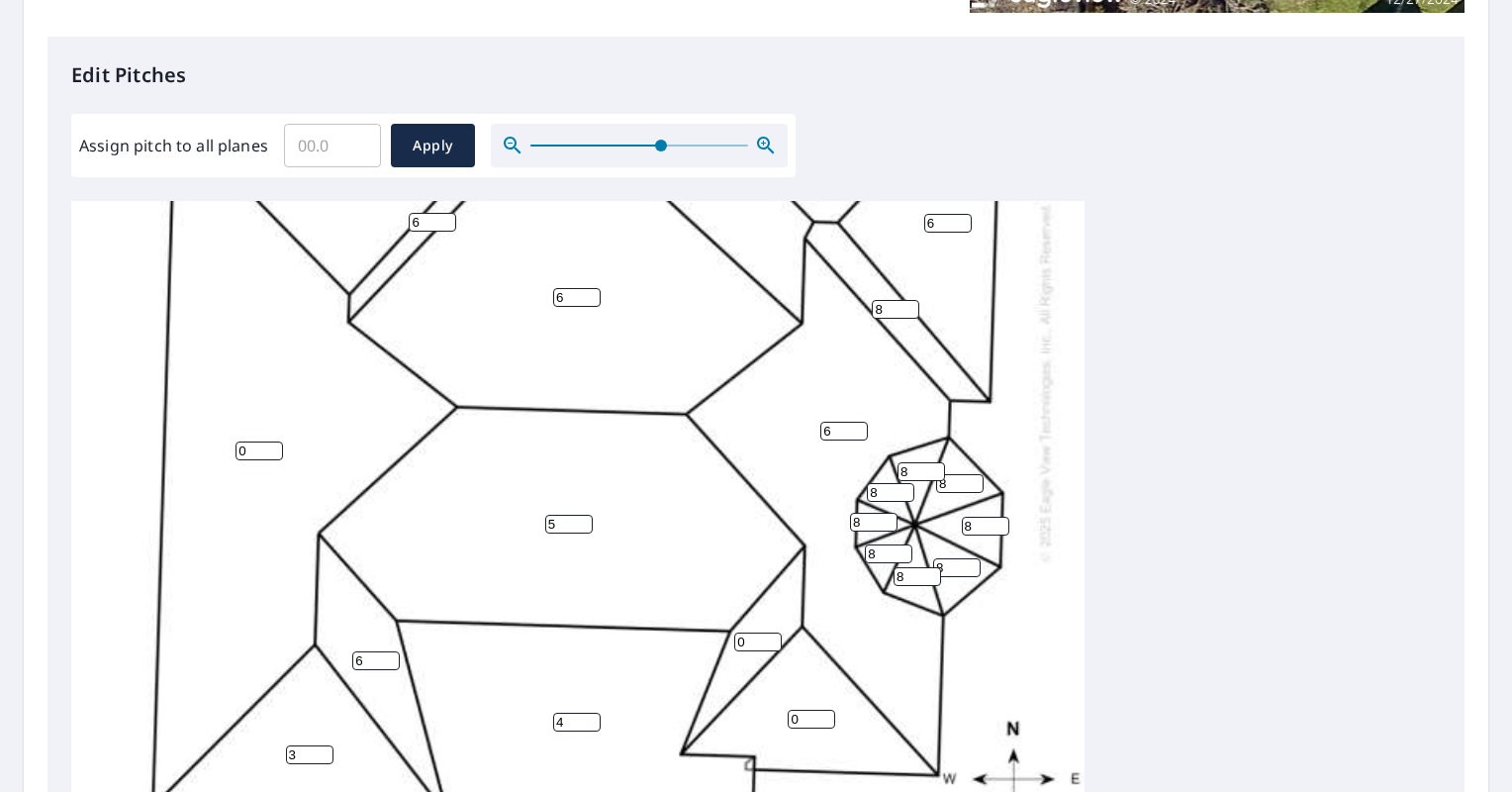 click on "3" at bounding box center [310, 754] 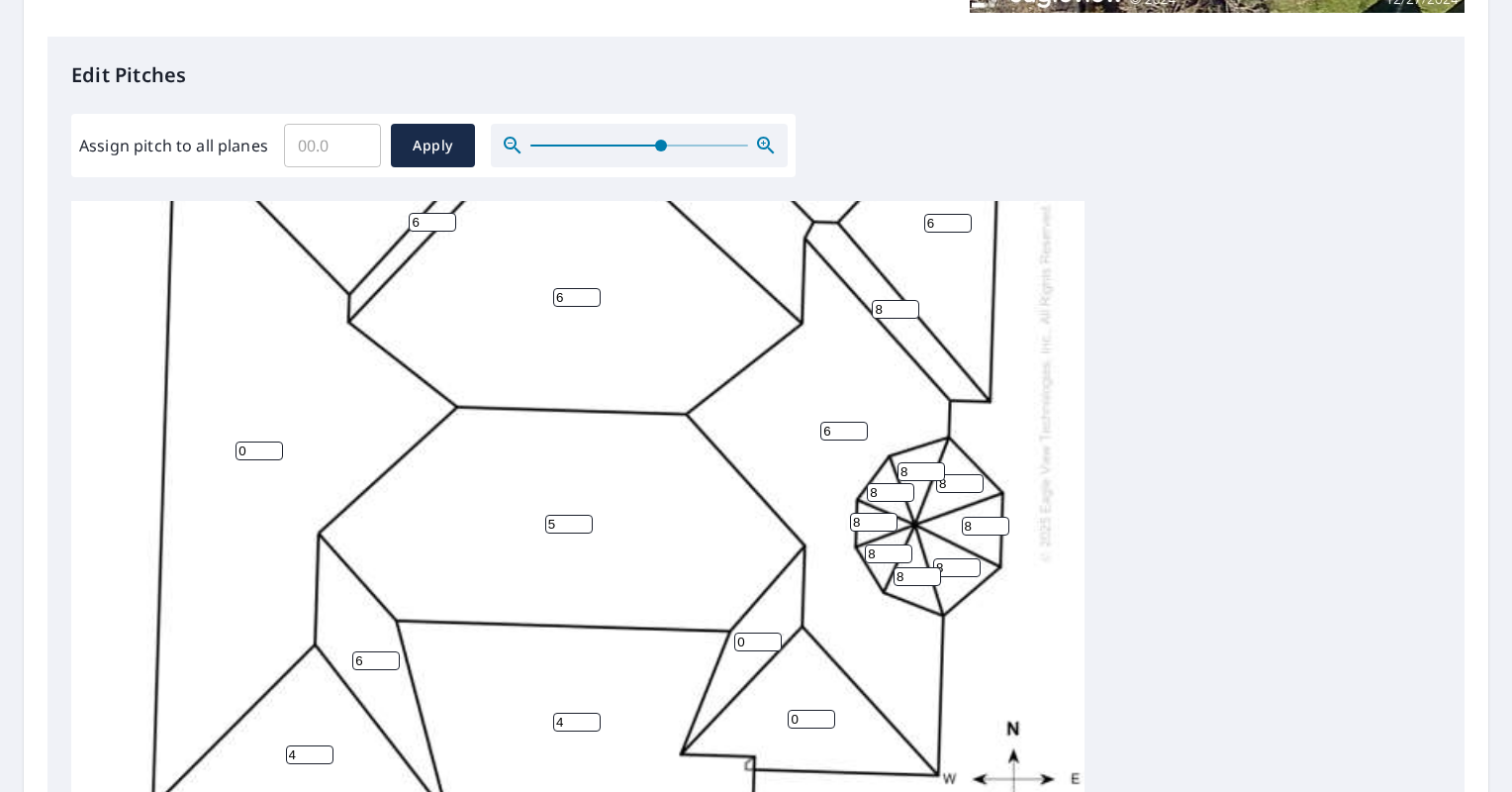 click on "4" at bounding box center [310, 754] 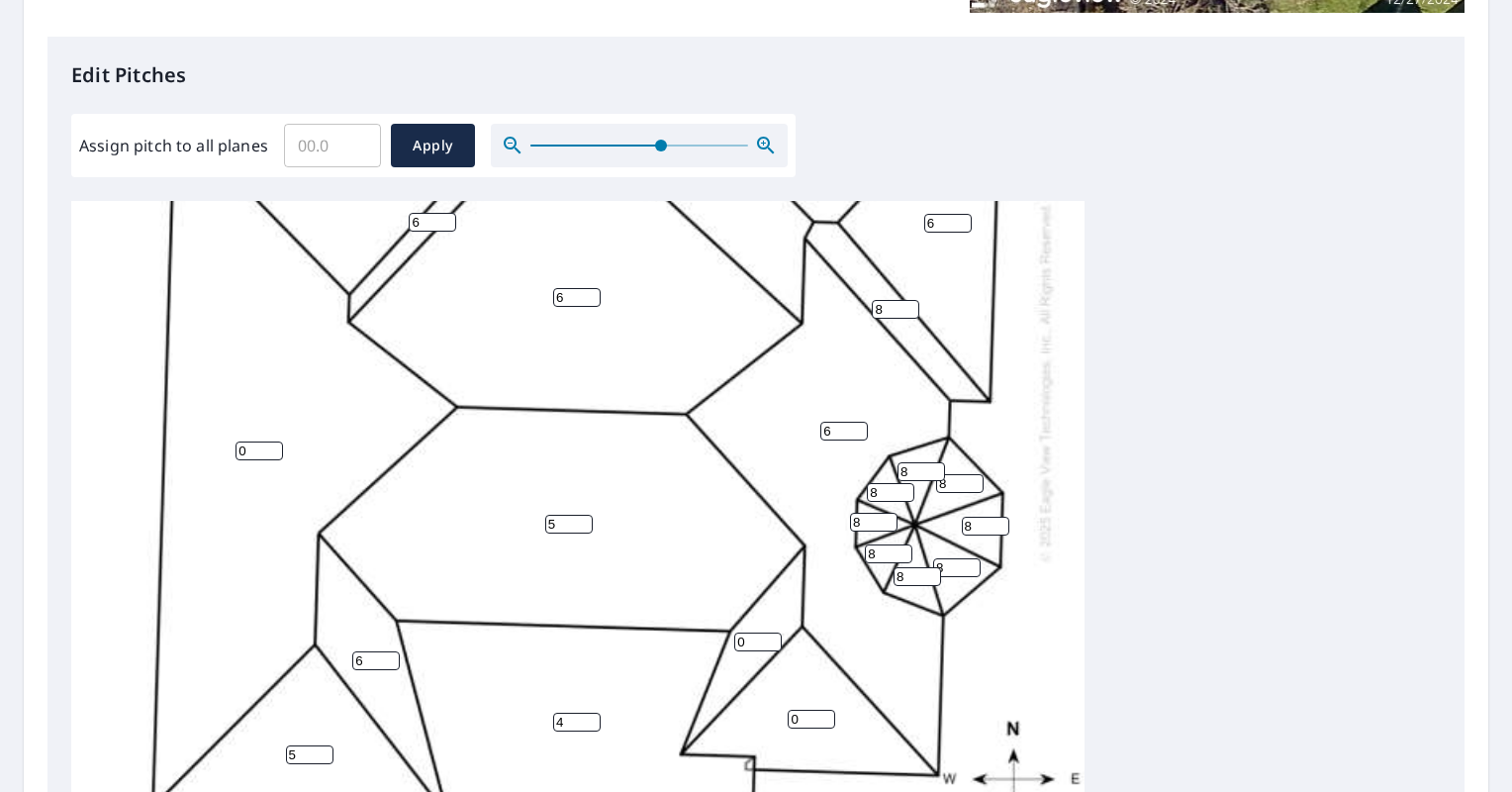 click on "5" at bounding box center (310, 754) 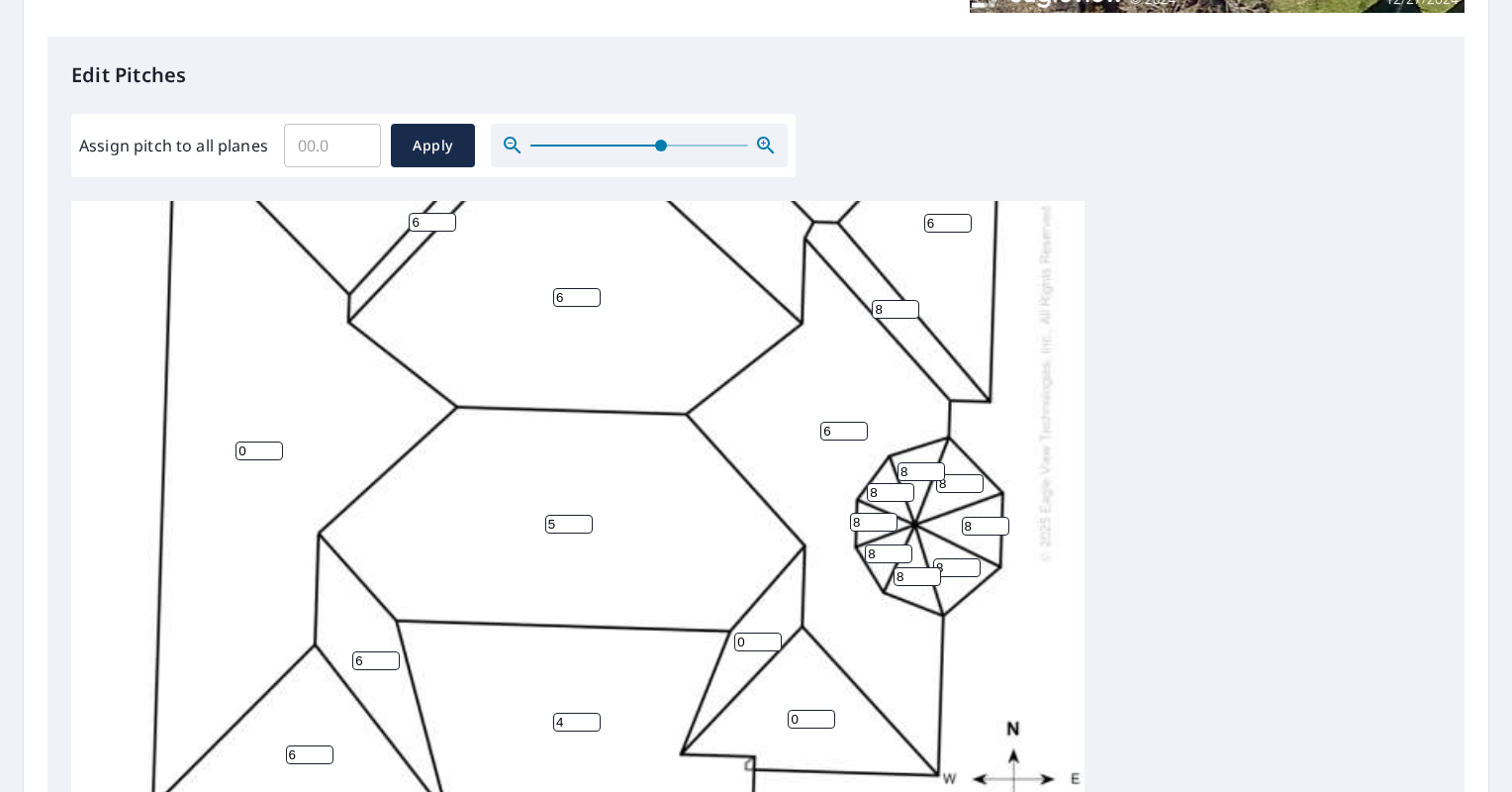 type on "6" 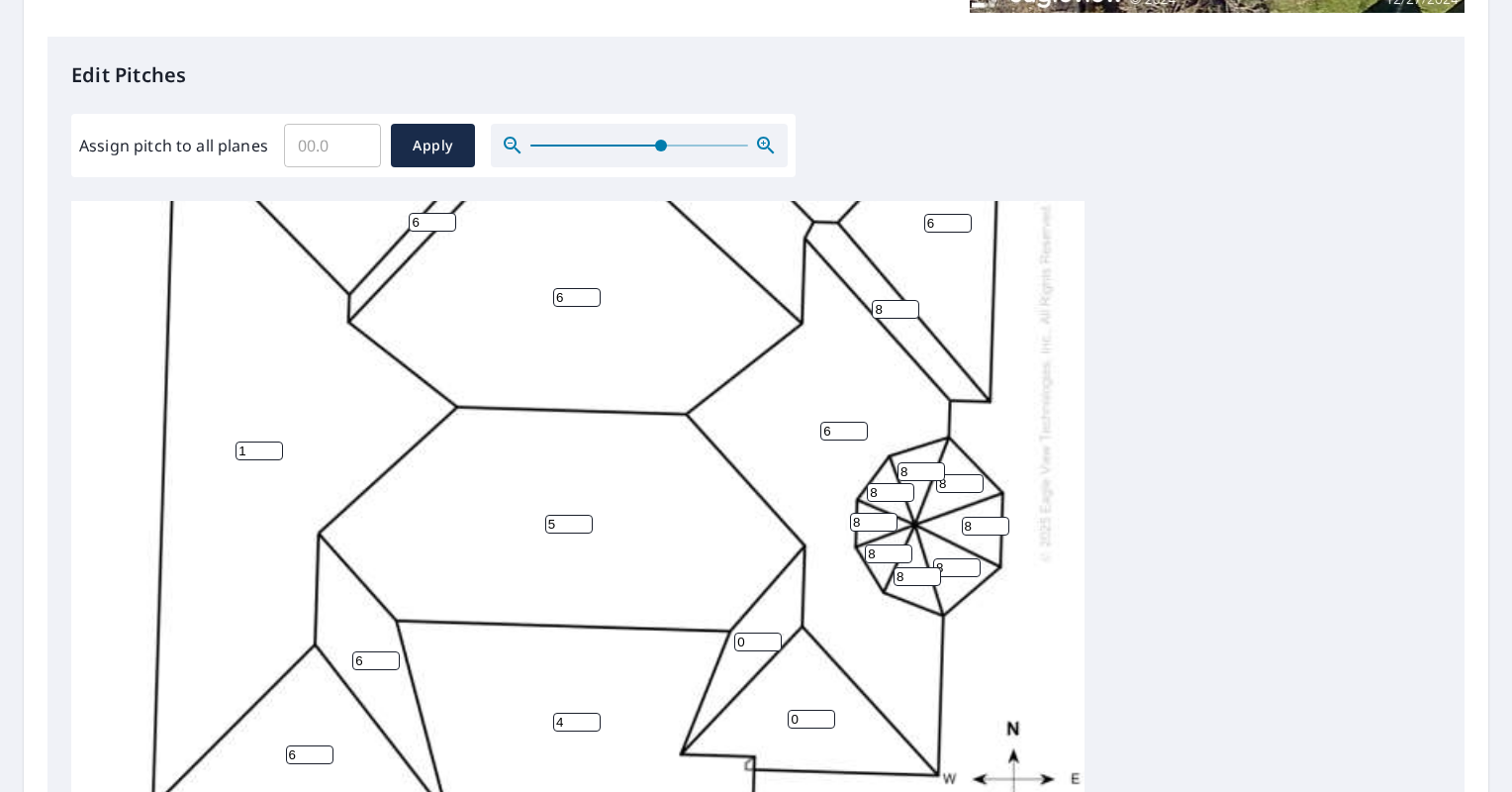 click on "1" at bounding box center [259, 450] 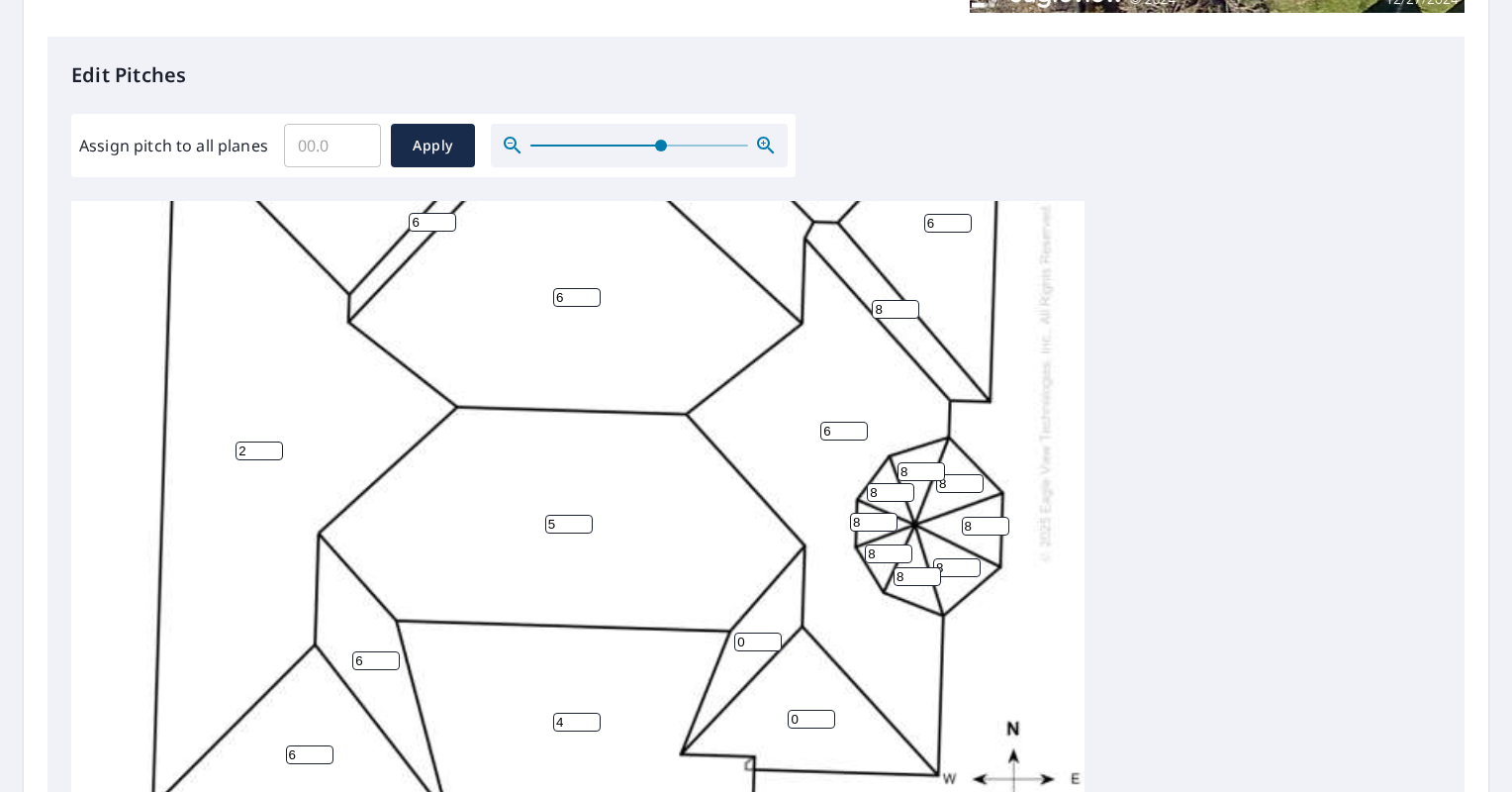 click on "2" at bounding box center (259, 450) 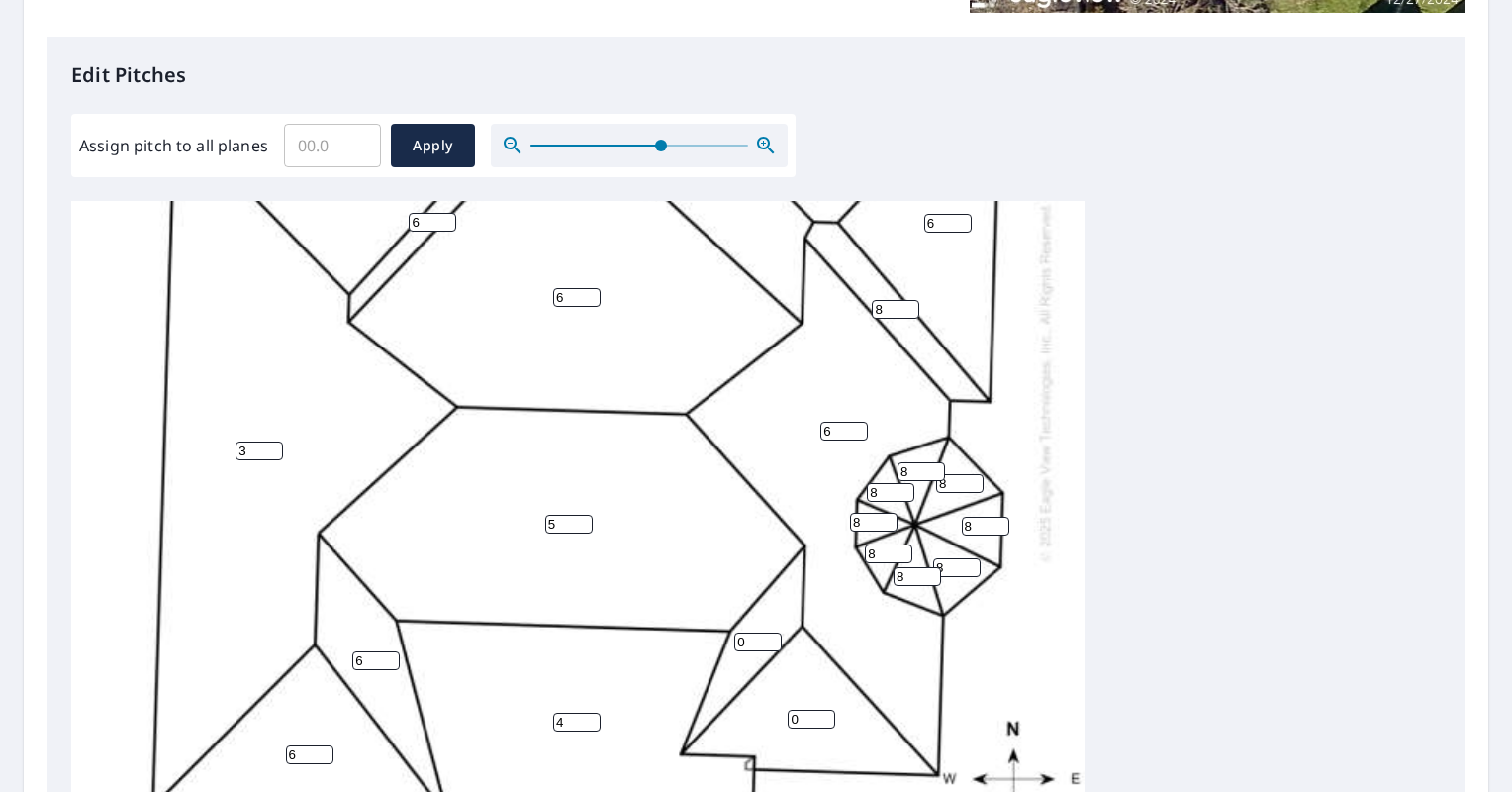 click on "3" at bounding box center (259, 450) 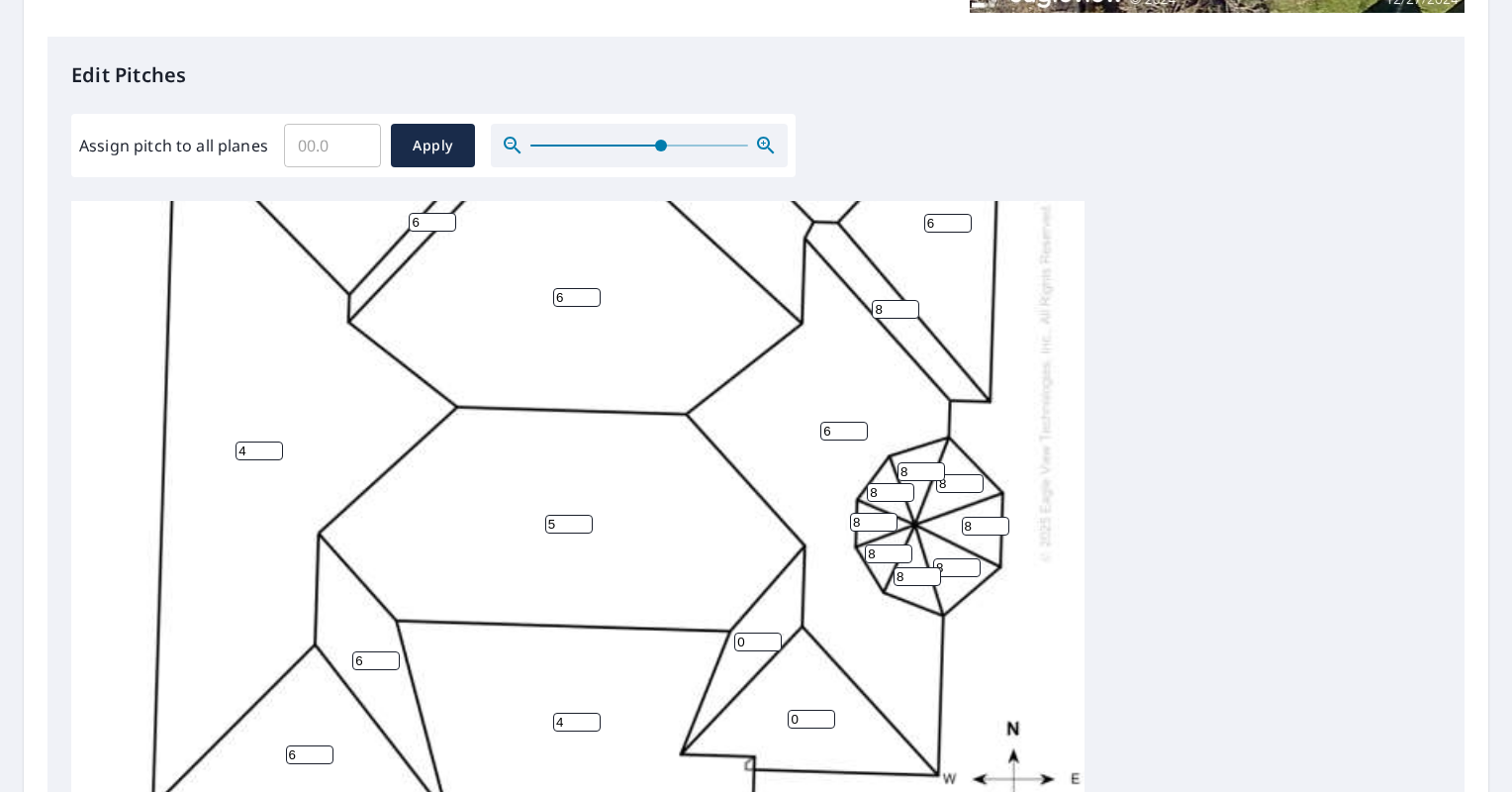 click on "4" at bounding box center (259, 450) 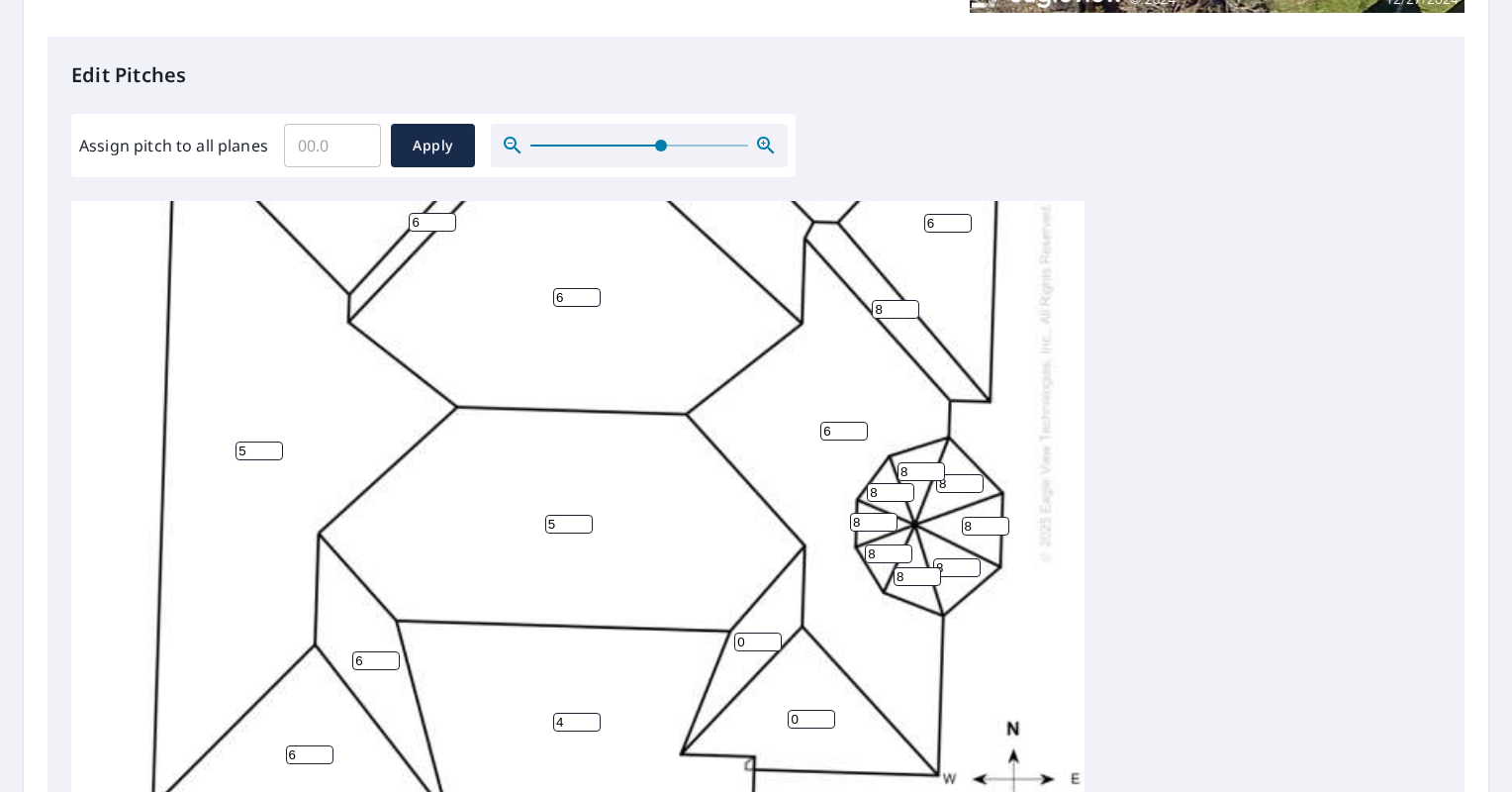 click on "5" at bounding box center [259, 450] 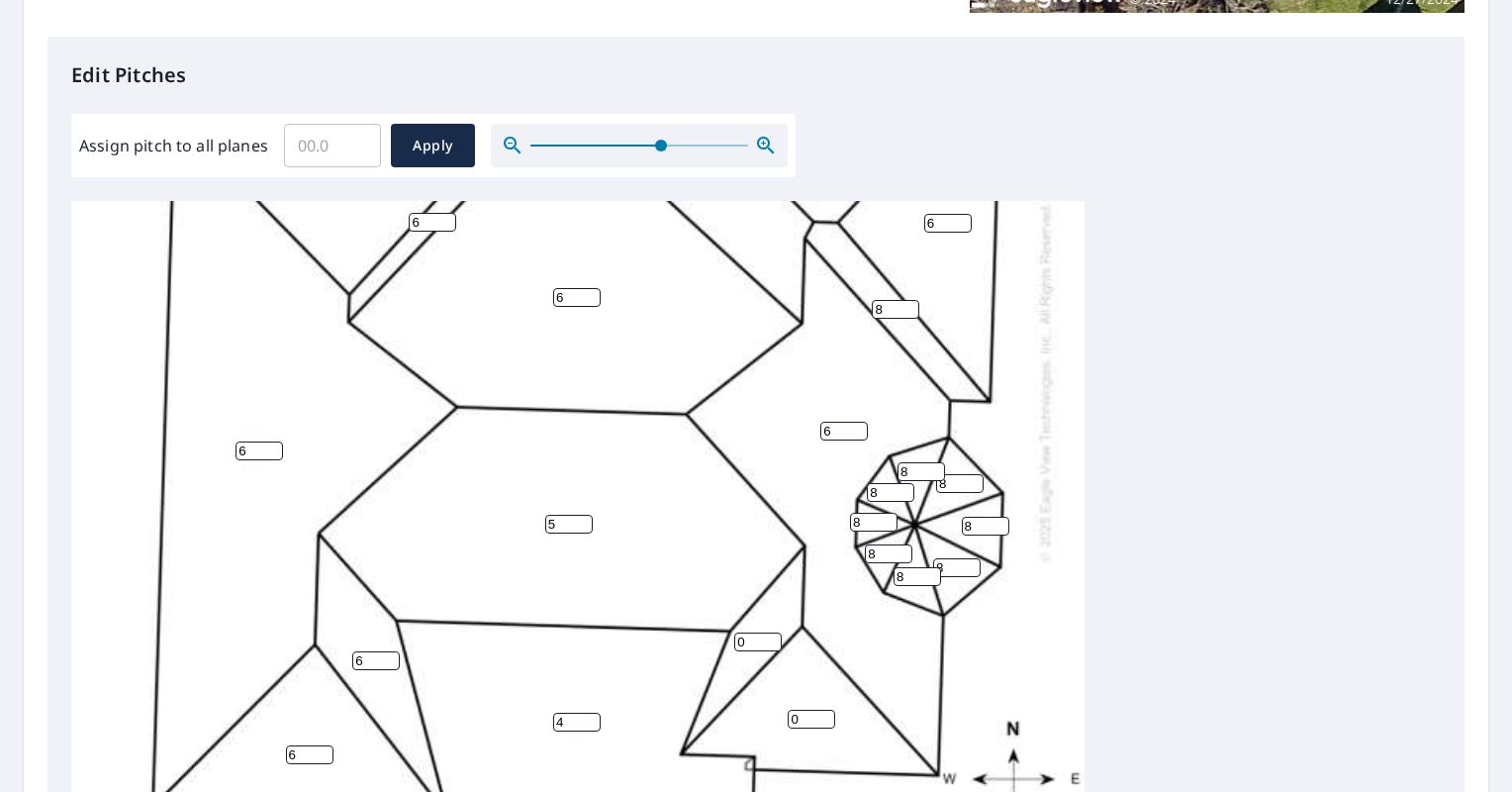 type on "6" 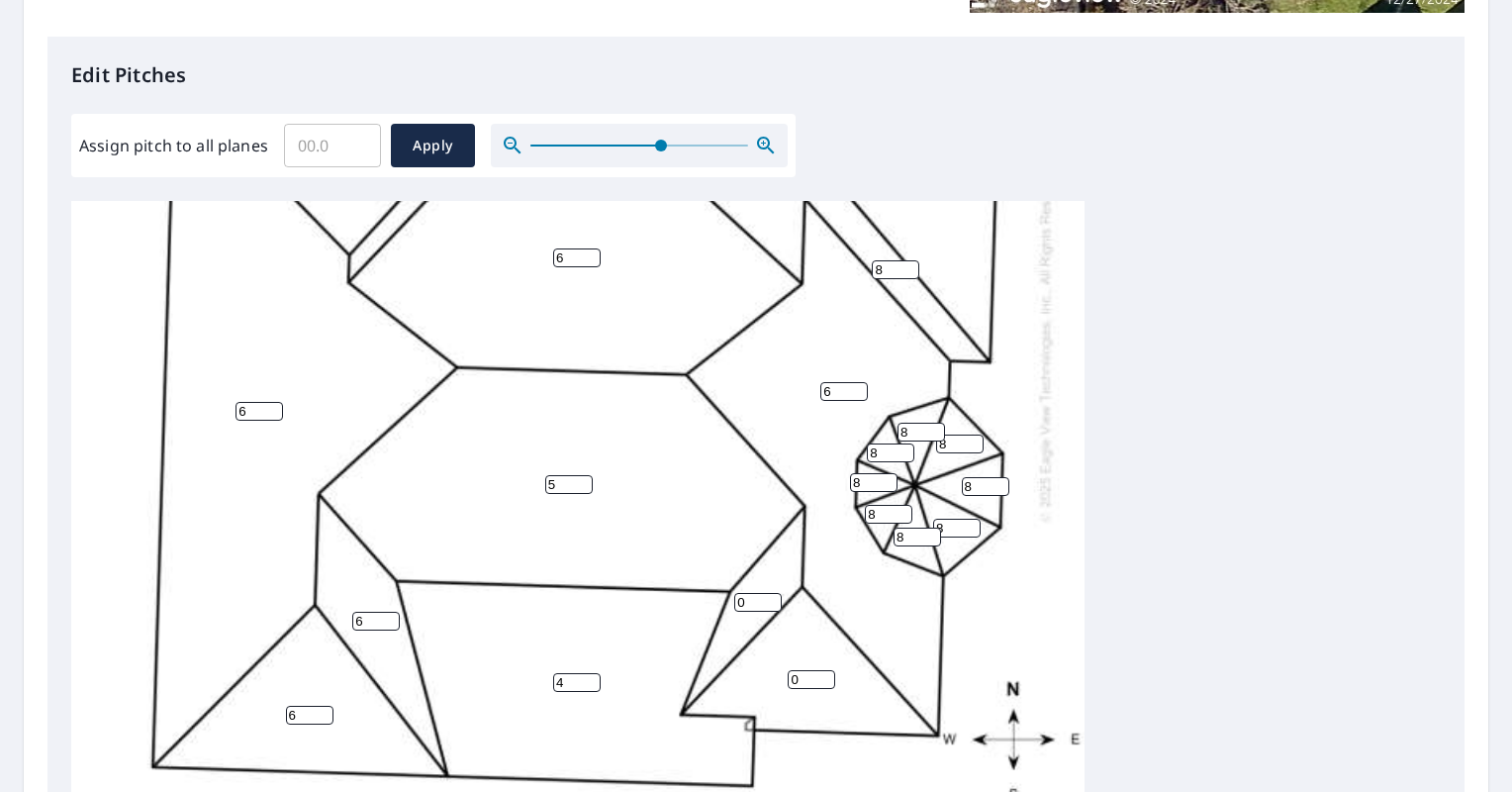 scroll, scrollTop: 392, scrollLeft: 0, axis: vertical 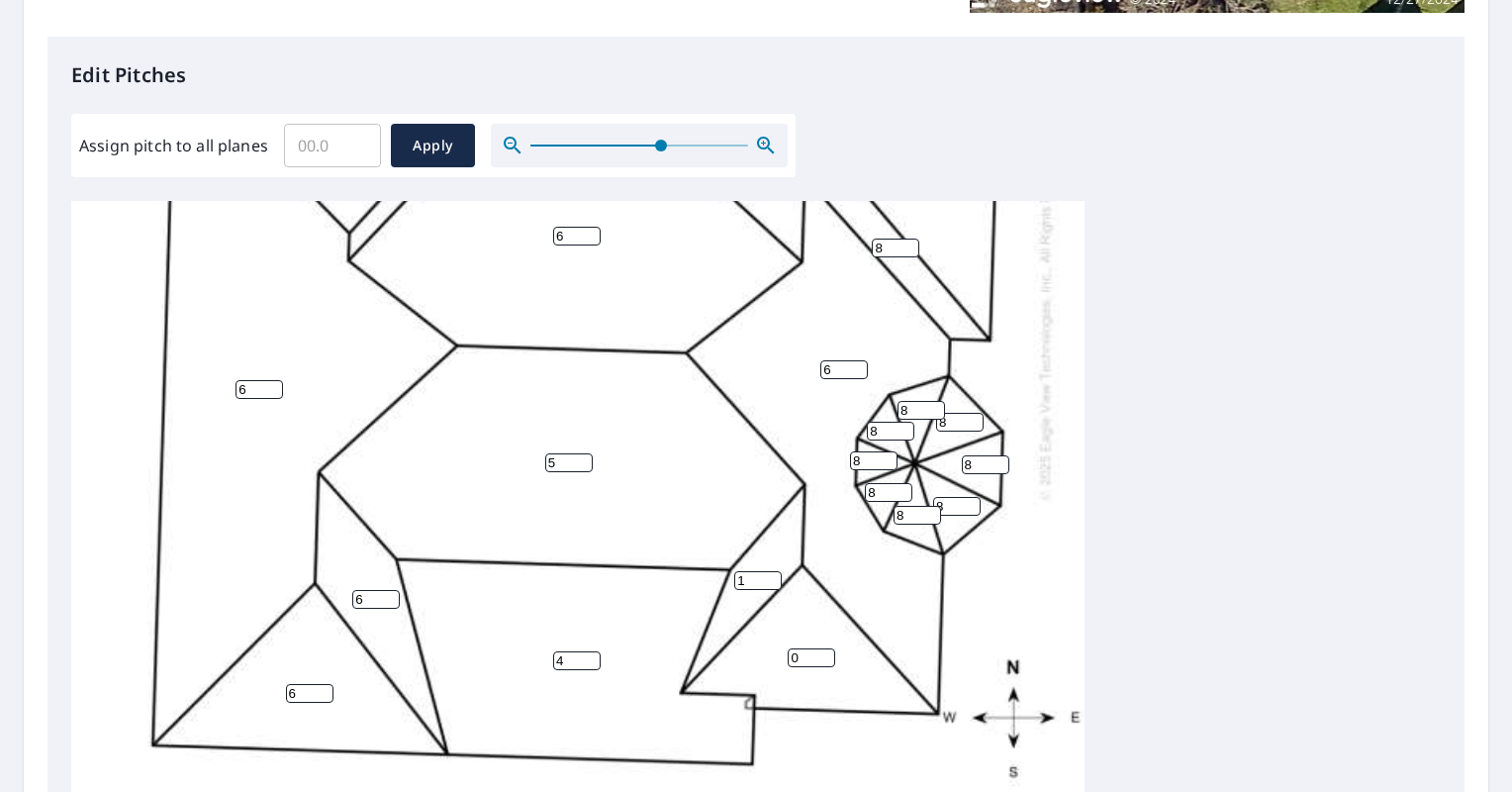 click on "1" at bounding box center (758, 580) 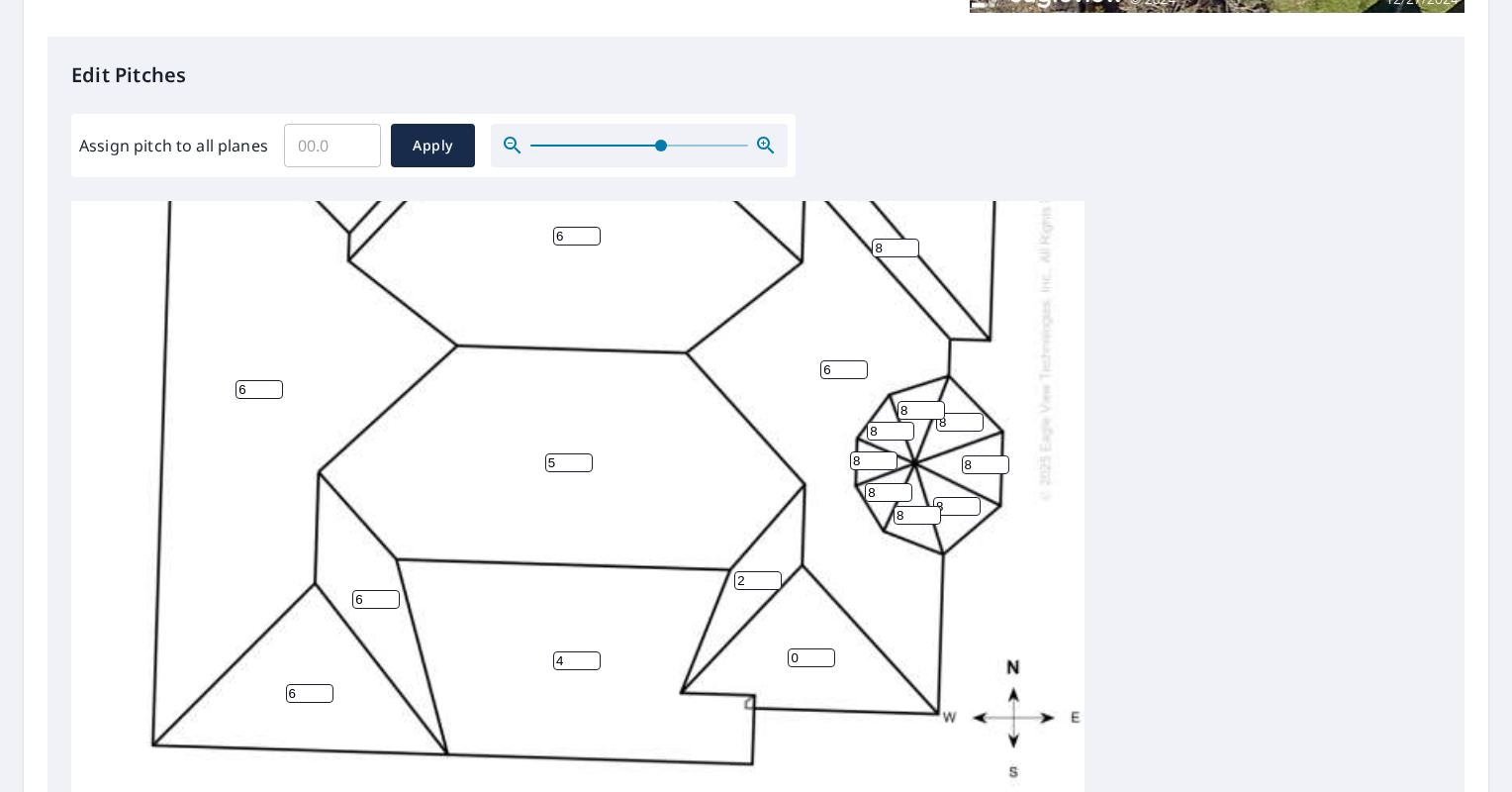 click on "2" at bounding box center (758, 580) 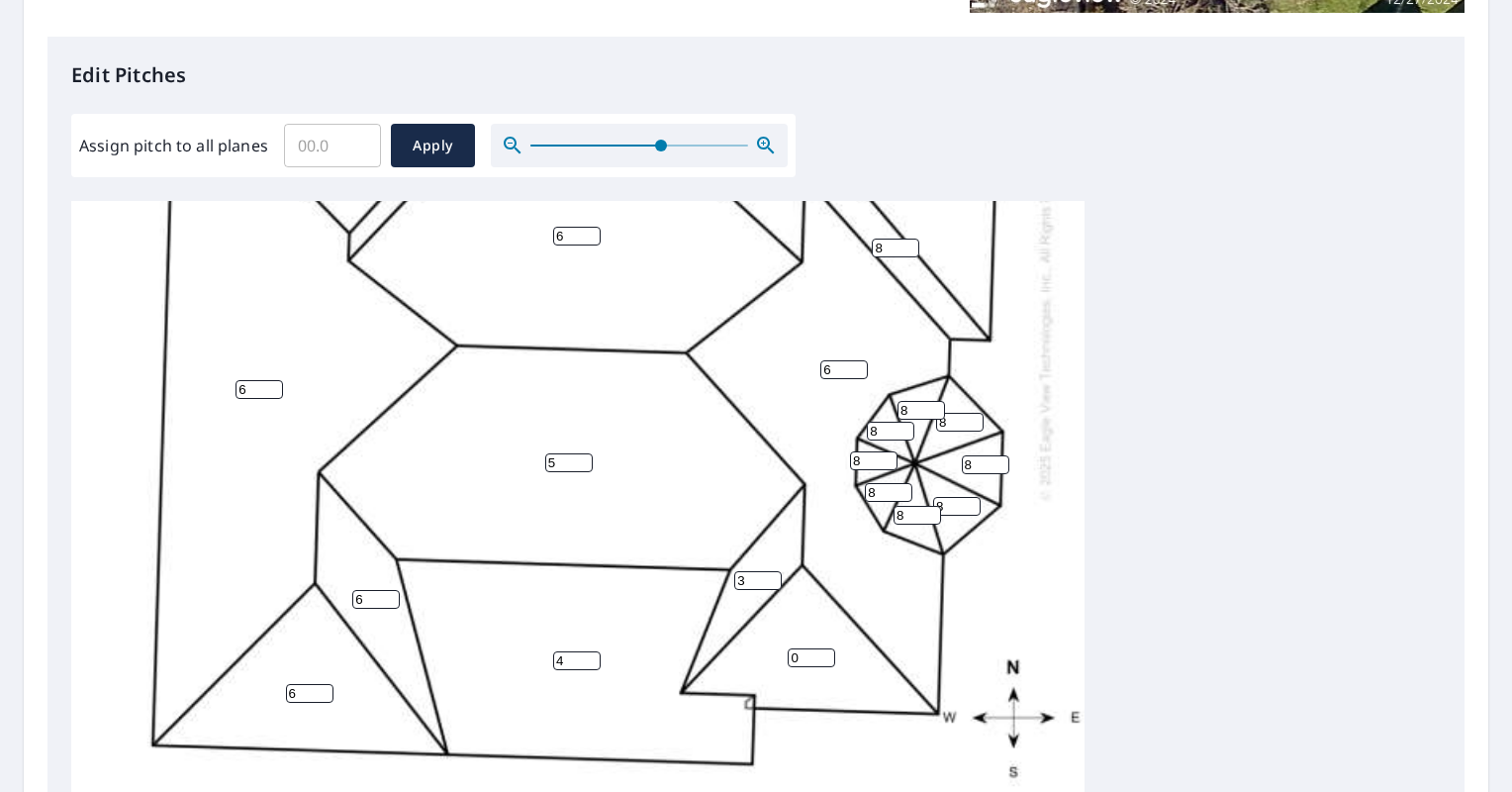 click on "3" at bounding box center (758, 580) 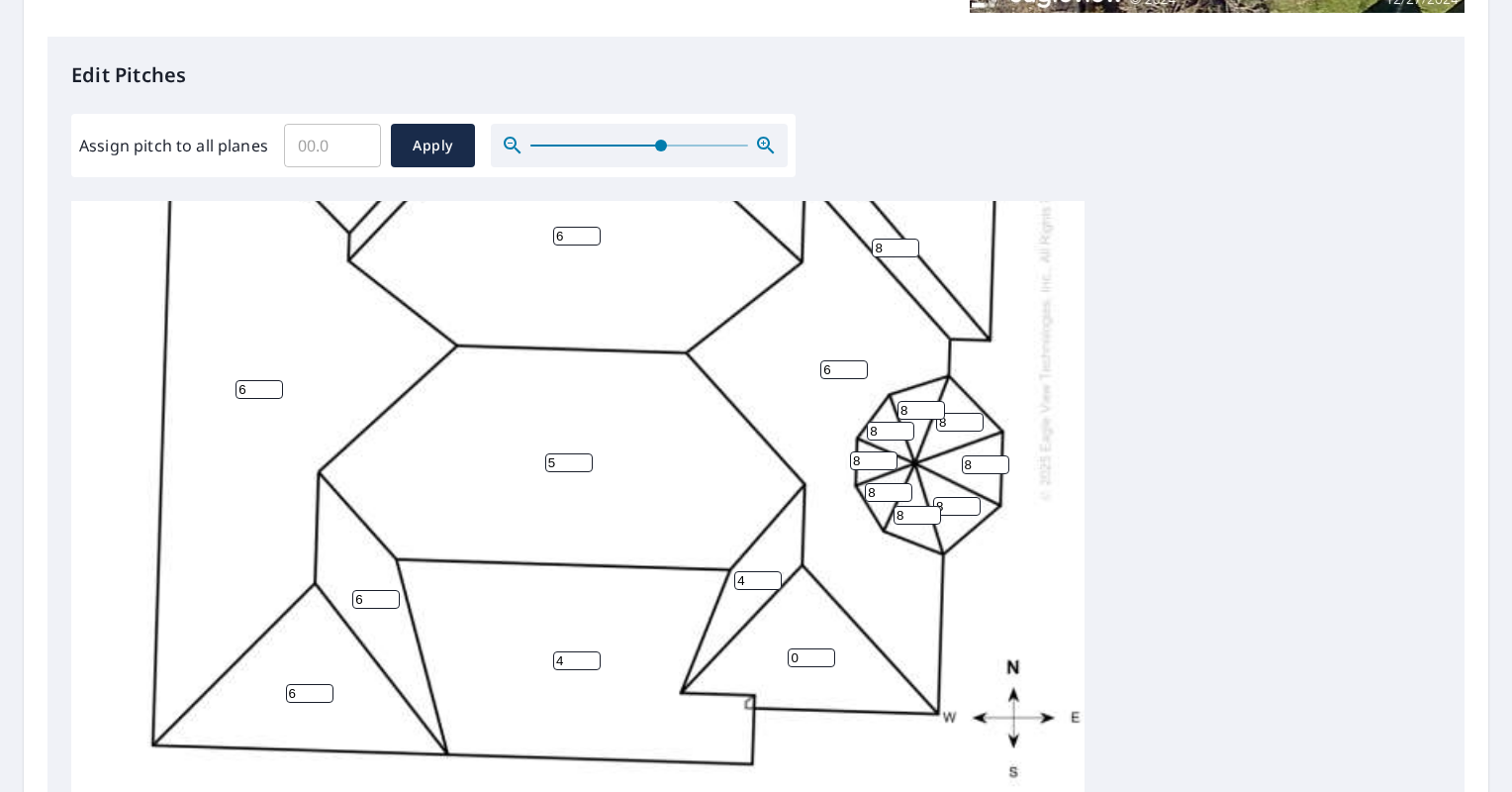 click on "4" at bounding box center [758, 580] 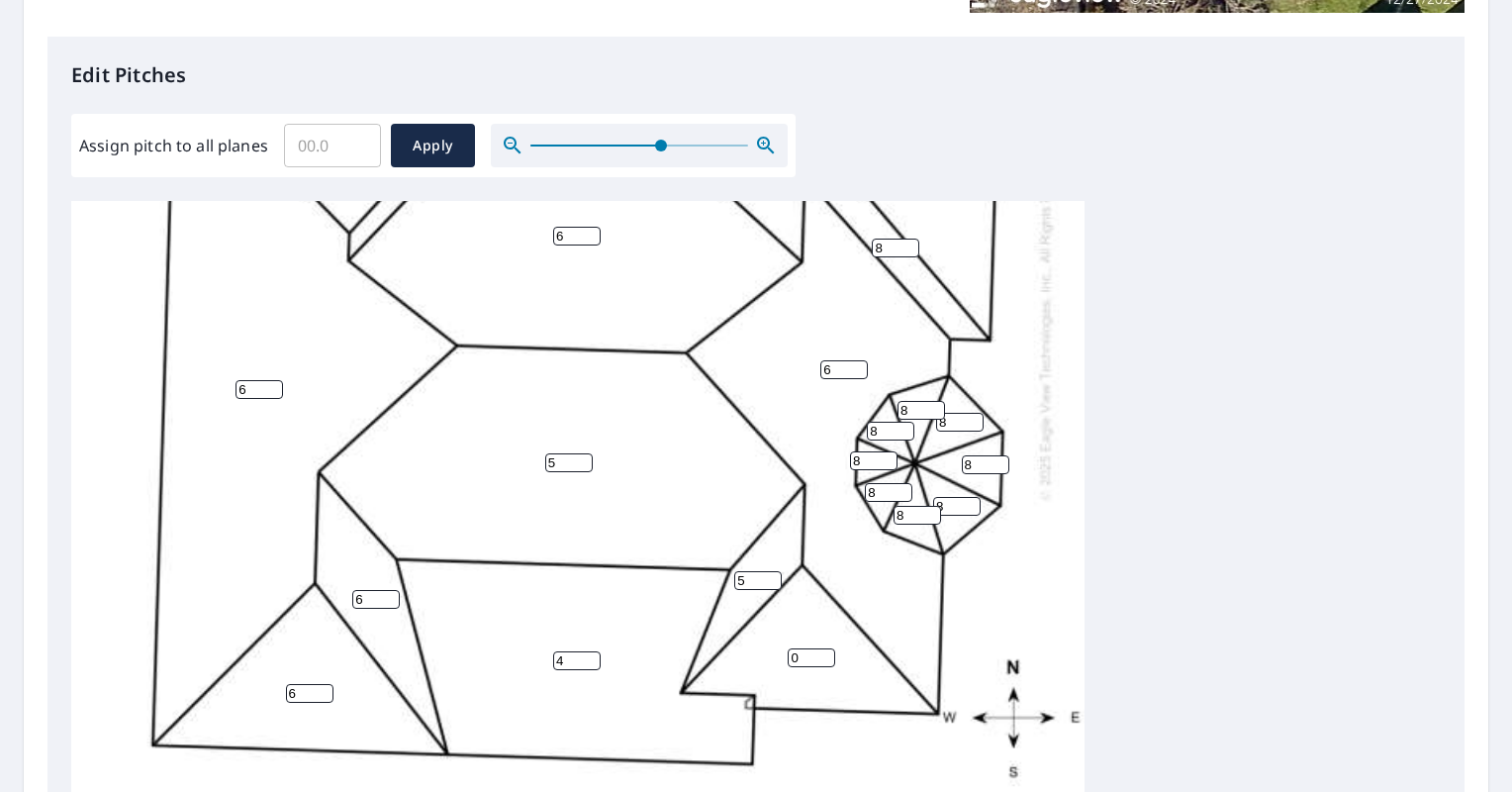 click on "5" at bounding box center (758, 580) 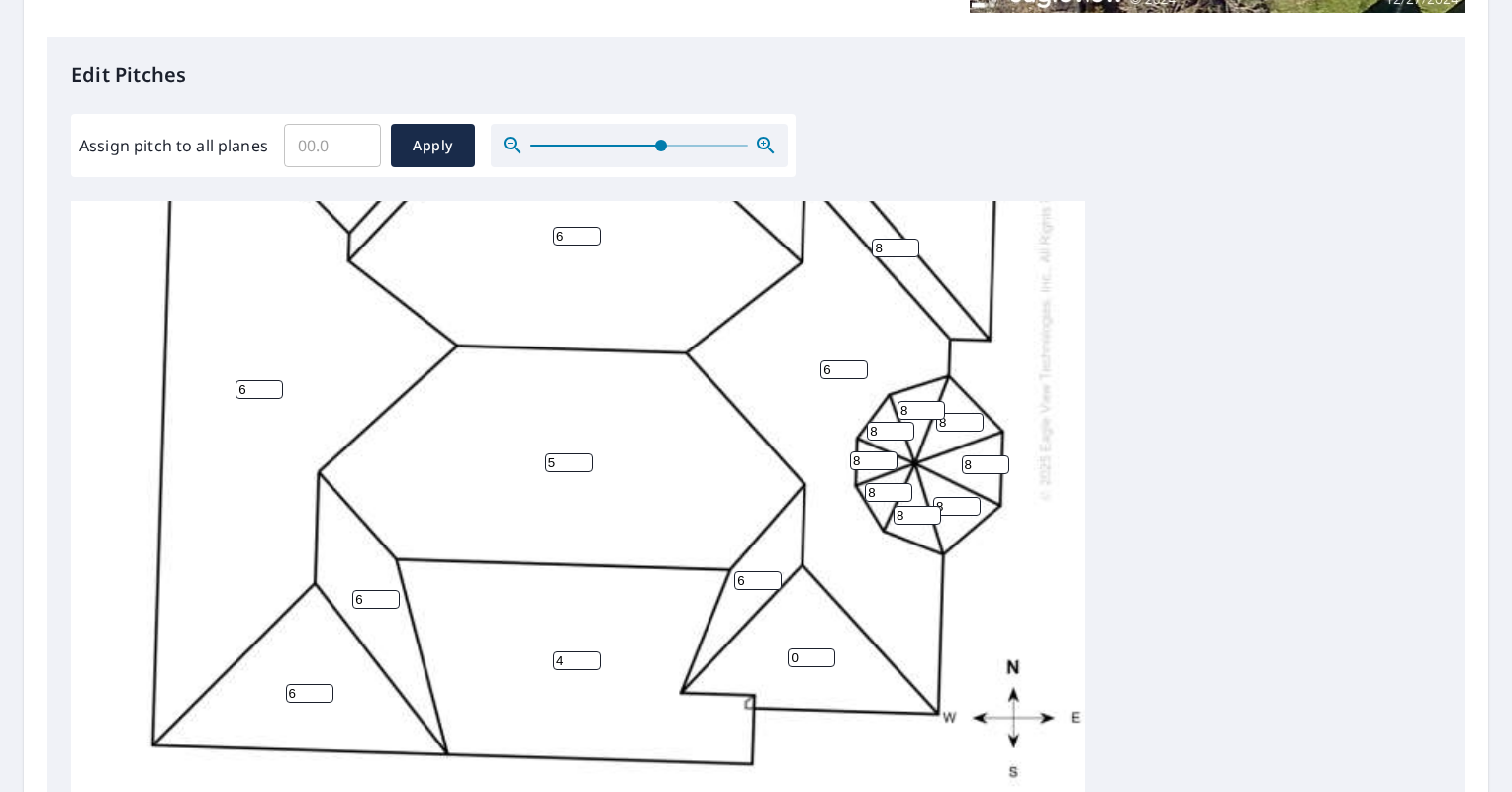 click on "6" at bounding box center (758, 580) 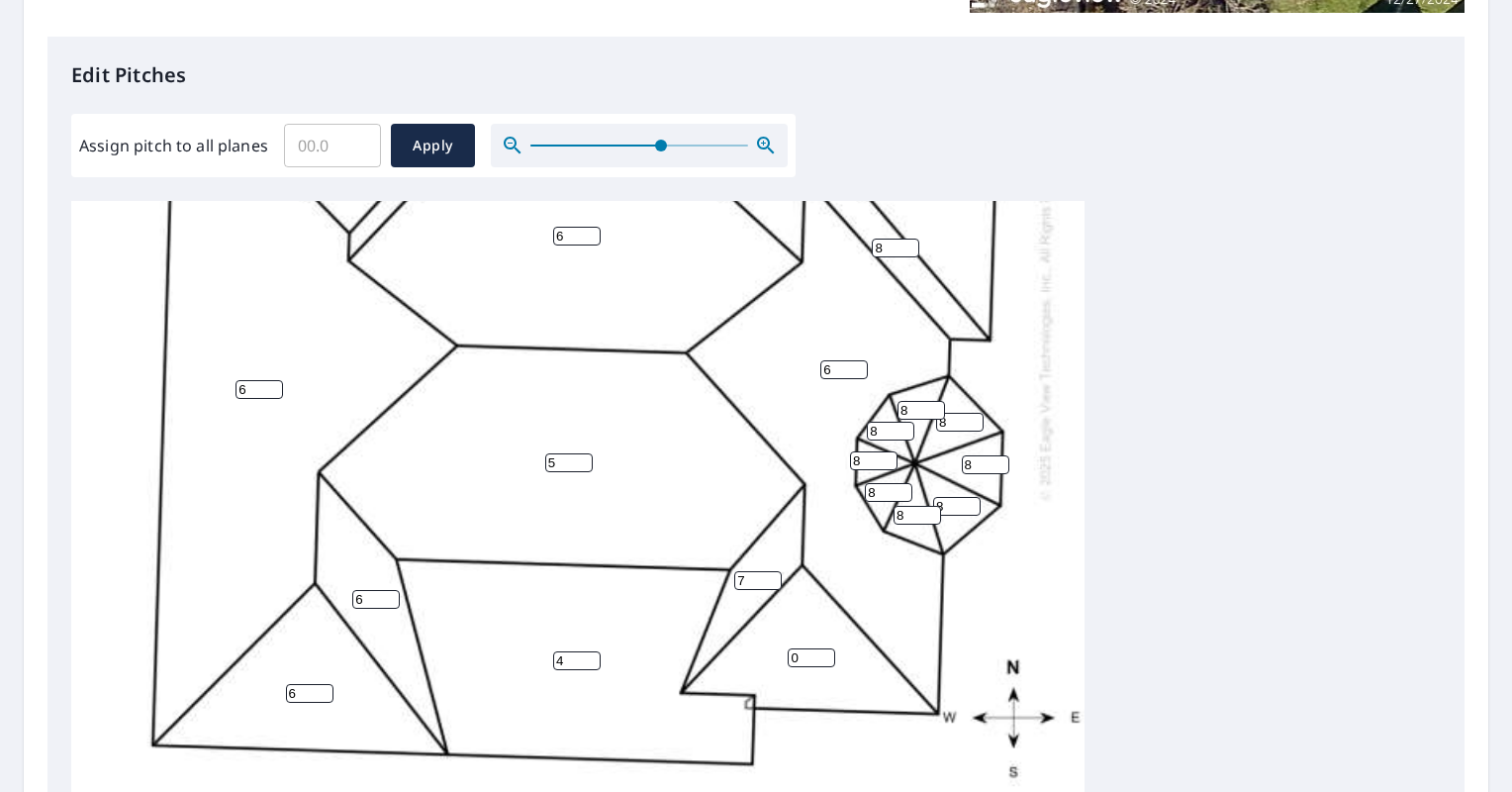 click on "7" at bounding box center (758, 580) 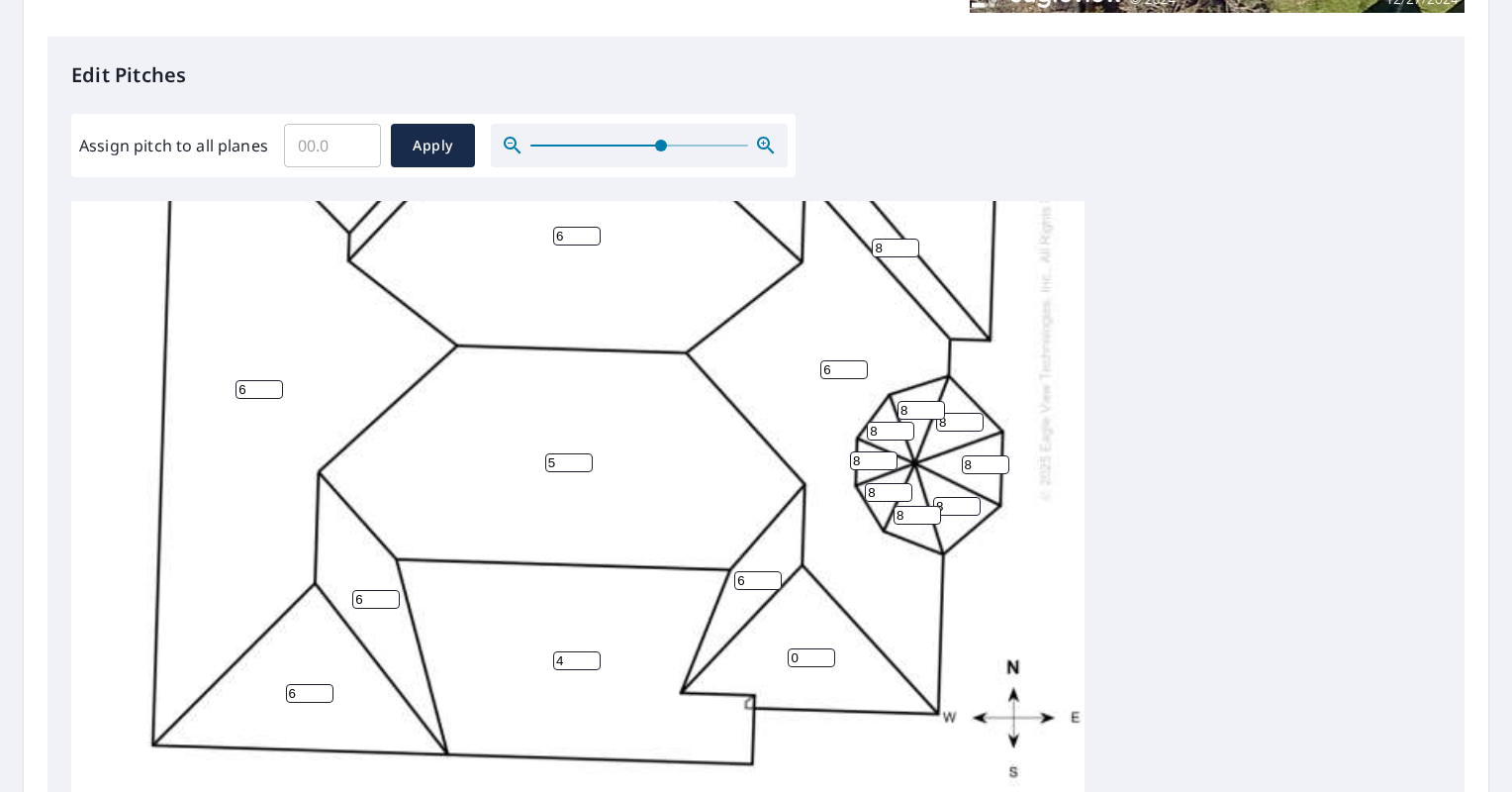 type on "6" 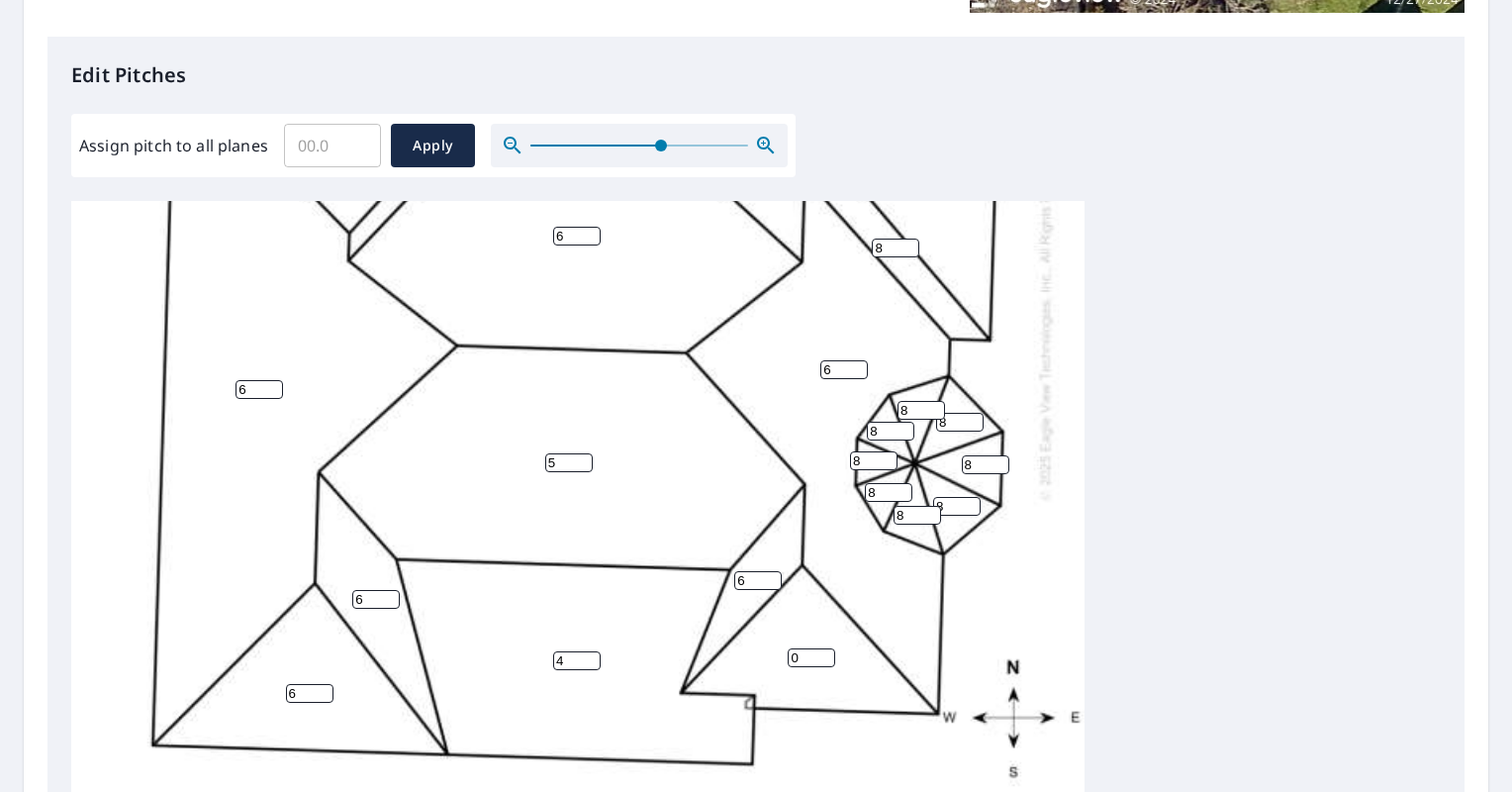 click on "6" at bounding box center (758, 580) 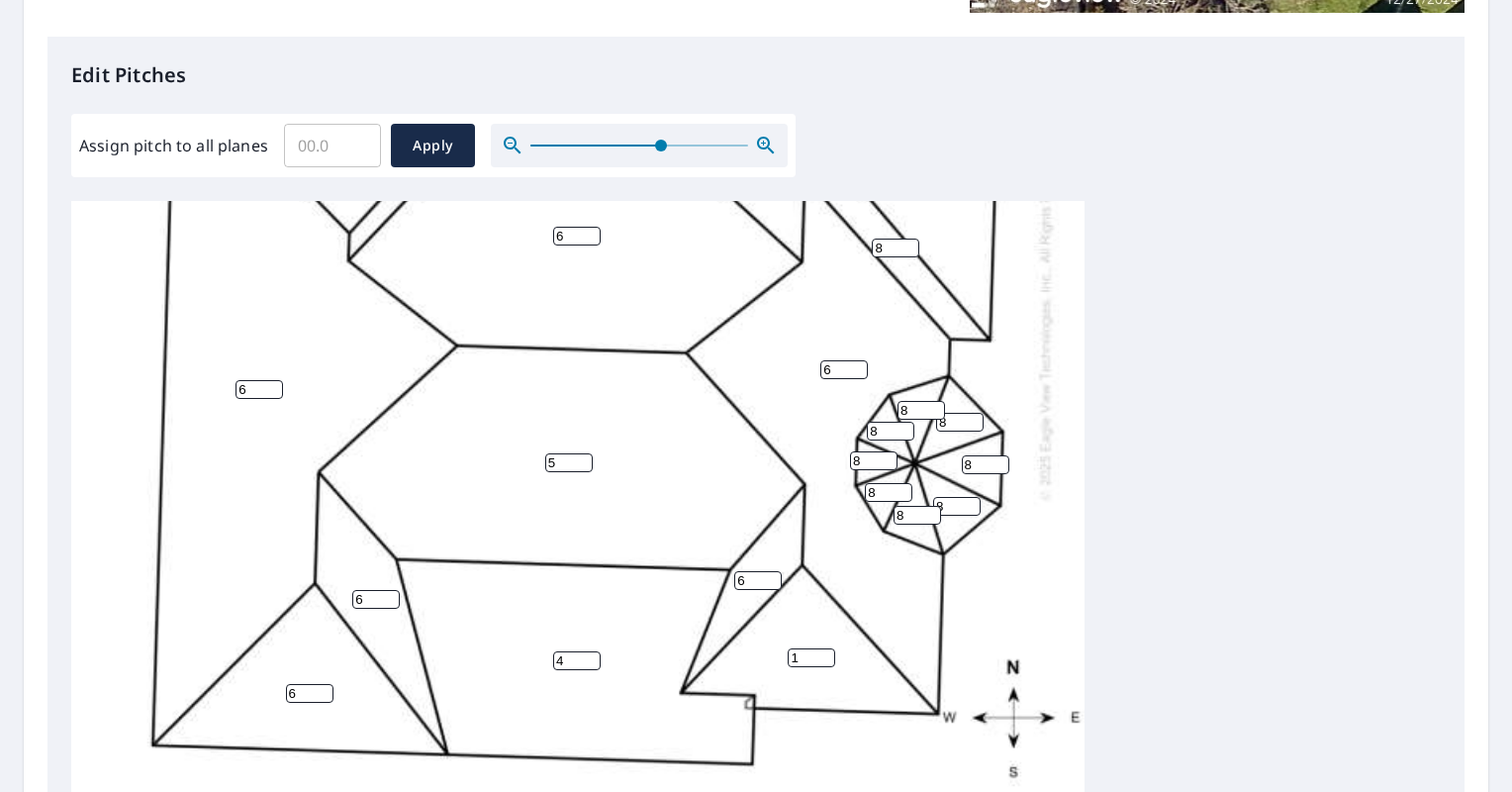 click on "1" at bounding box center (811, 657) 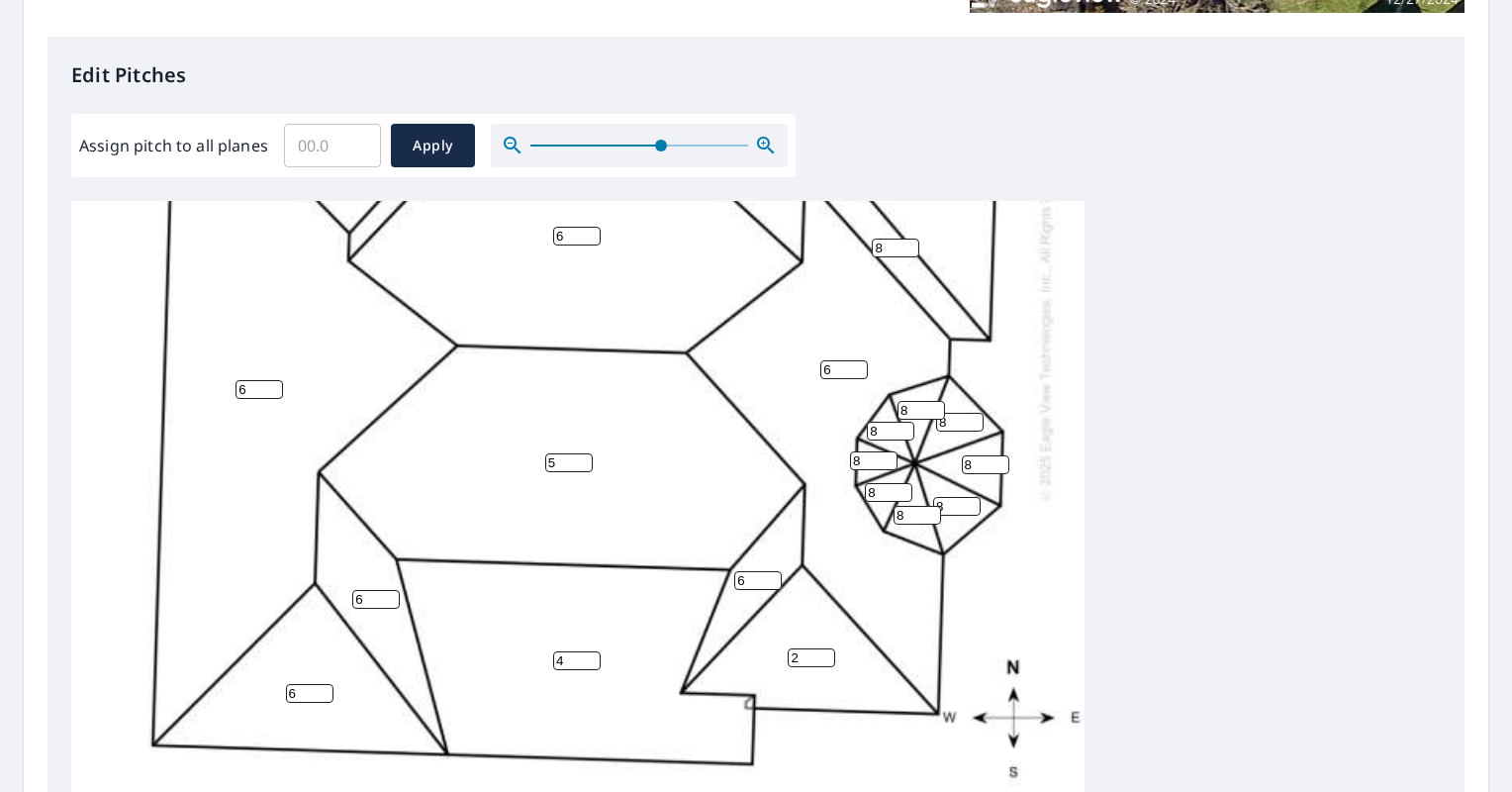 click on "2" at bounding box center (811, 657) 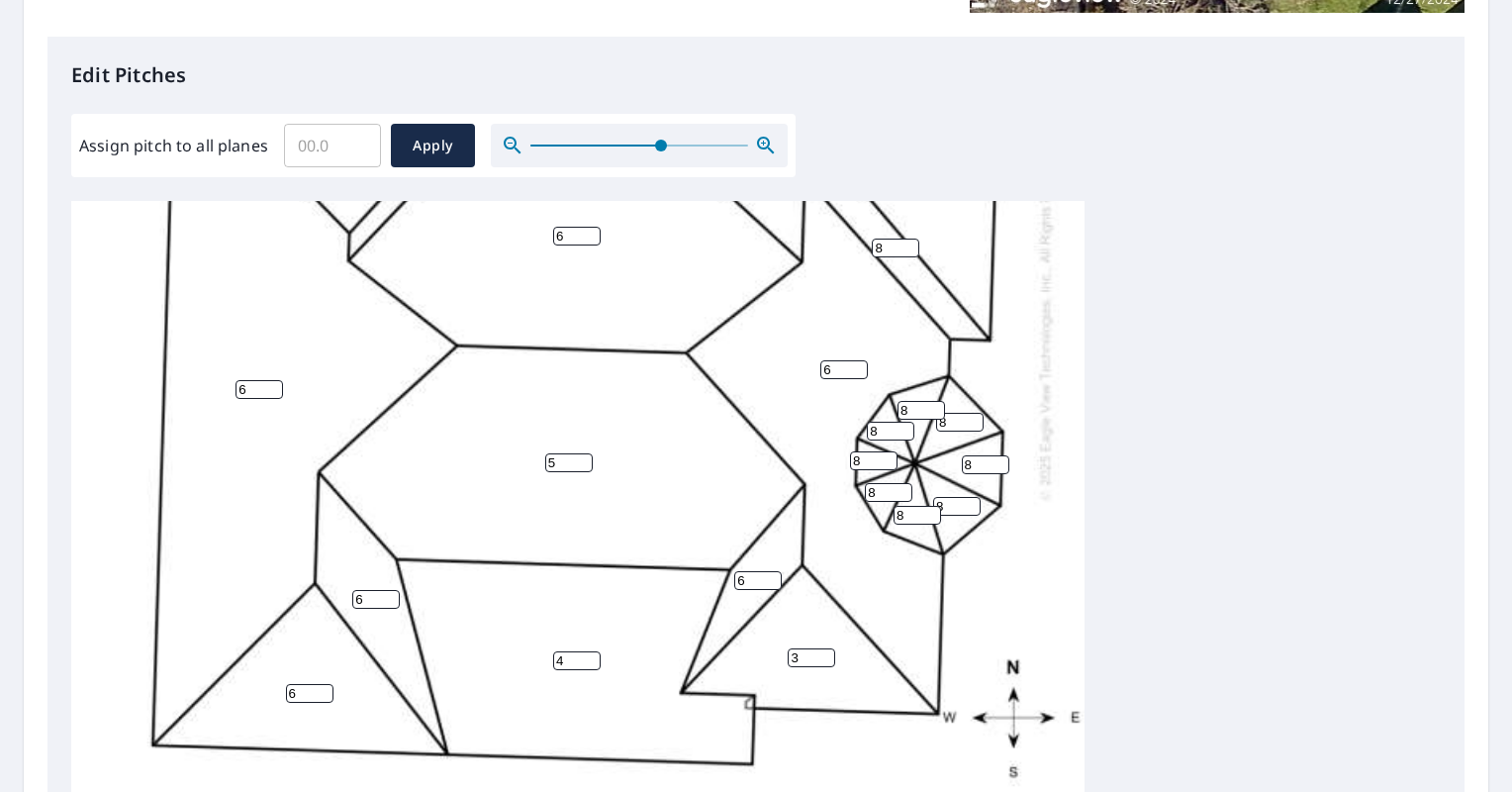 click on "3" at bounding box center (811, 657) 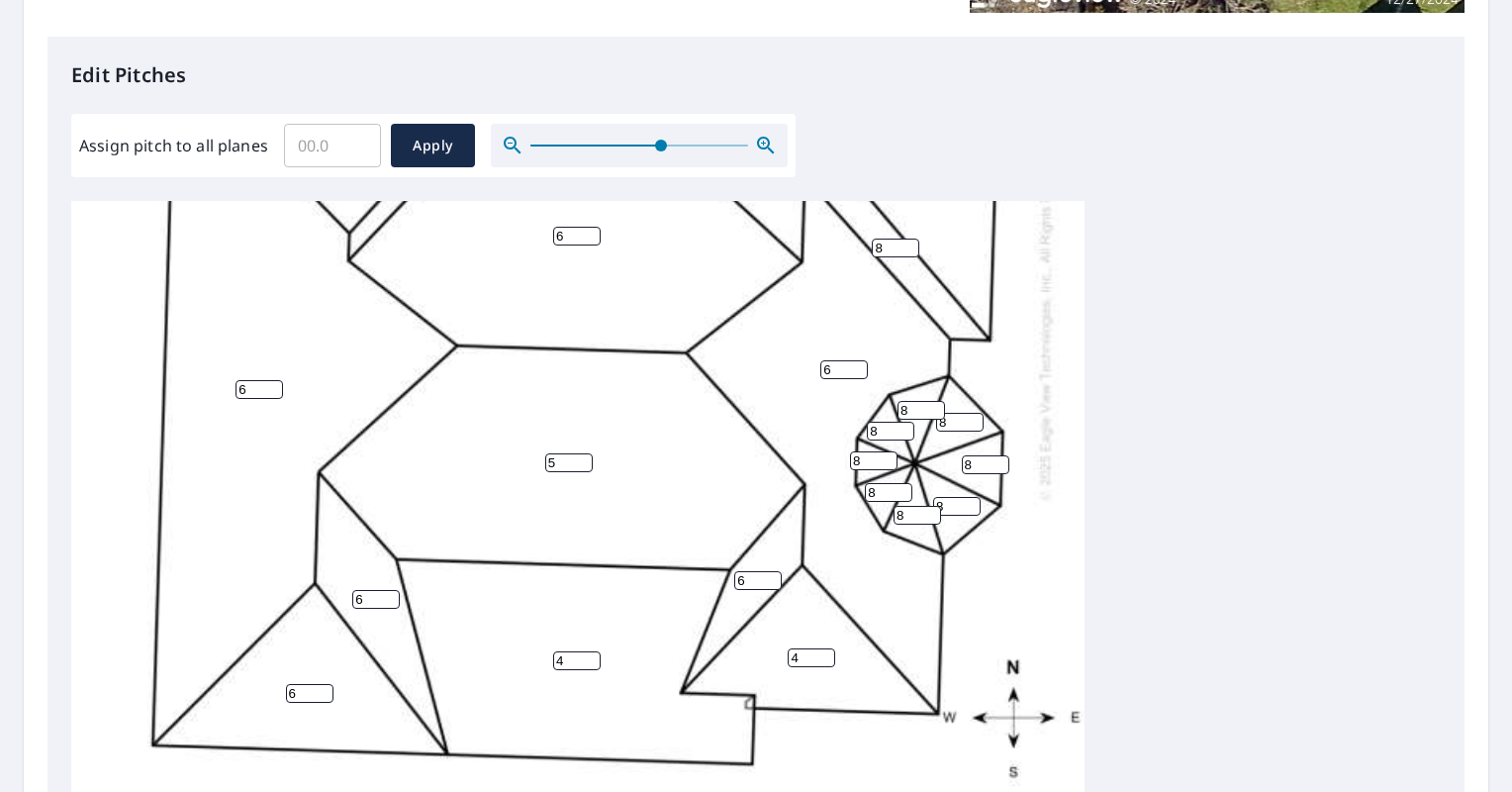 click on "4" at bounding box center [811, 657] 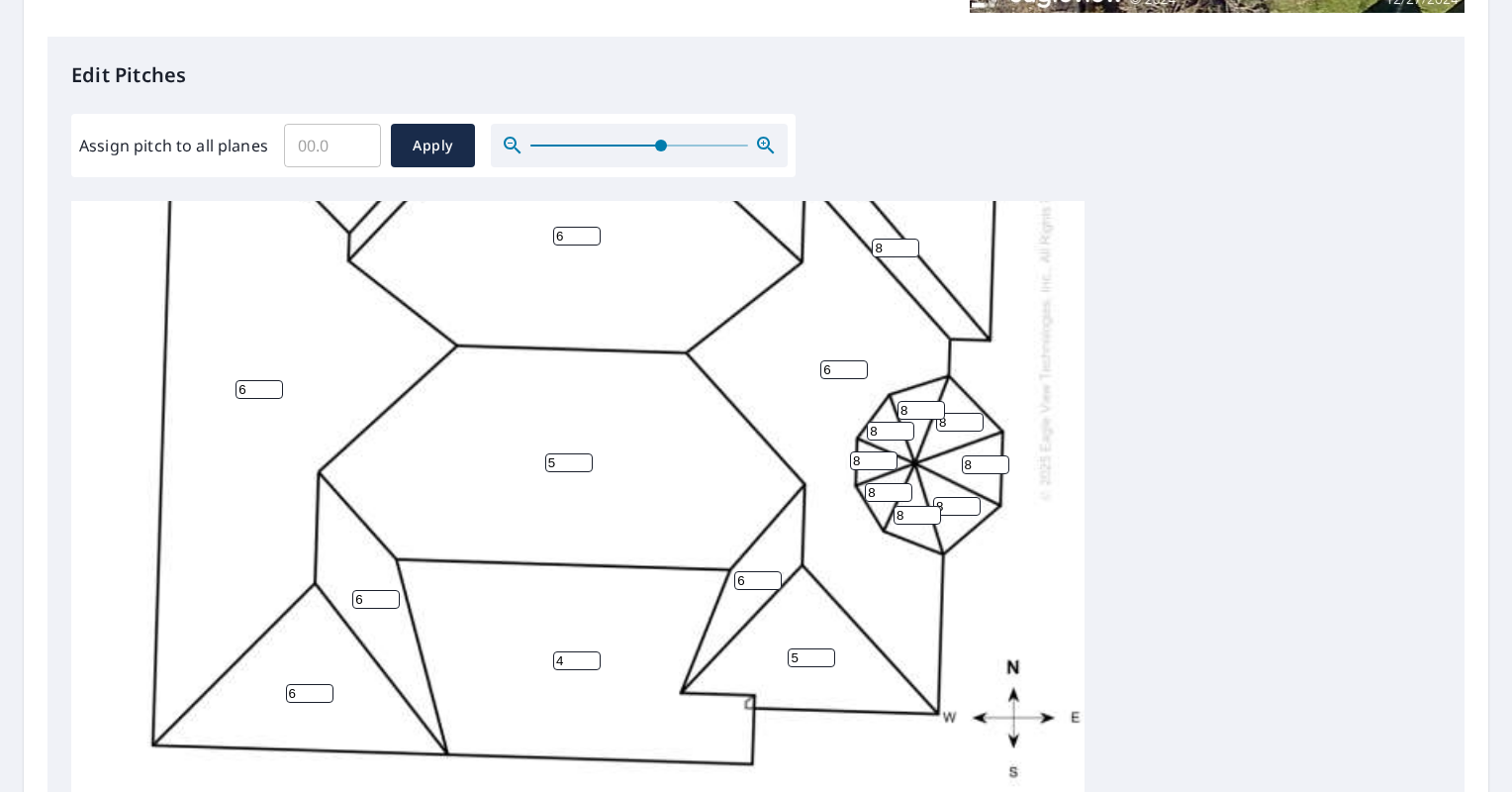click on "5" at bounding box center [811, 657] 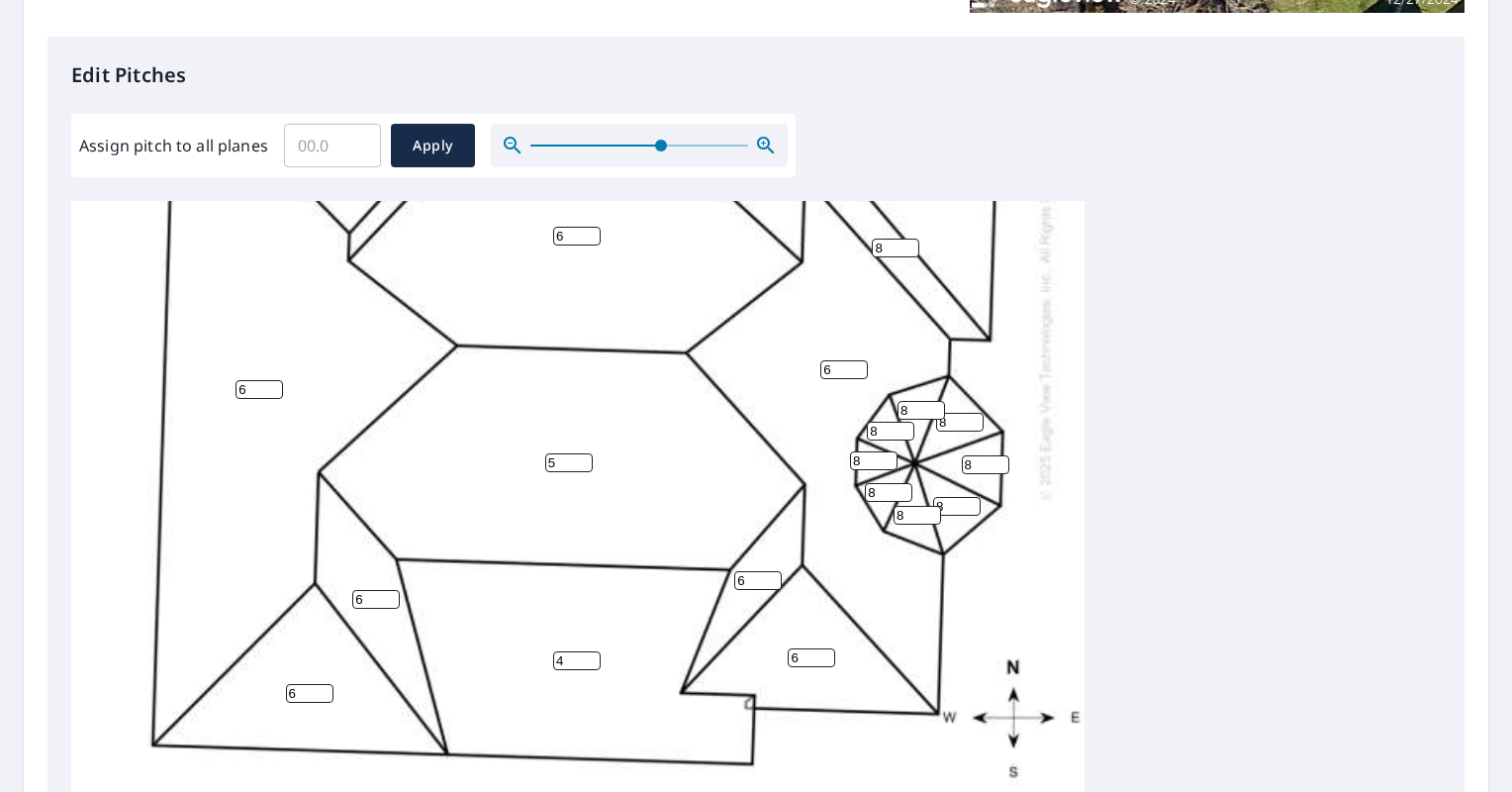 type on "6" 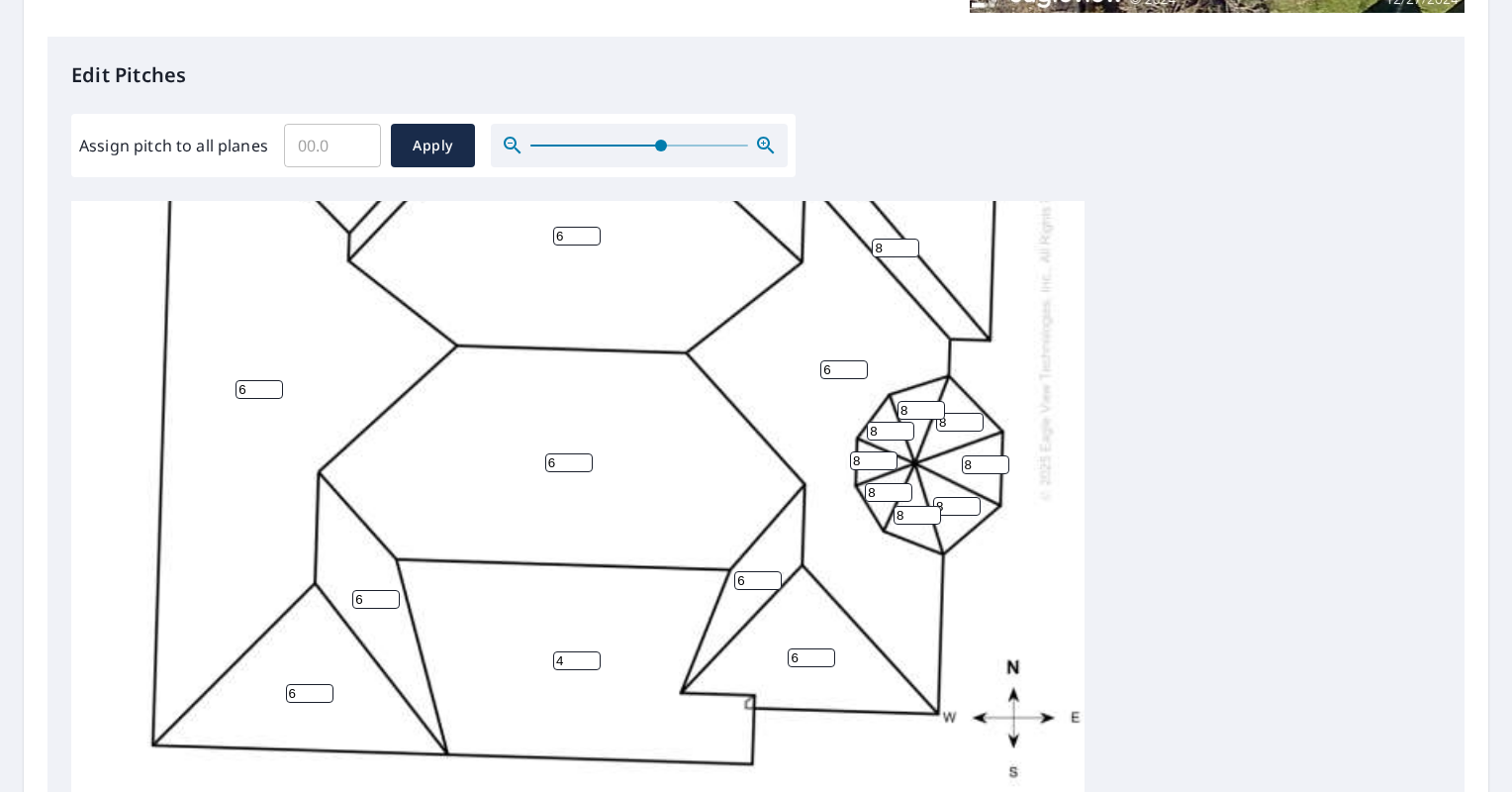 type on "6" 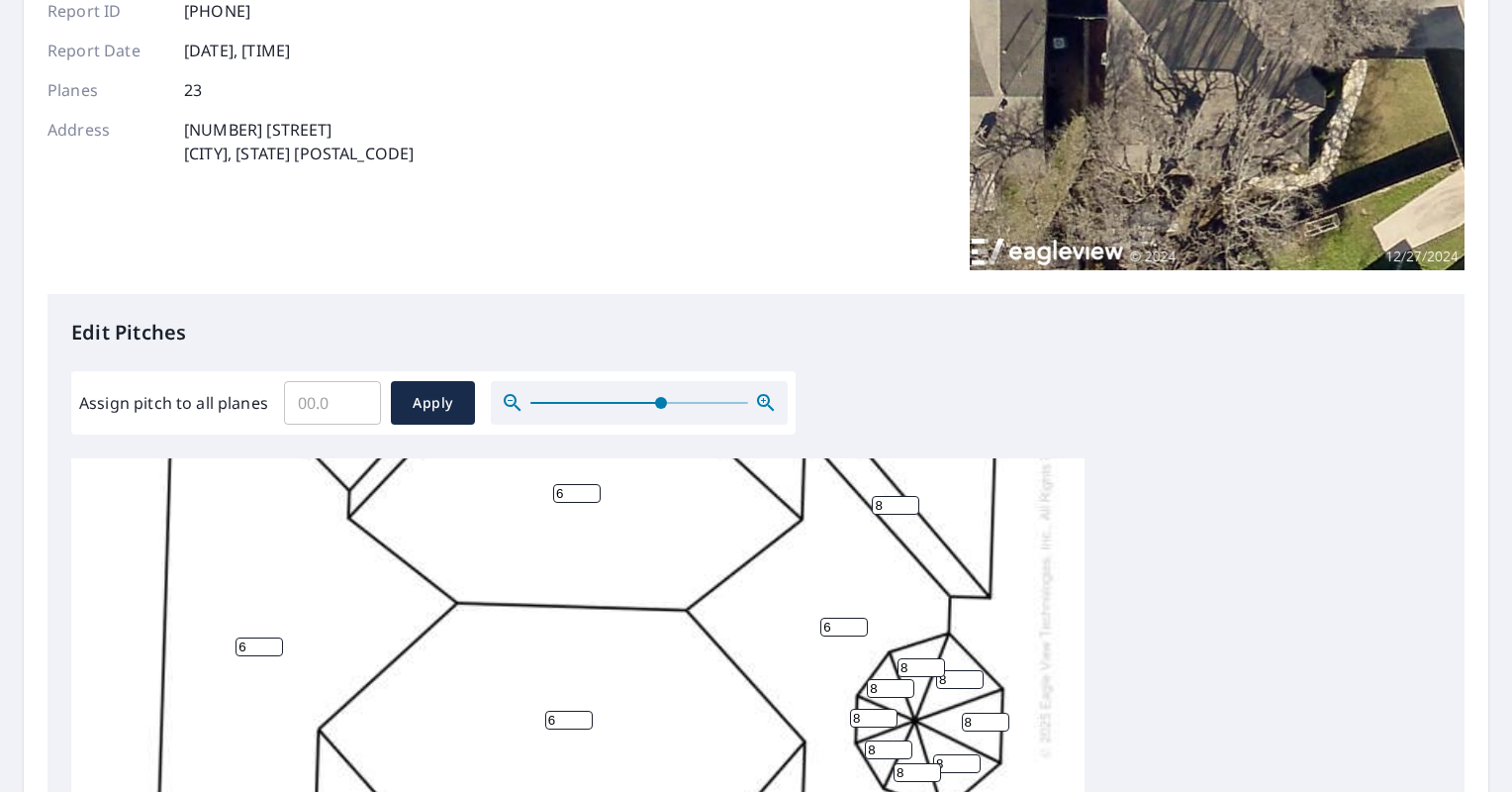 scroll, scrollTop: 180, scrollLeft: 0, axis: vertical 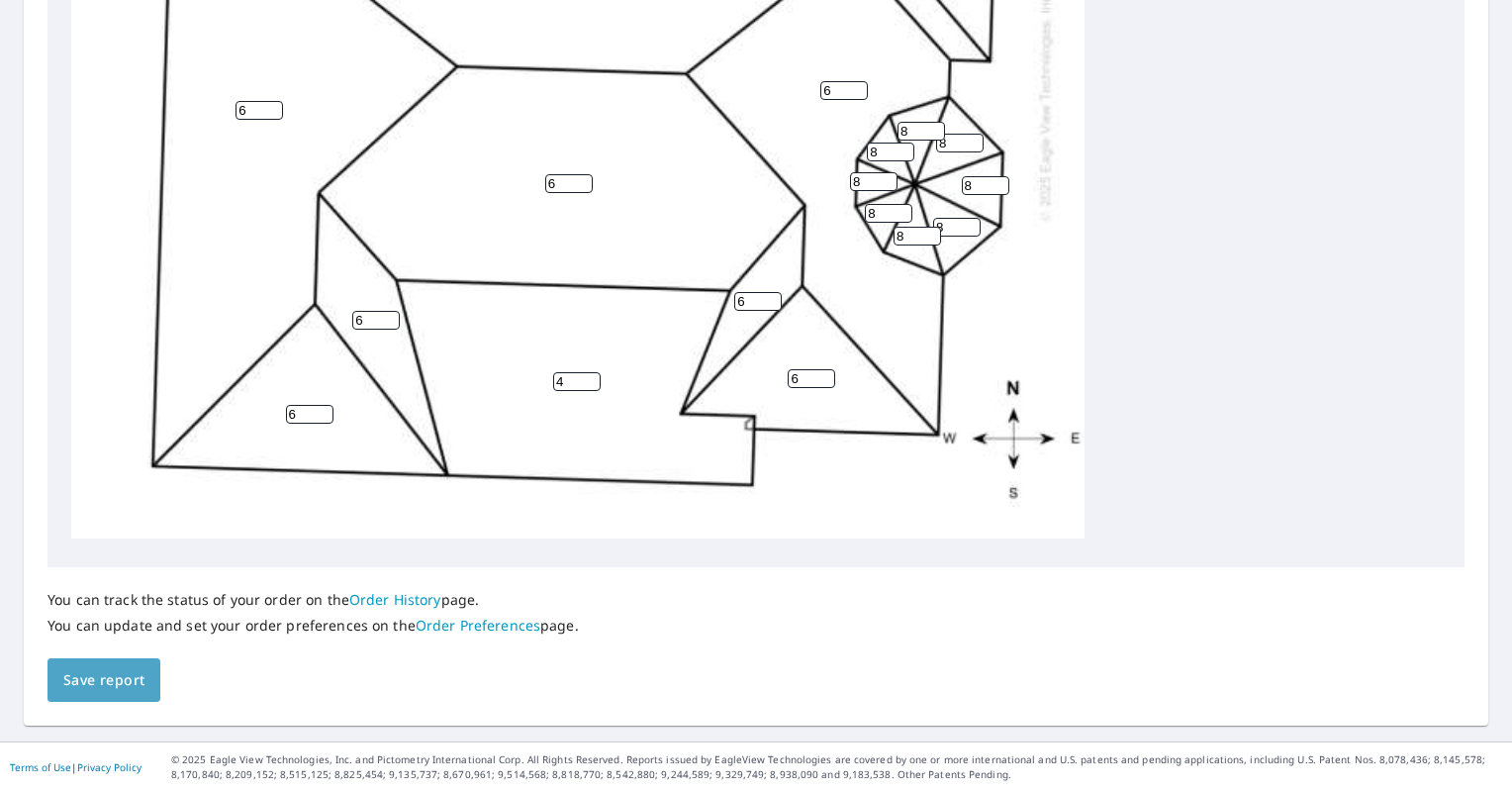 click on "Save report" at bounding box center [104, 680] 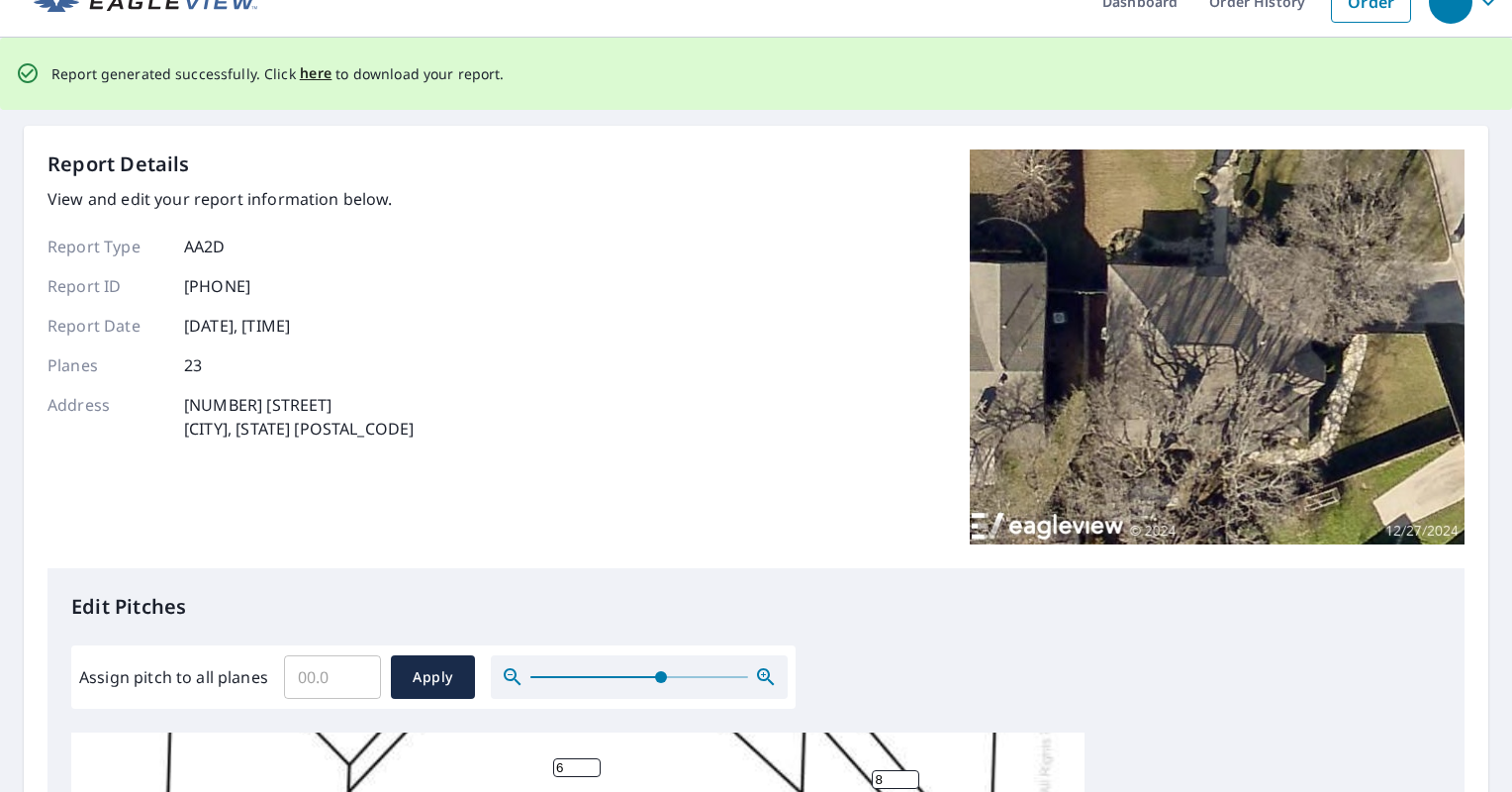 scroll, scrollTop: 0, scrollLeft: 0, axis: both 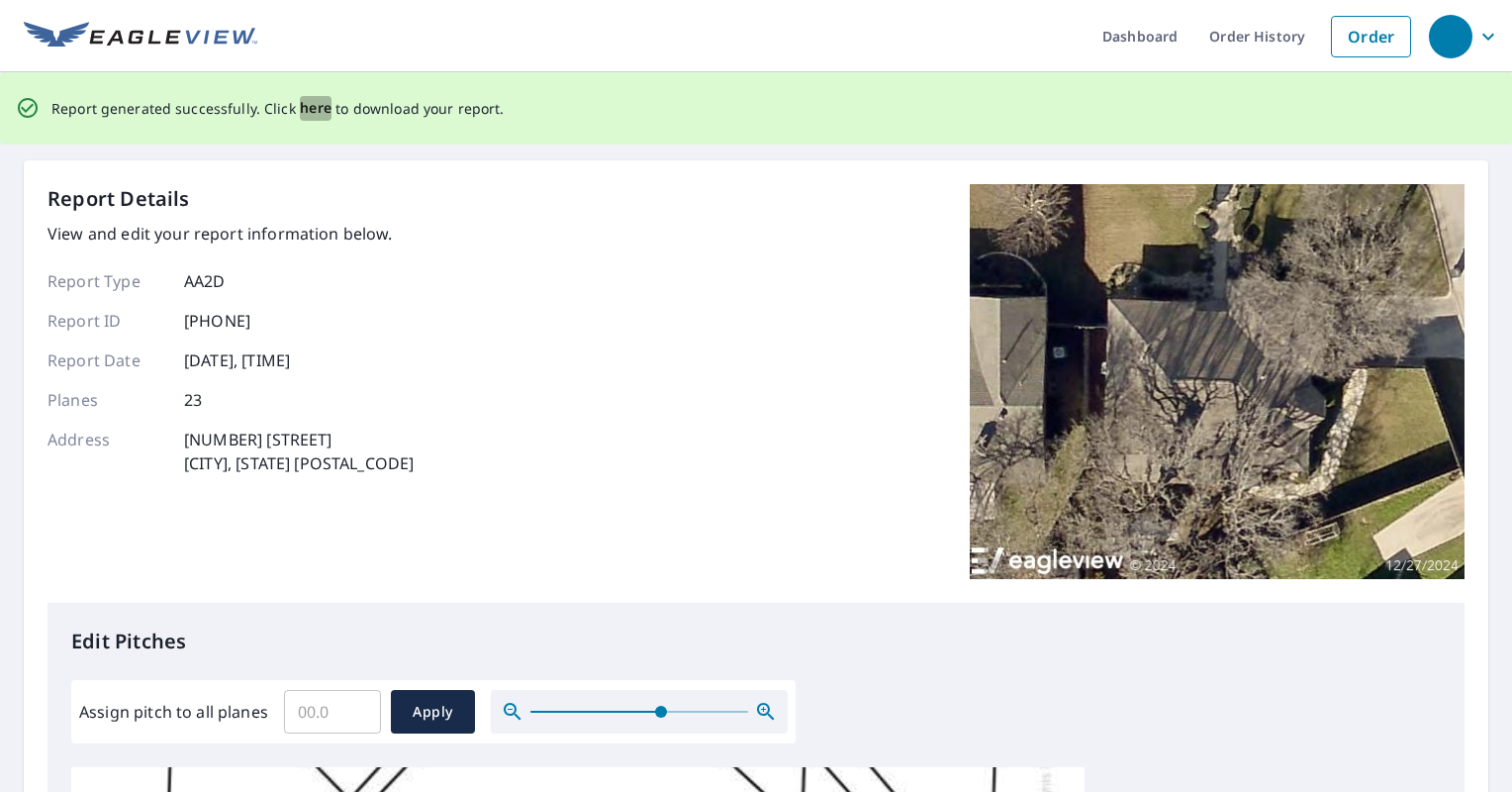 click on "here" at bounding box center (316, 108) 